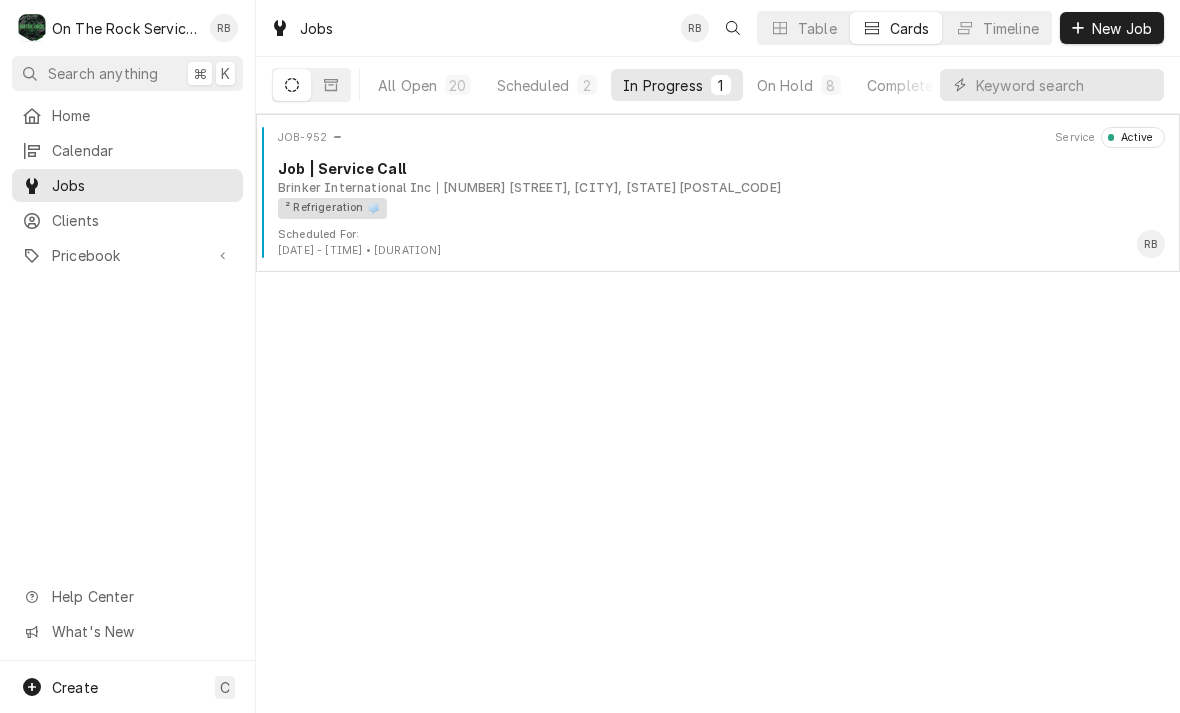 scroll, scrollTop: 0, scrollLeft: 0, axis: both 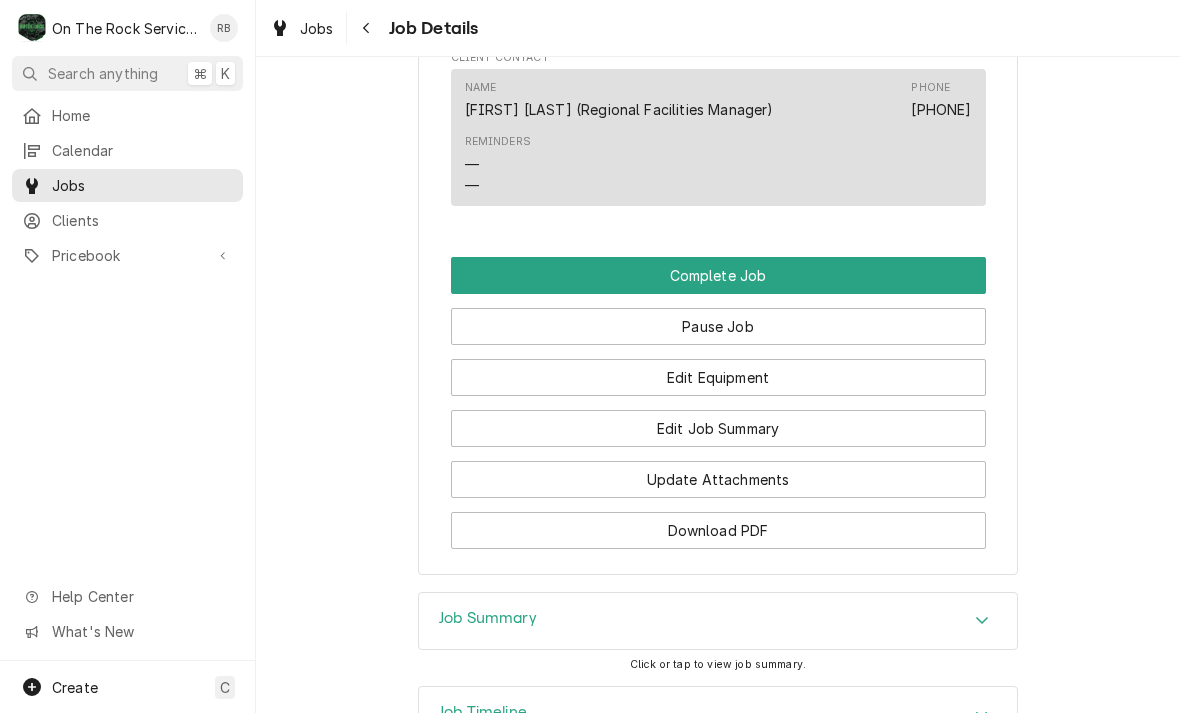 click on "Edit Job Summary" at bounding box center (718, 428) 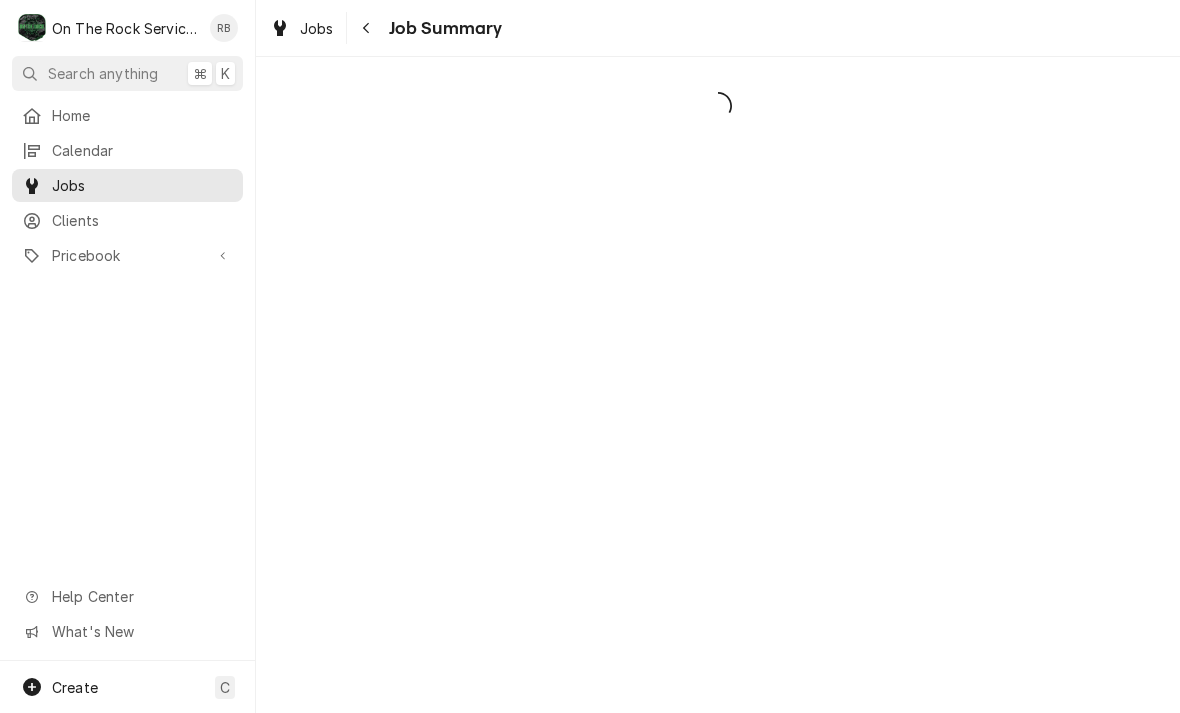 scroll, scrollTop: 0, scrollLeft: 0, axis: both 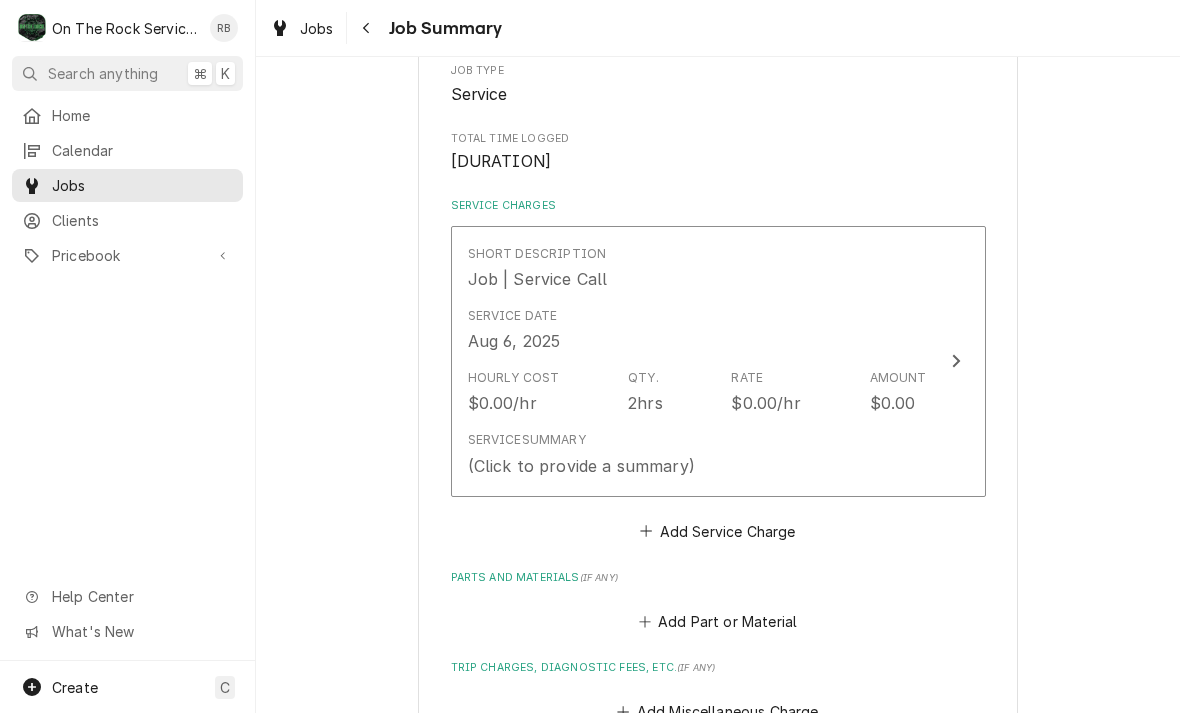 click 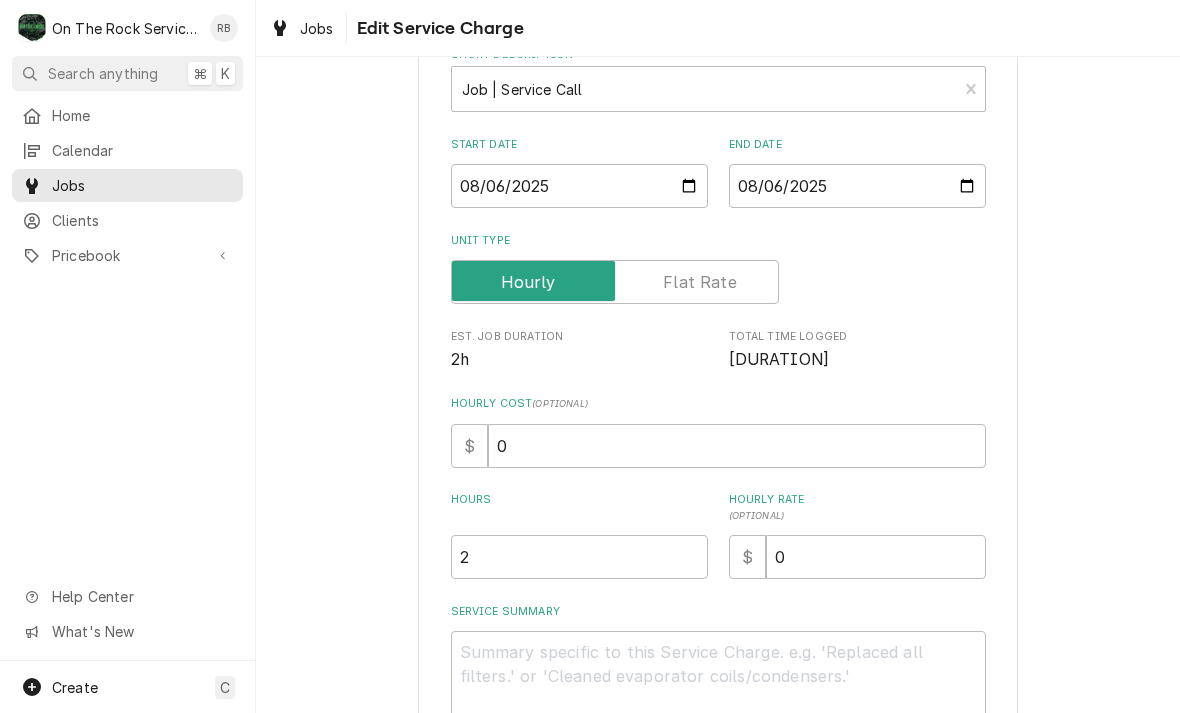 scroll, scrollTop: 254, scrollLeft: 0, axis: vertical 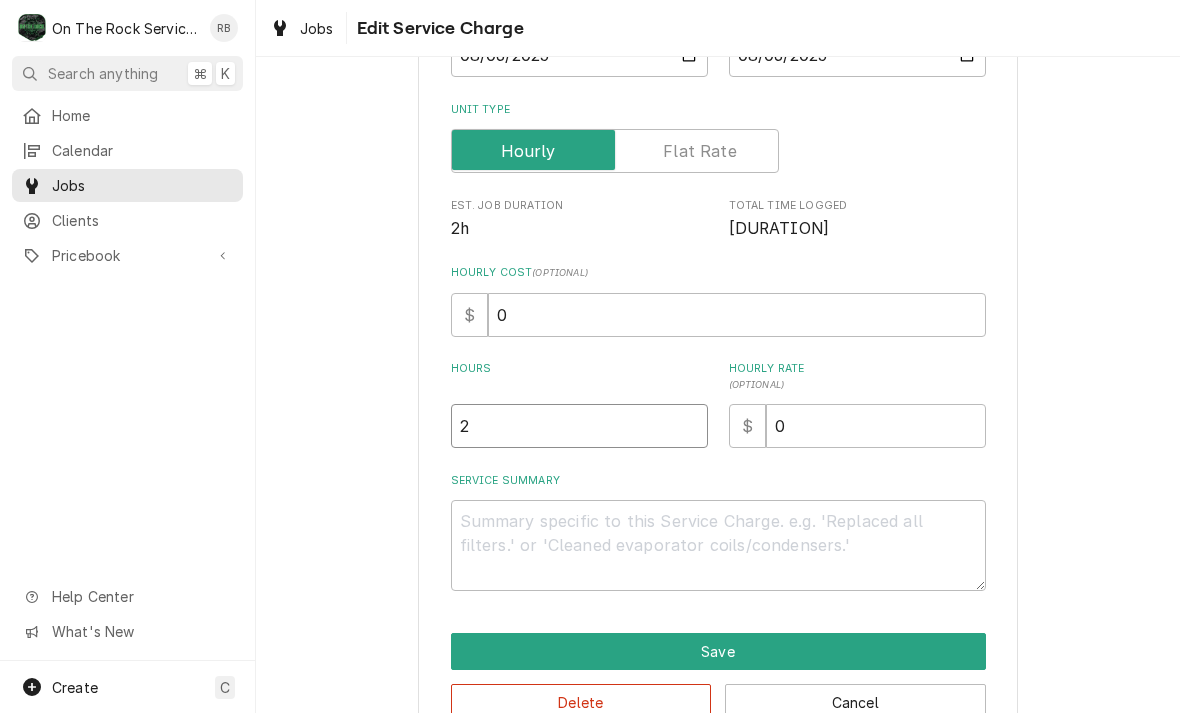 click on "2" at bounding box center (579, 426) 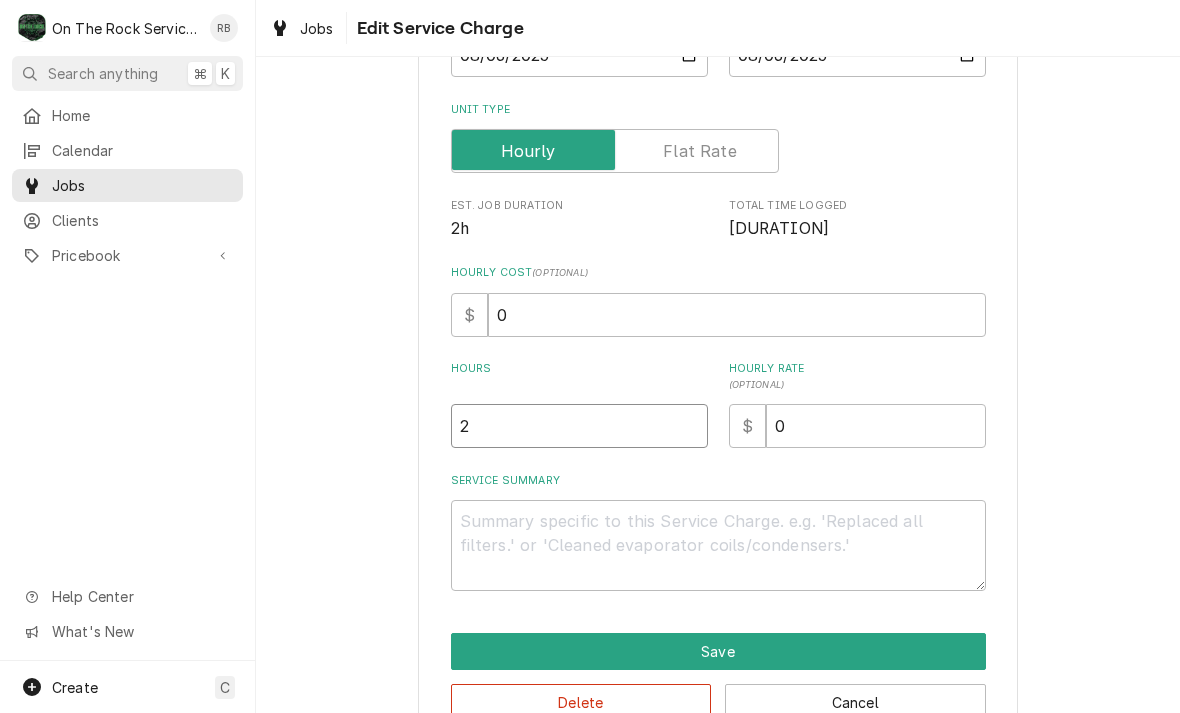 type on "x" 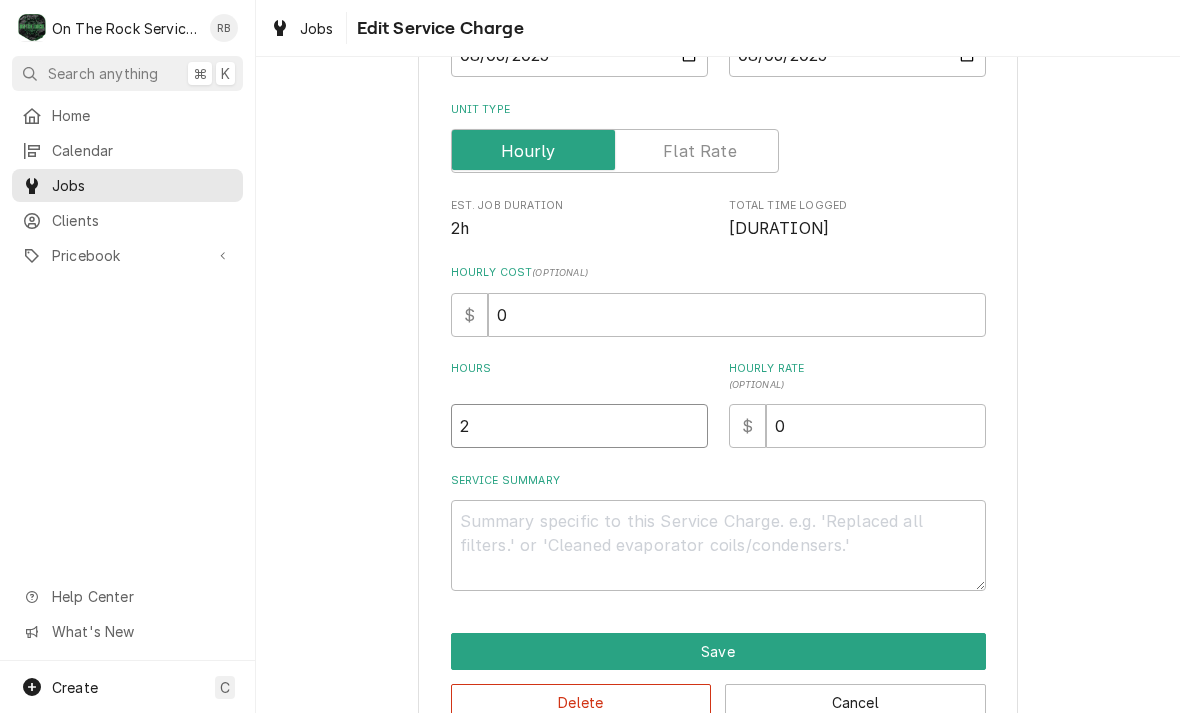 type 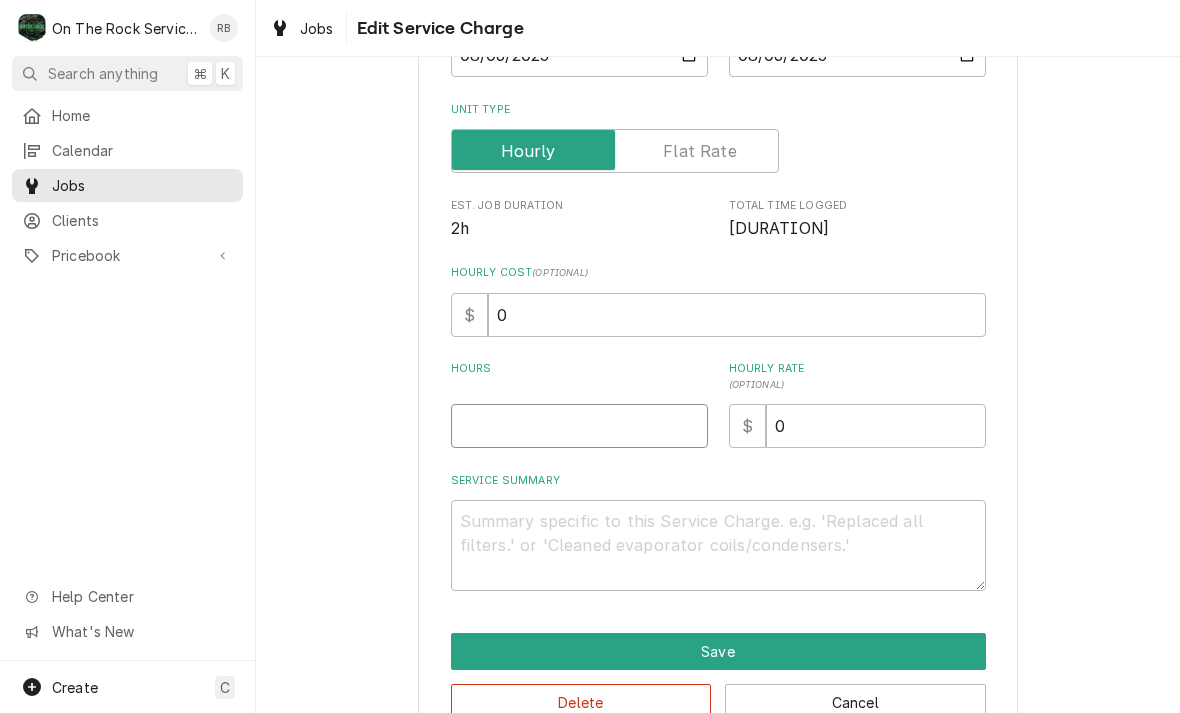 type on "x" 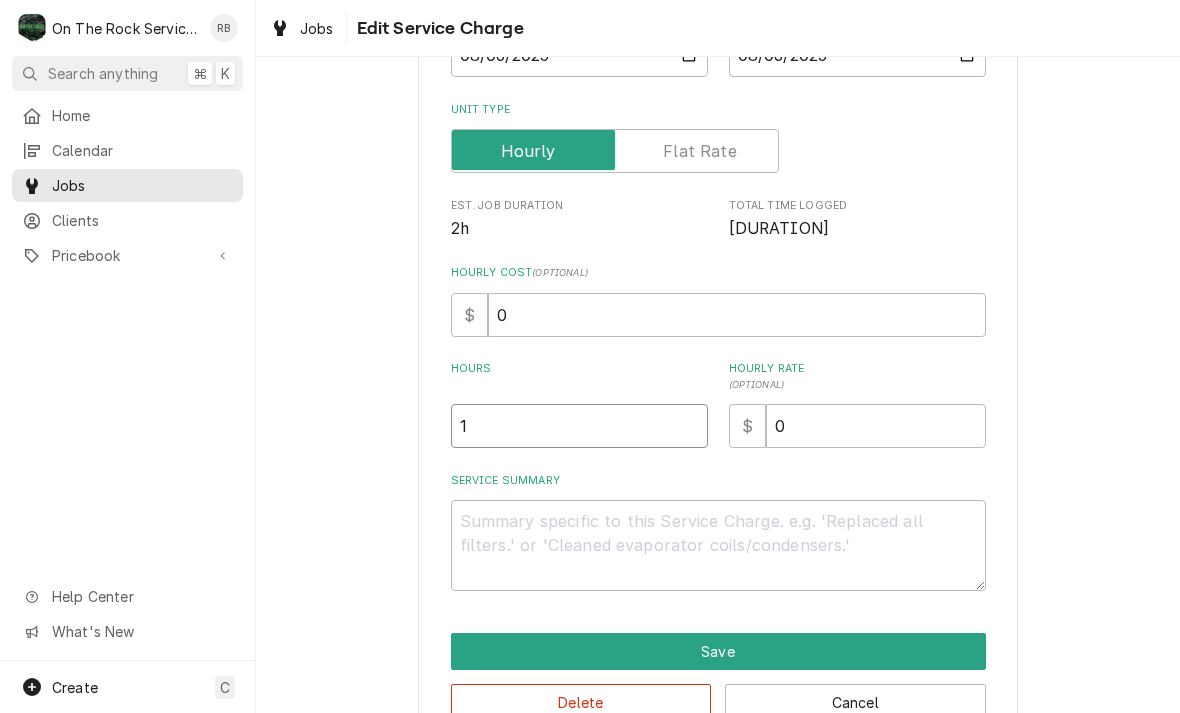 type on "1" 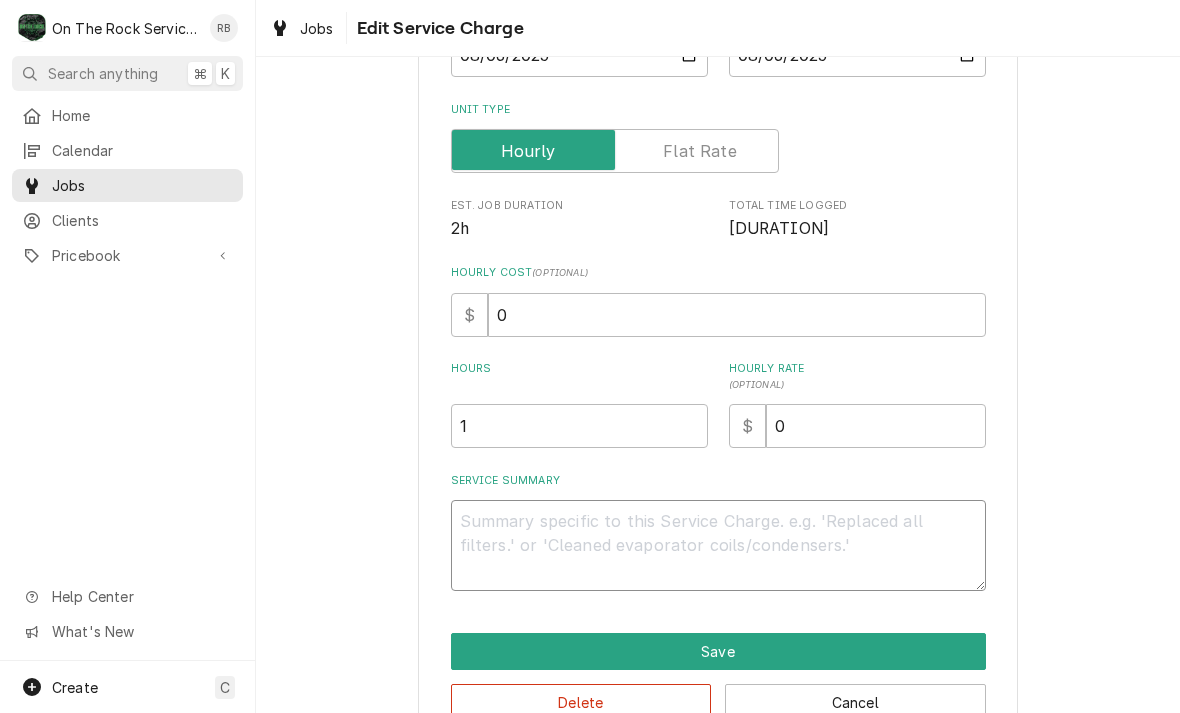 click on "Service Summary" at bounding box center [718, 545] 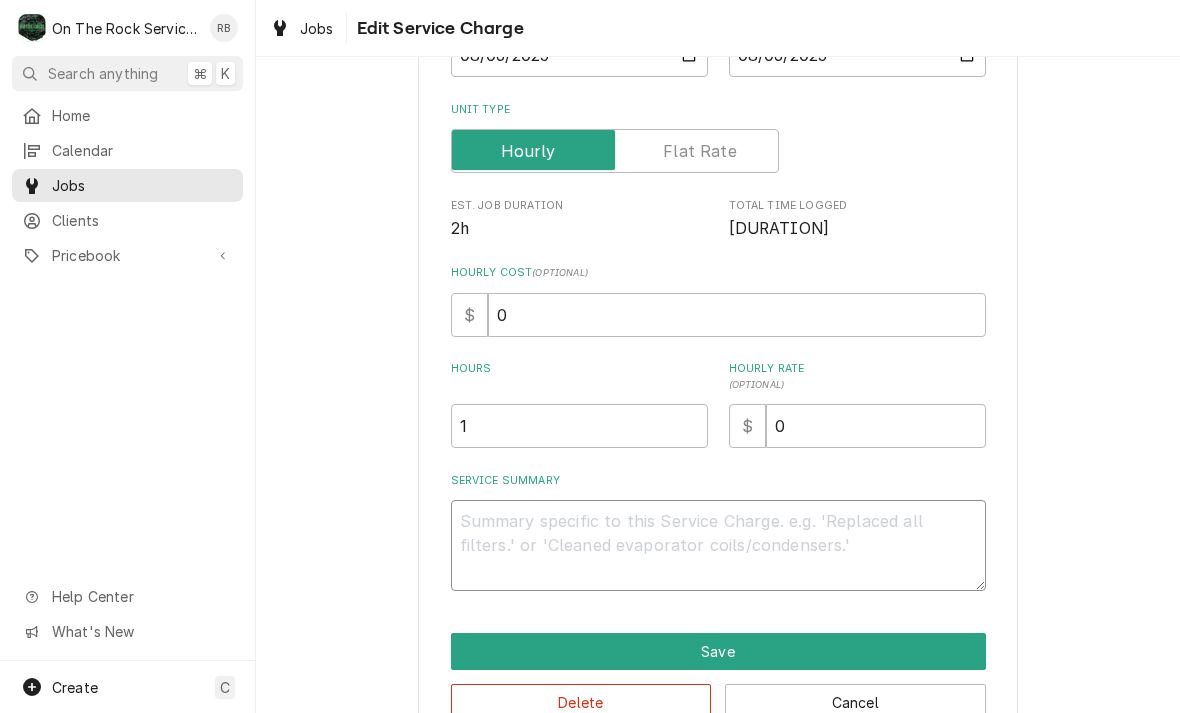 type on "x" 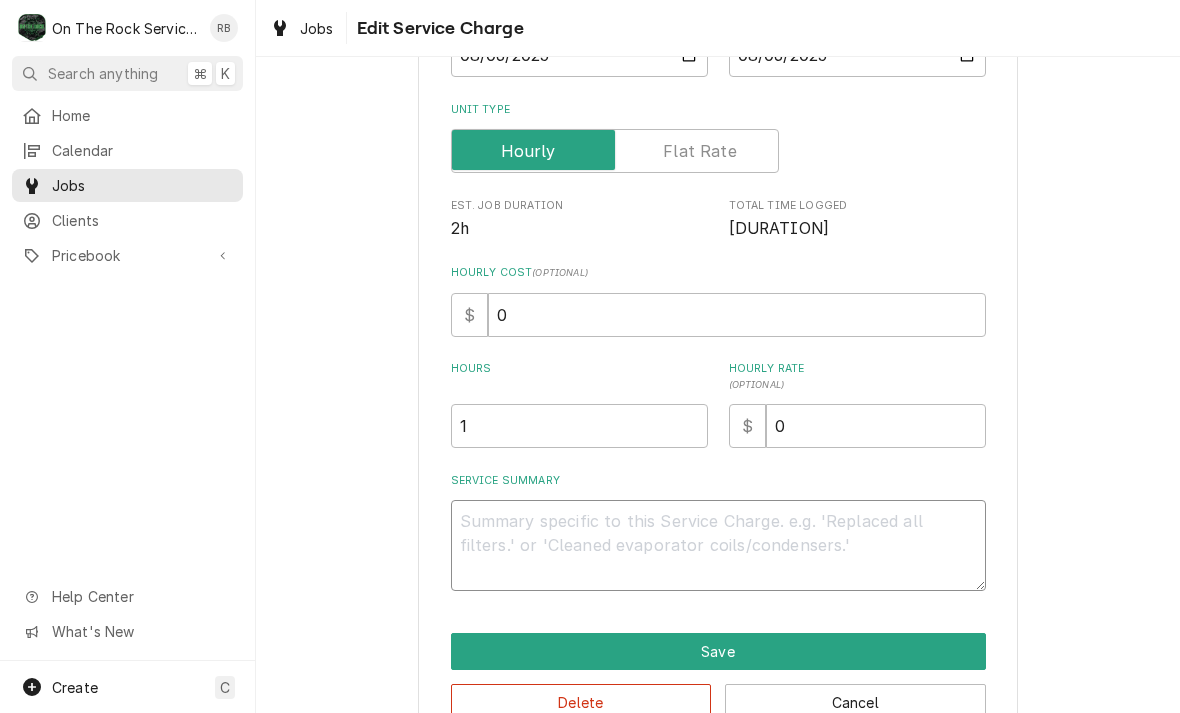 type on "8" 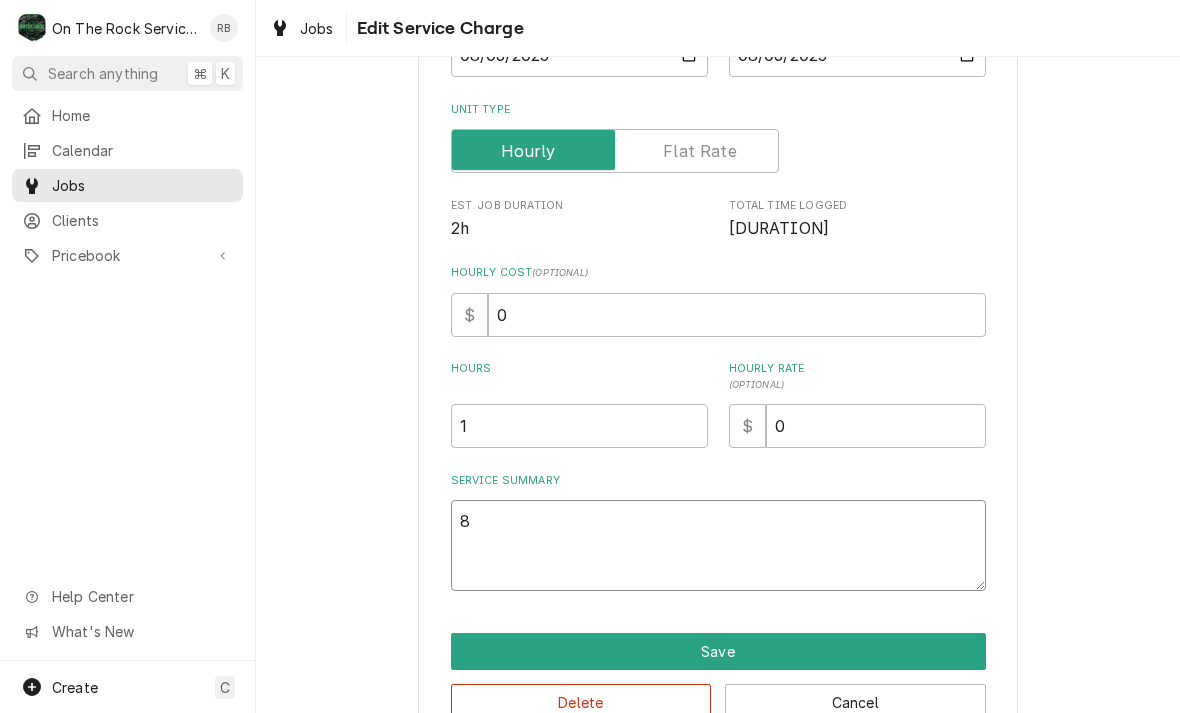 type on "x" 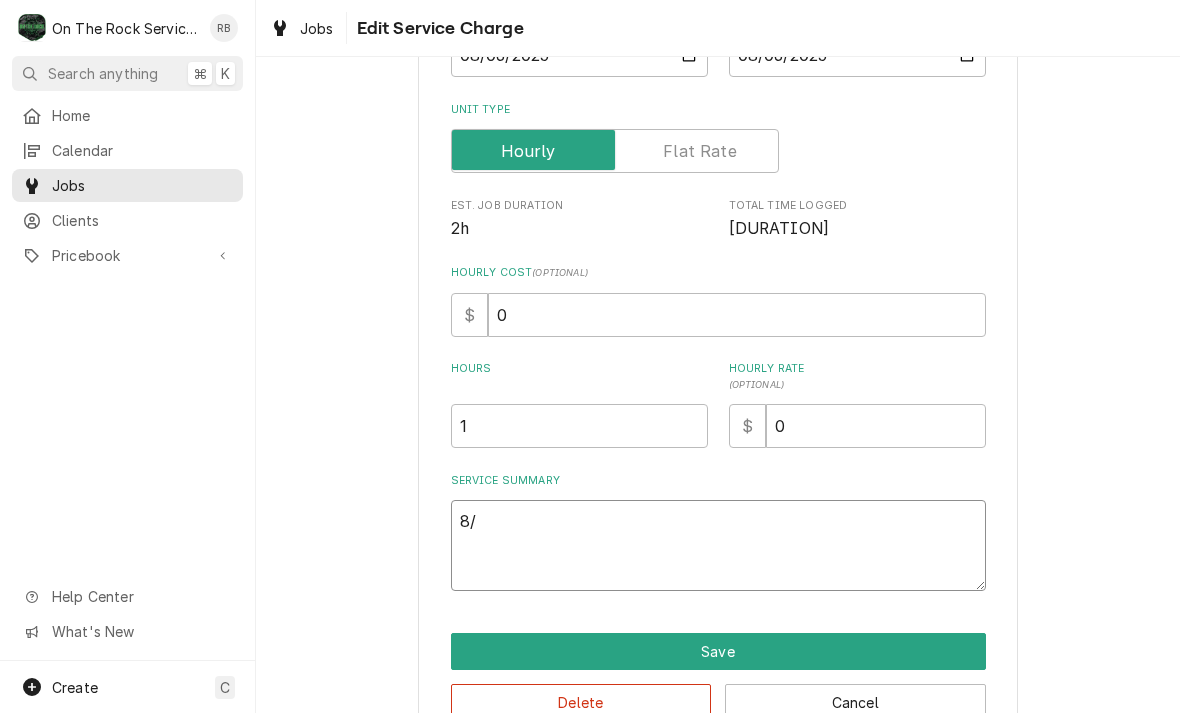 type on "x" 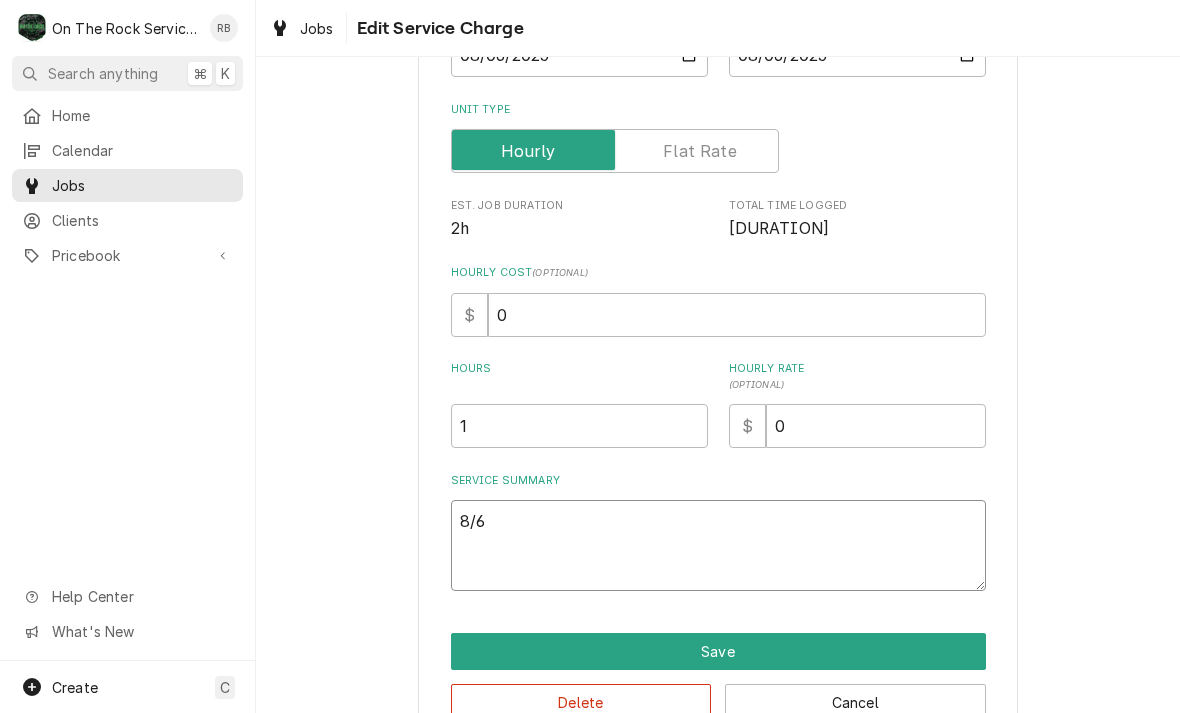 type on "x" 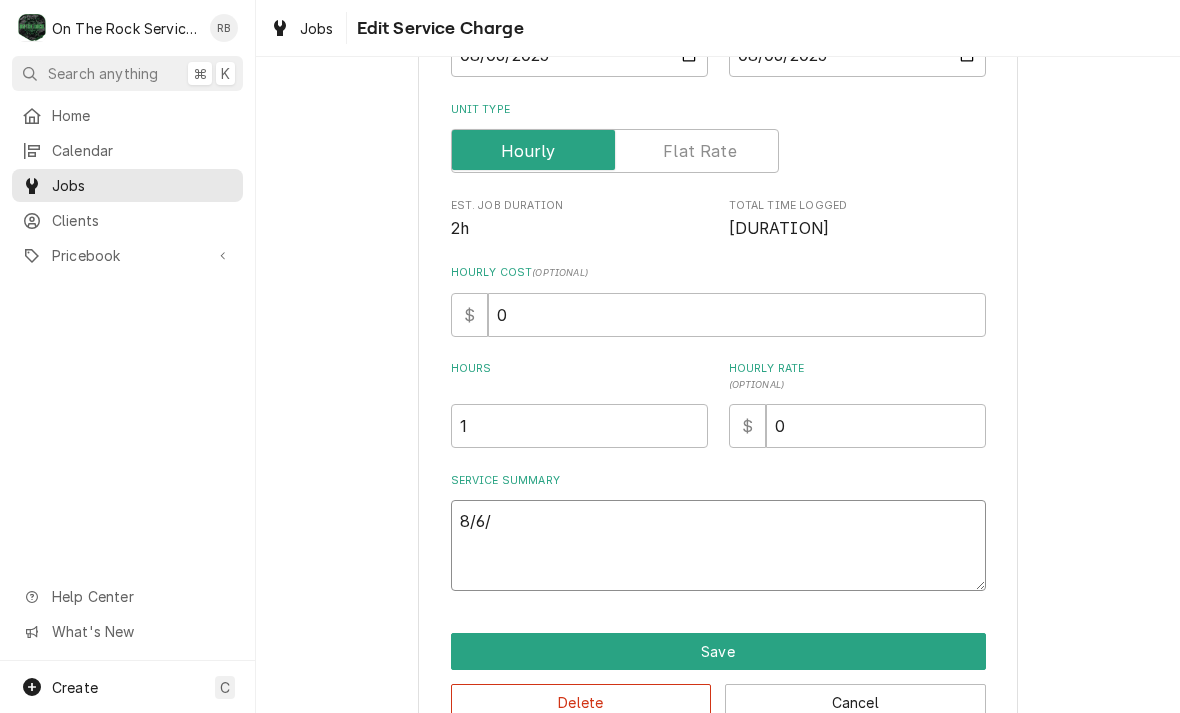 type on "x" 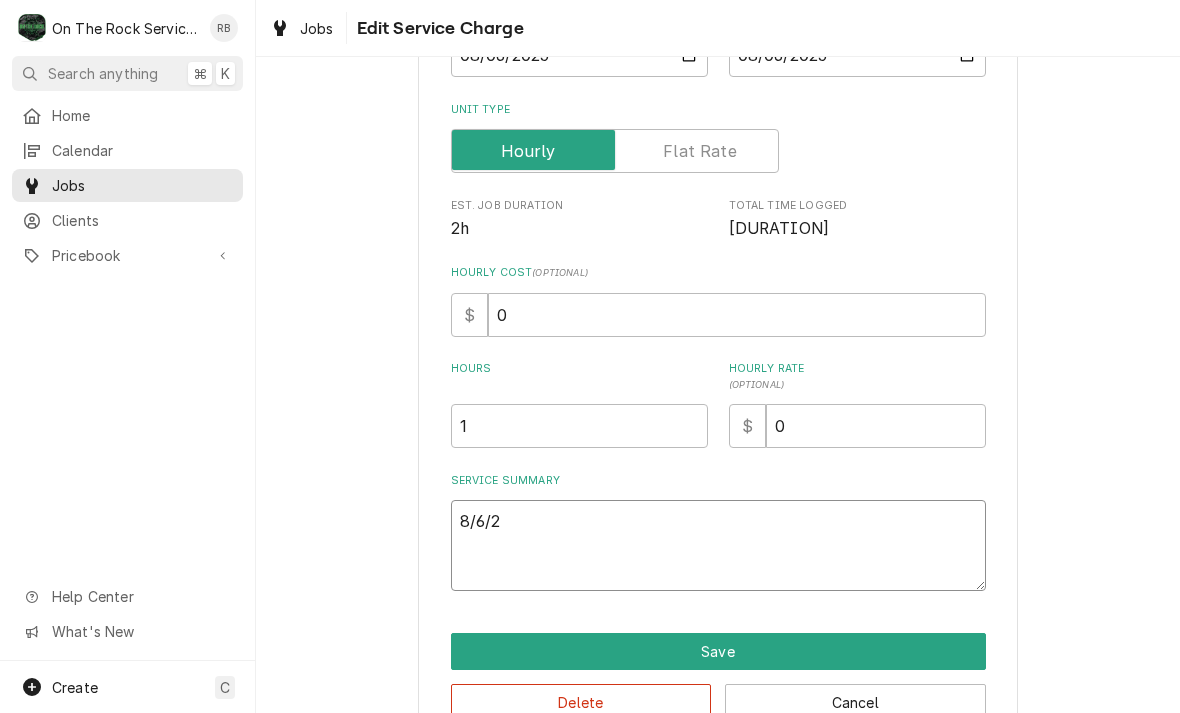 type on "x" 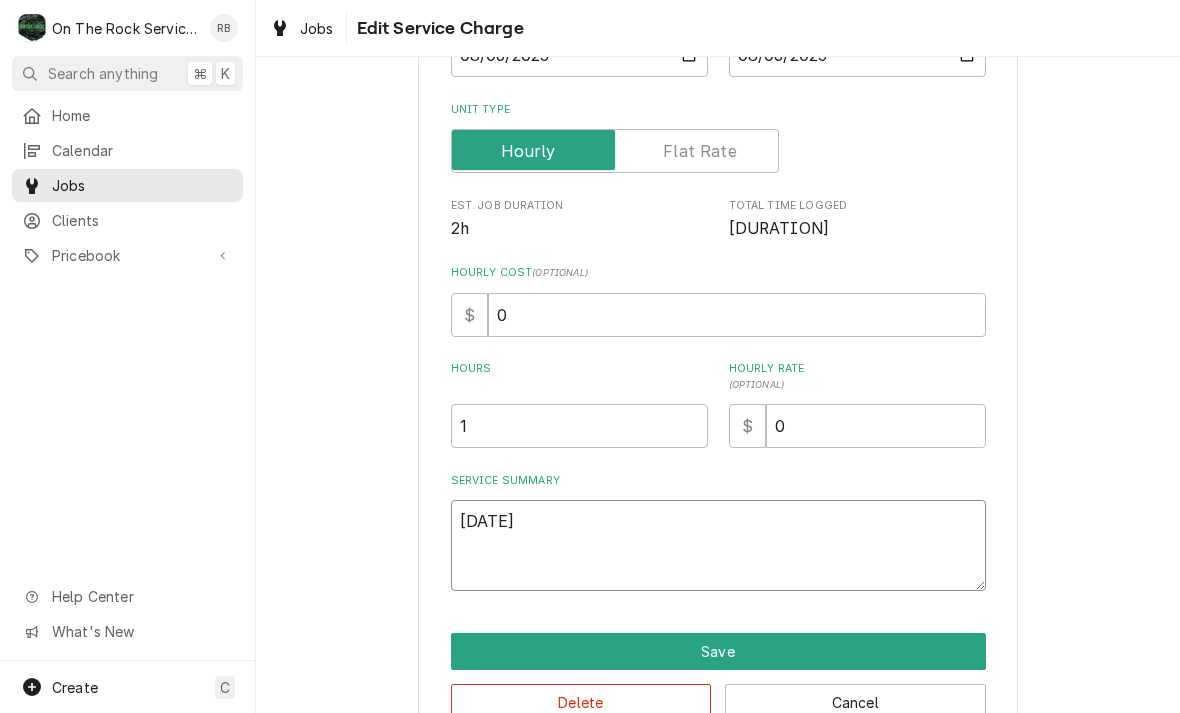 type on "x" 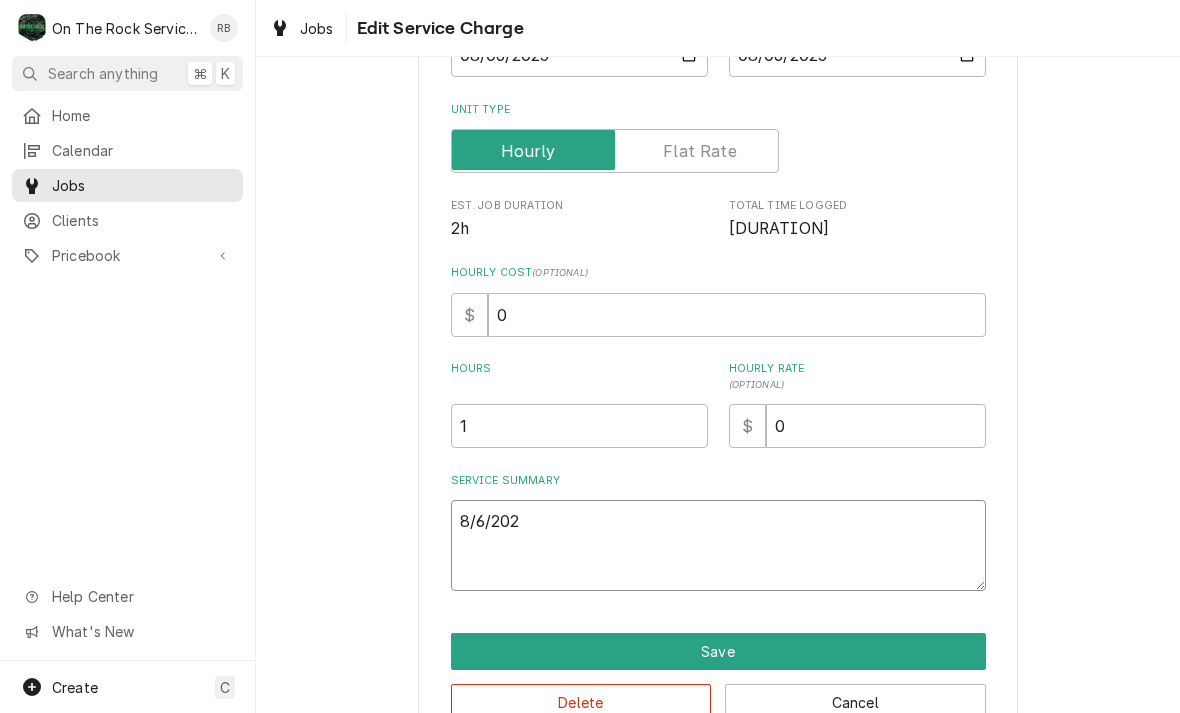 type on "x" 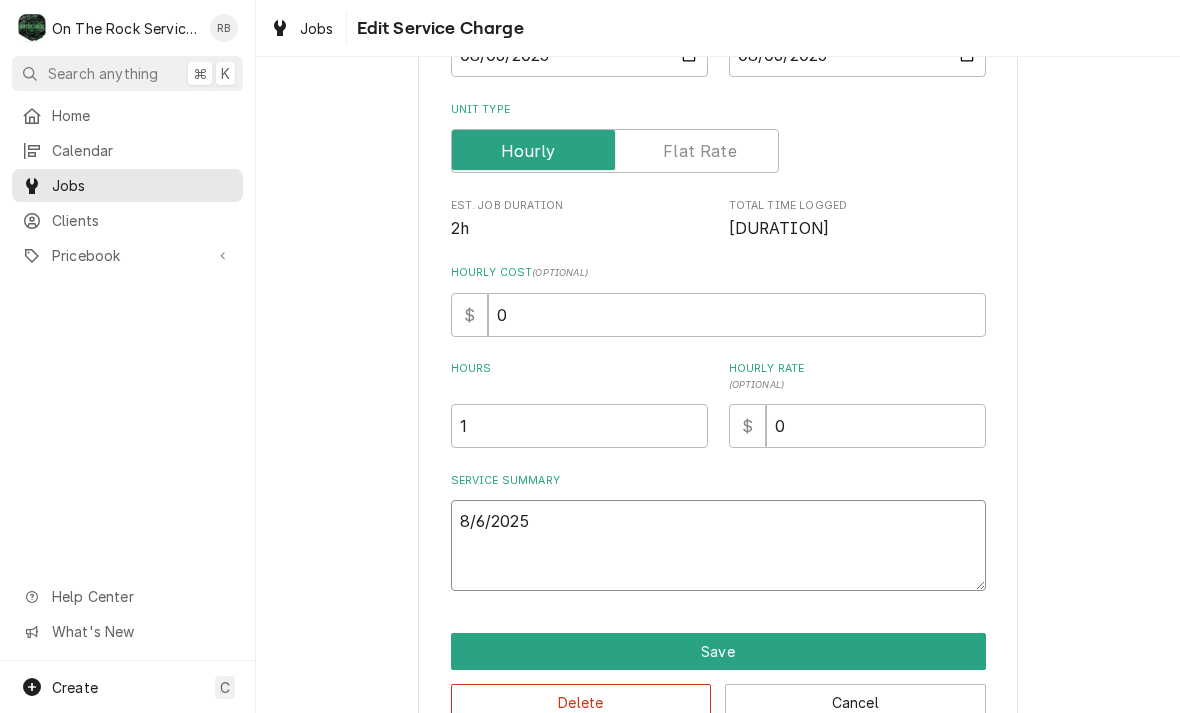 type on "x" 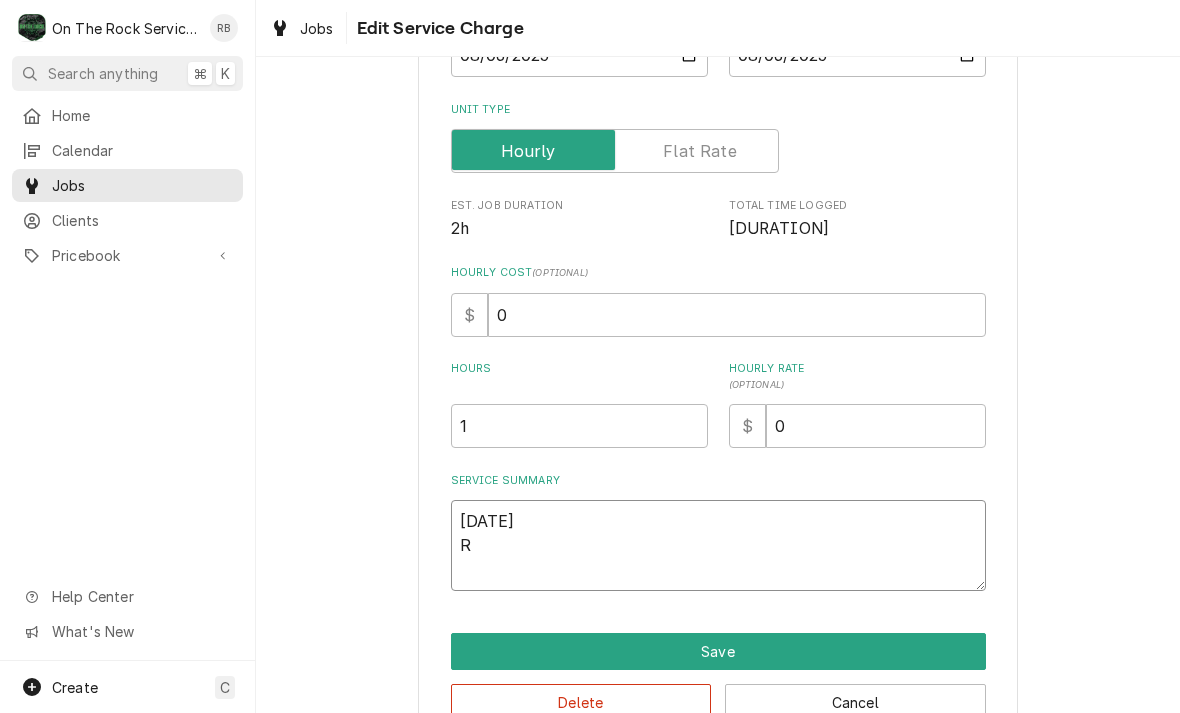 type on "x" 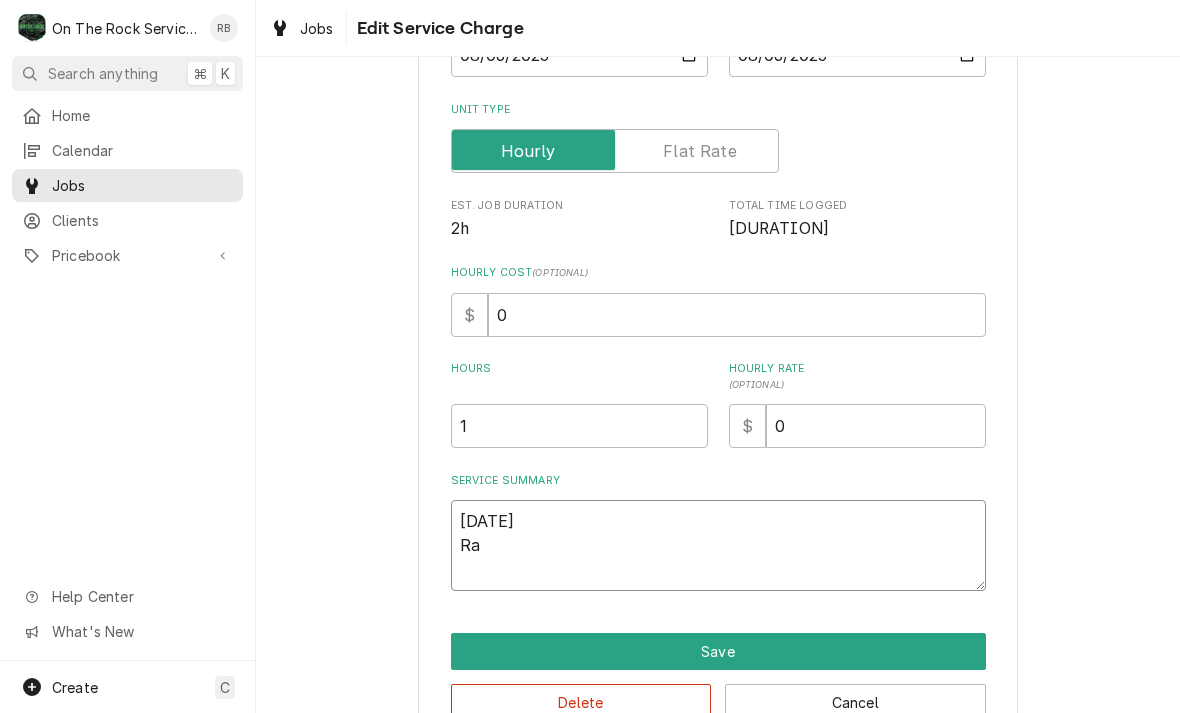 type on "x" 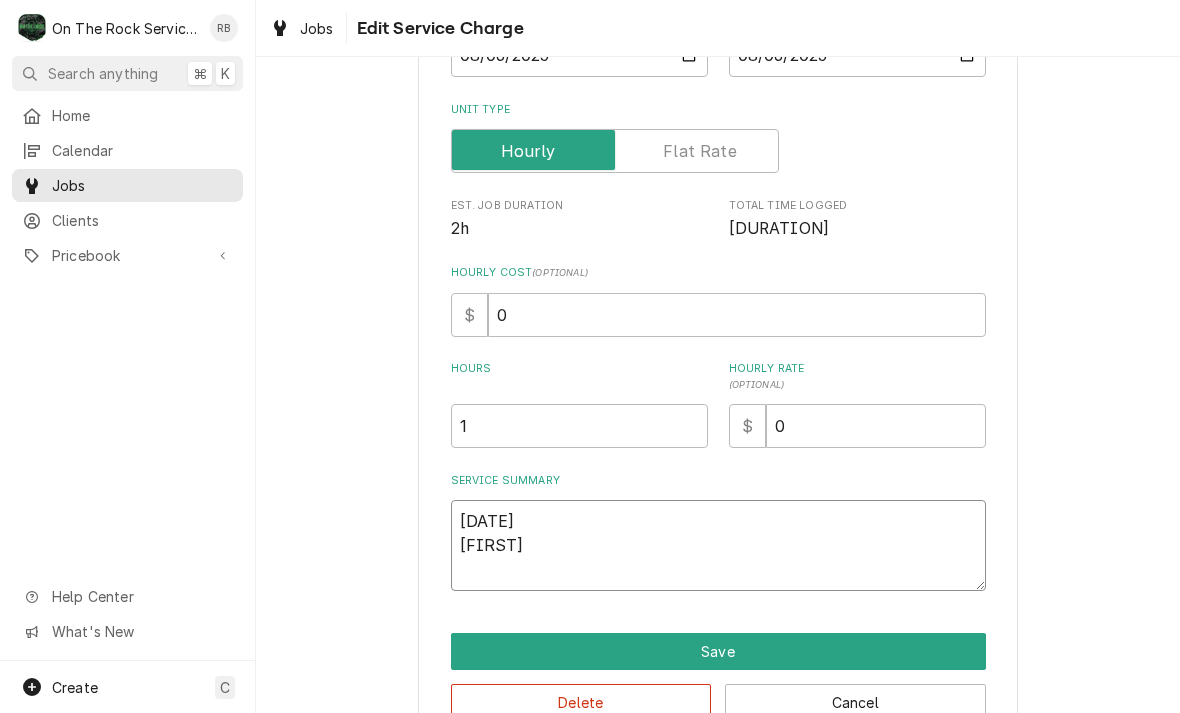 type on "x" 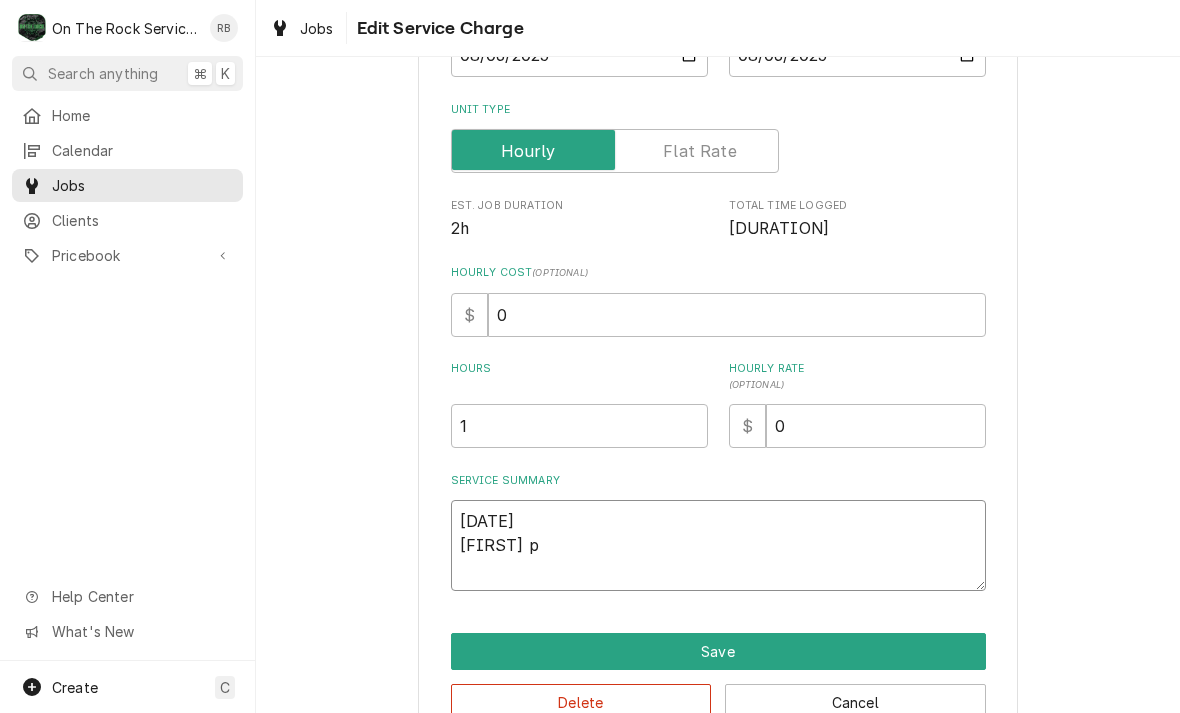 type on "x" 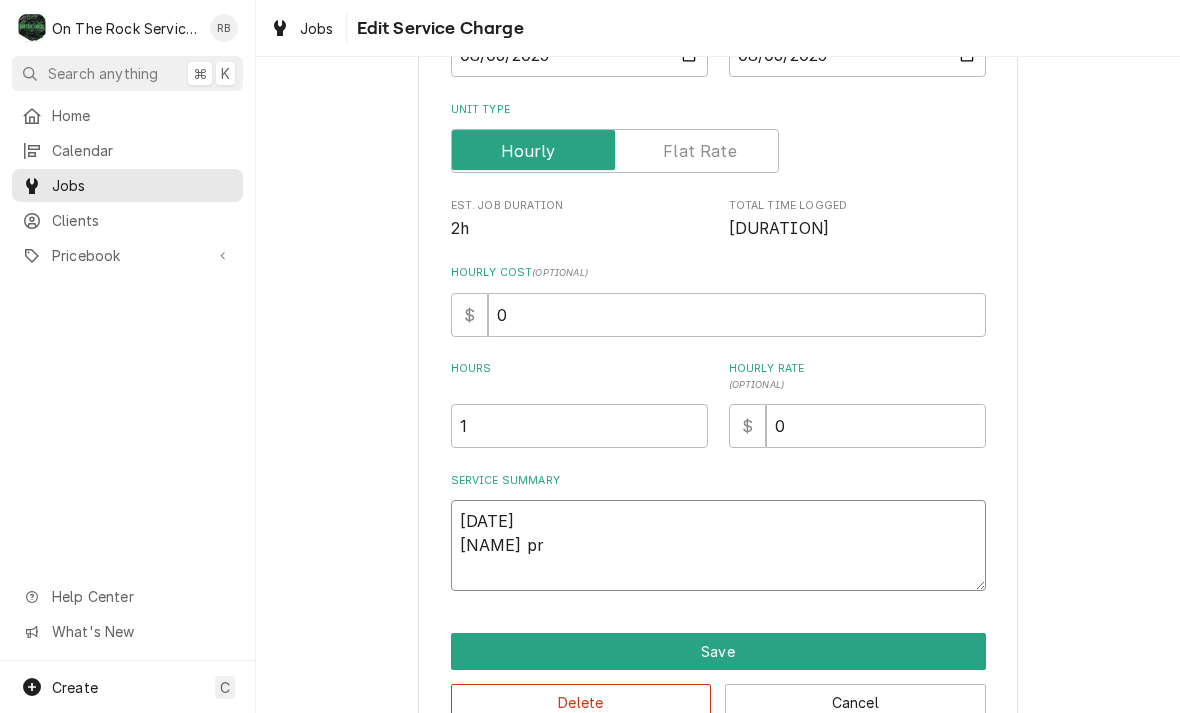 type on "[DATE]
[FIRST] pro" 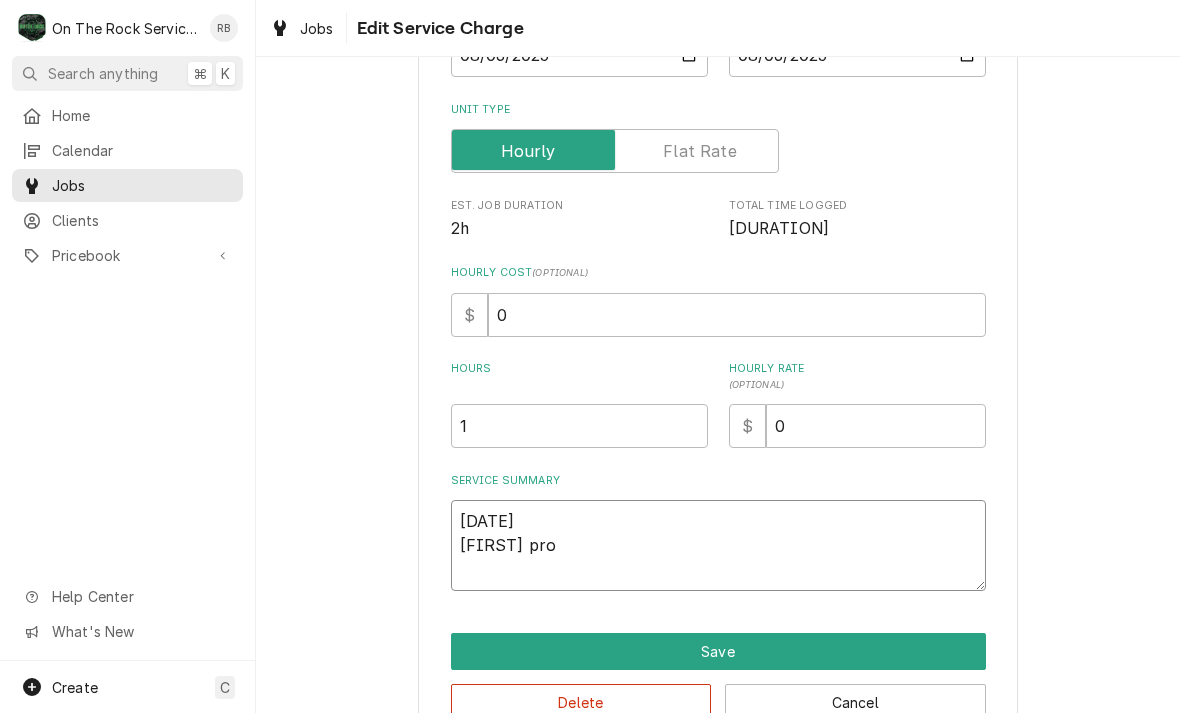 type on "x" 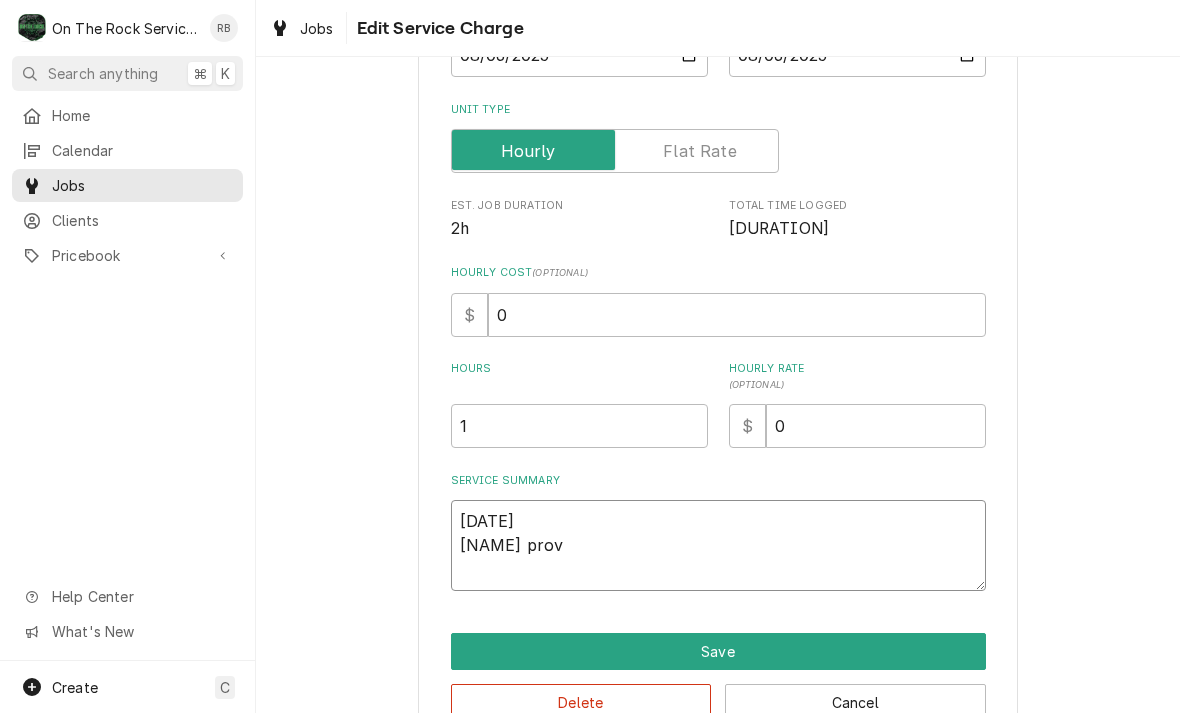 type on "x" 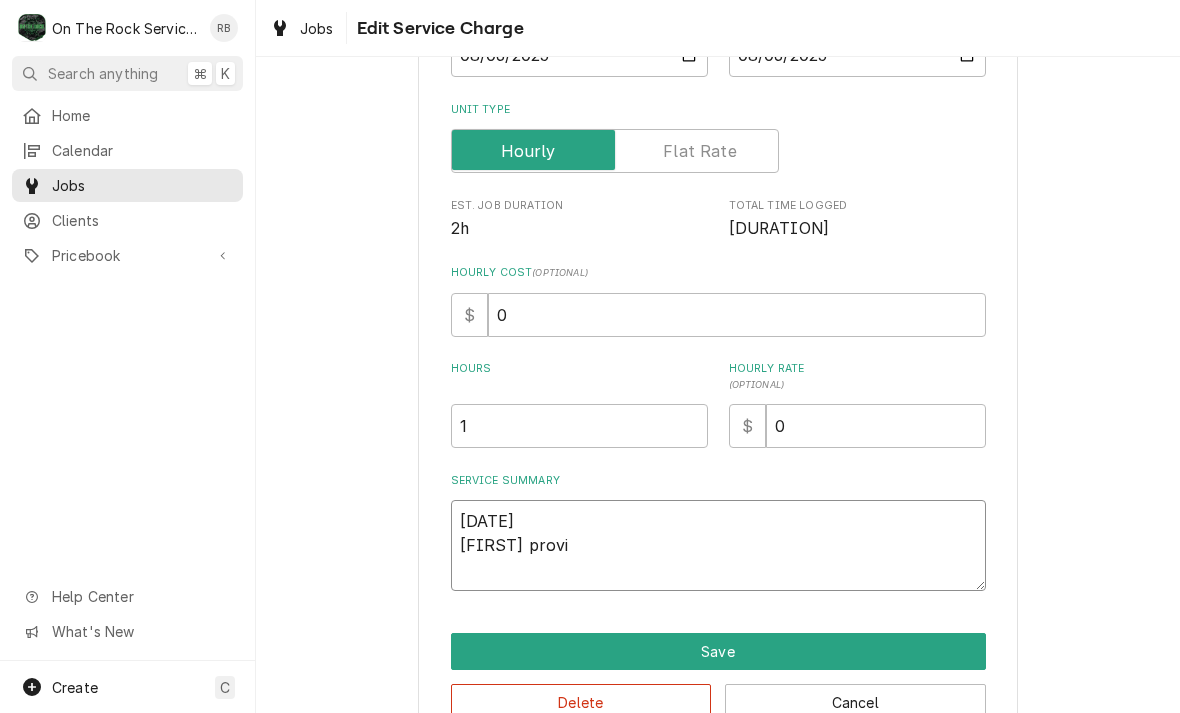 type on "x" 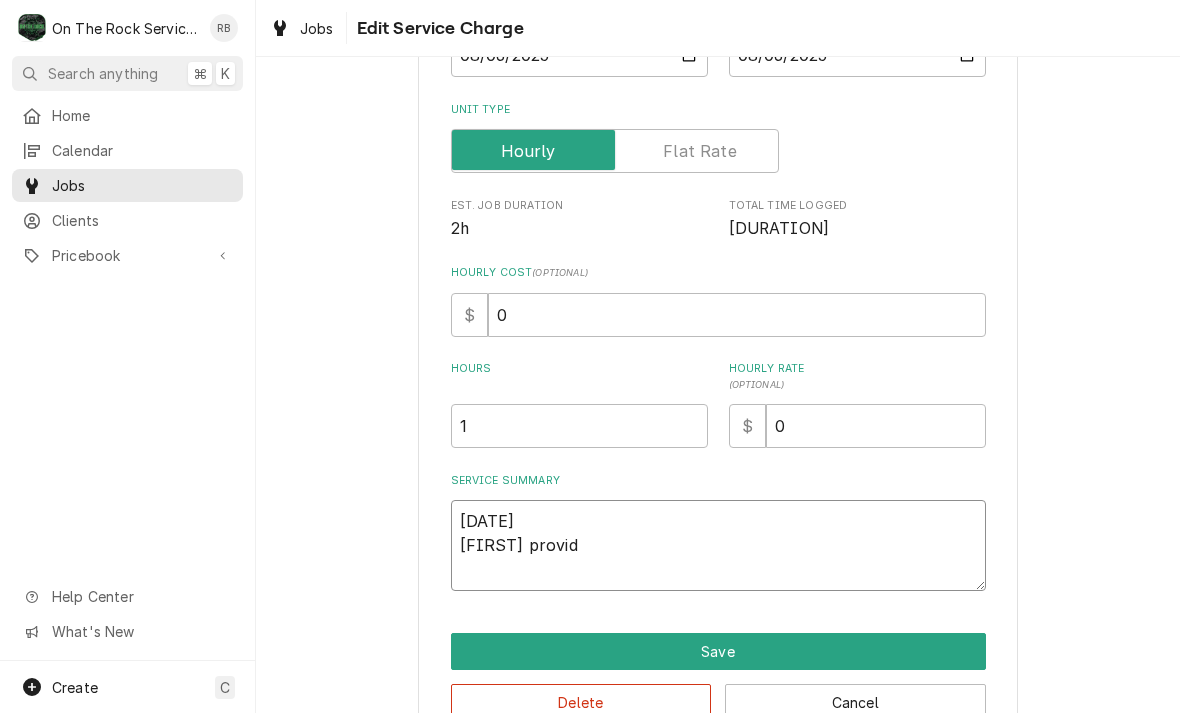 type on "x" 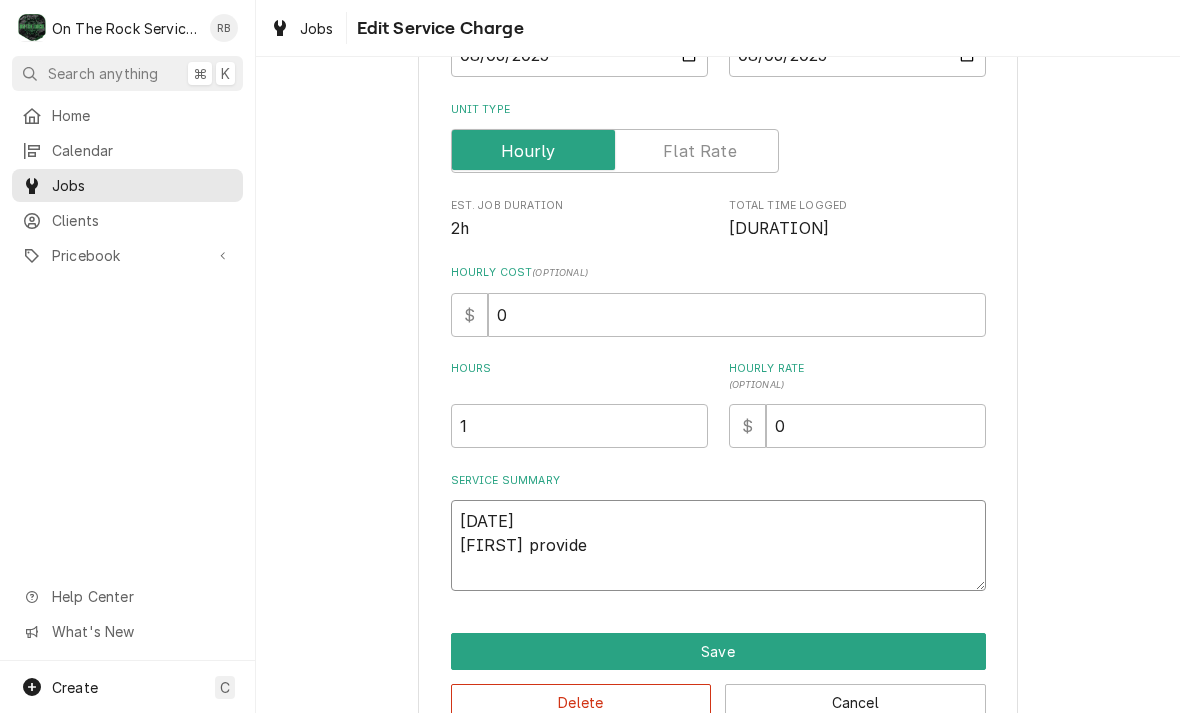 type on "x" 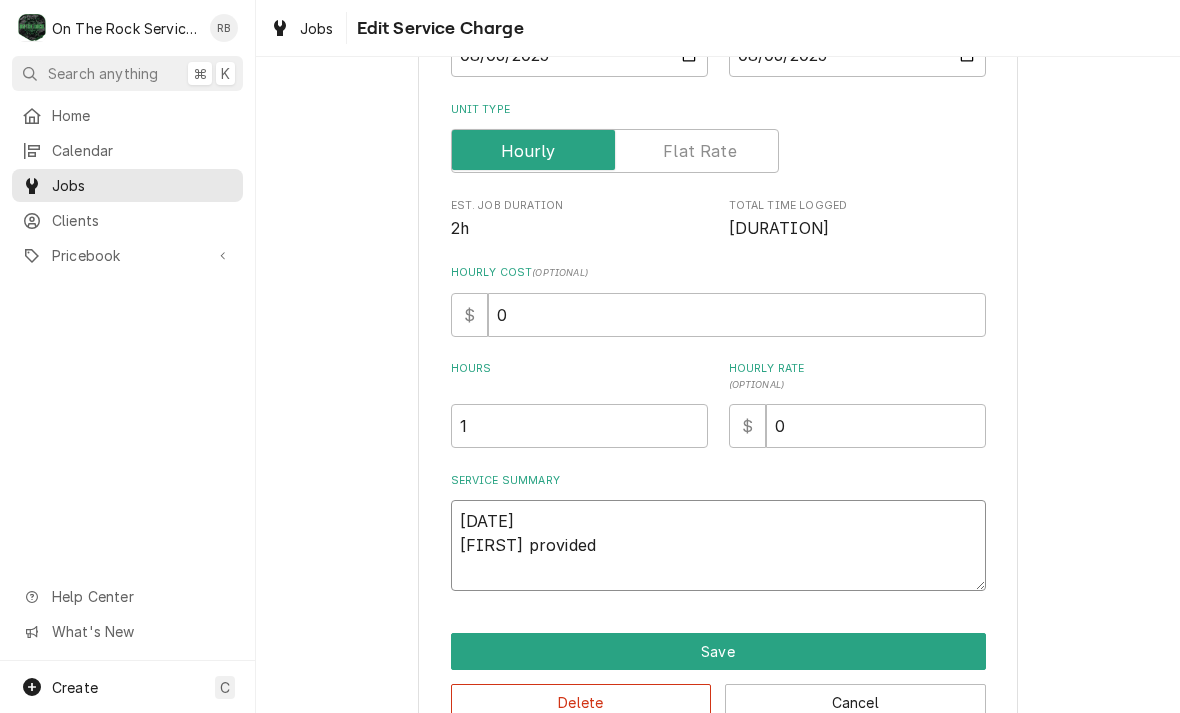 type on "x" 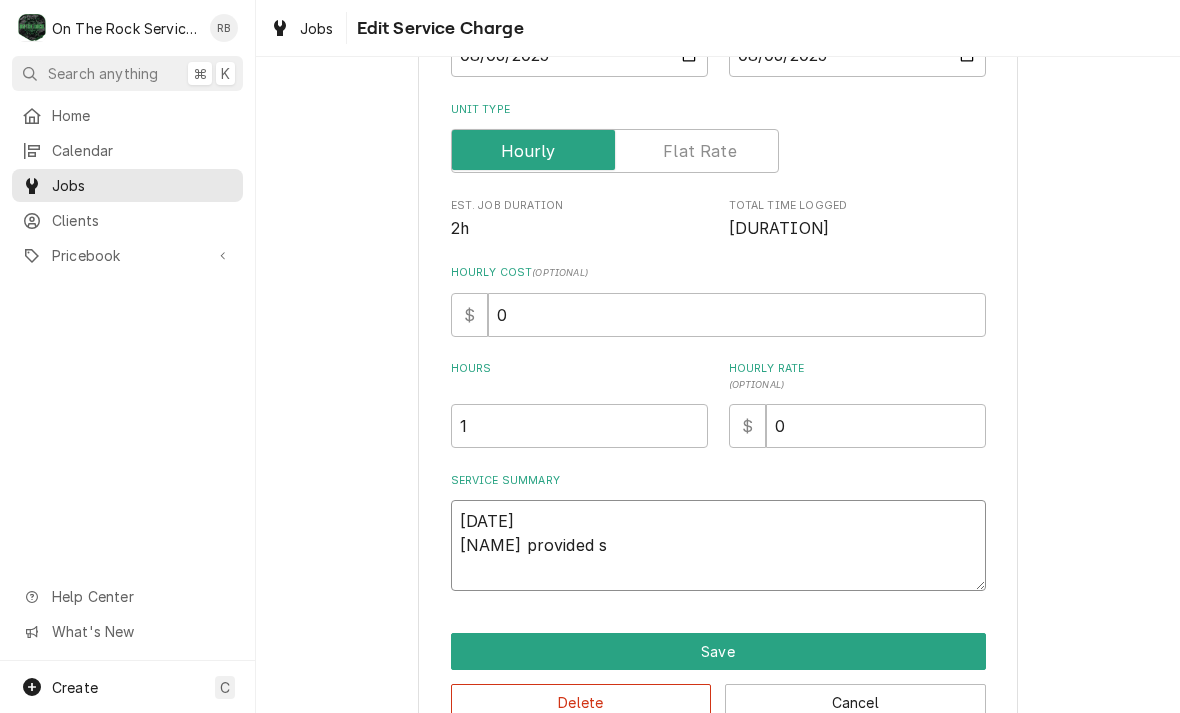 type on "x" 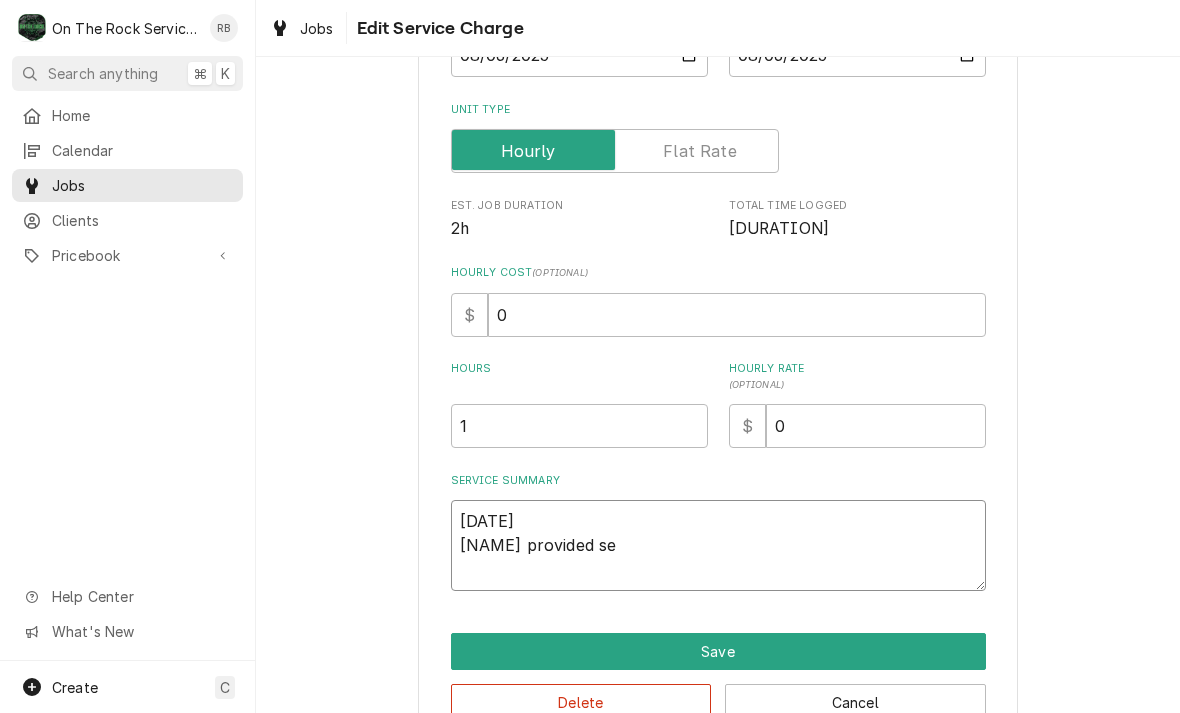 type on "x" 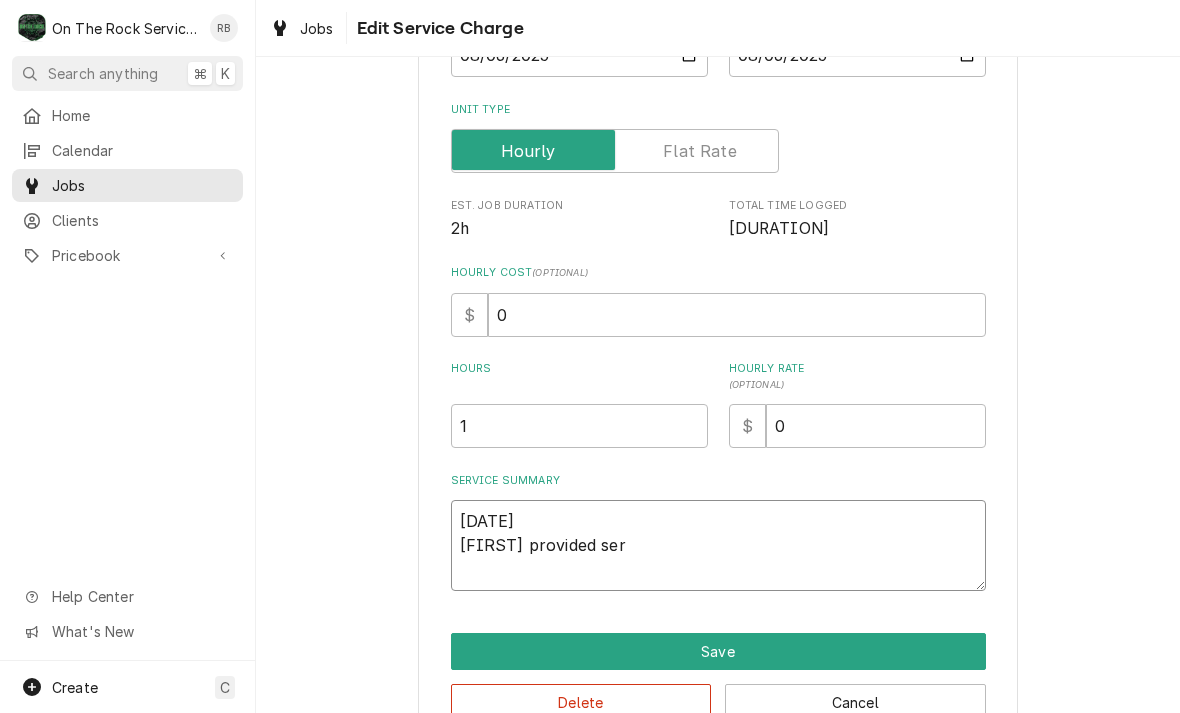 type on "x" 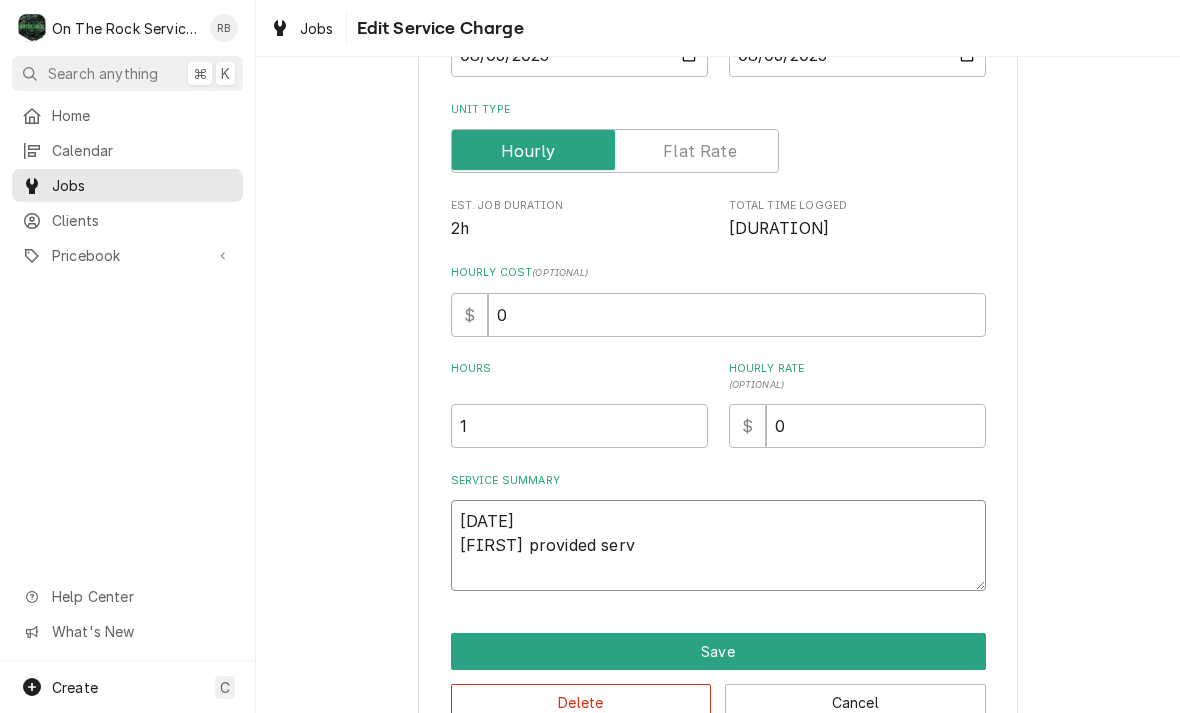 type on "[DATE]
[FIRST] provided service parts and labor to diagnose why the exhaust fans are not working. One had a broken belt. Tech replaced the broken belt and that fan is working properly at this time and returned to service. The other fan had no voltage going to the coil on the contactor. Tech found a wire that had came out of a wire nut. Tech put the 2 wires back together and the fan is now working. All fans are operating properly at this time." 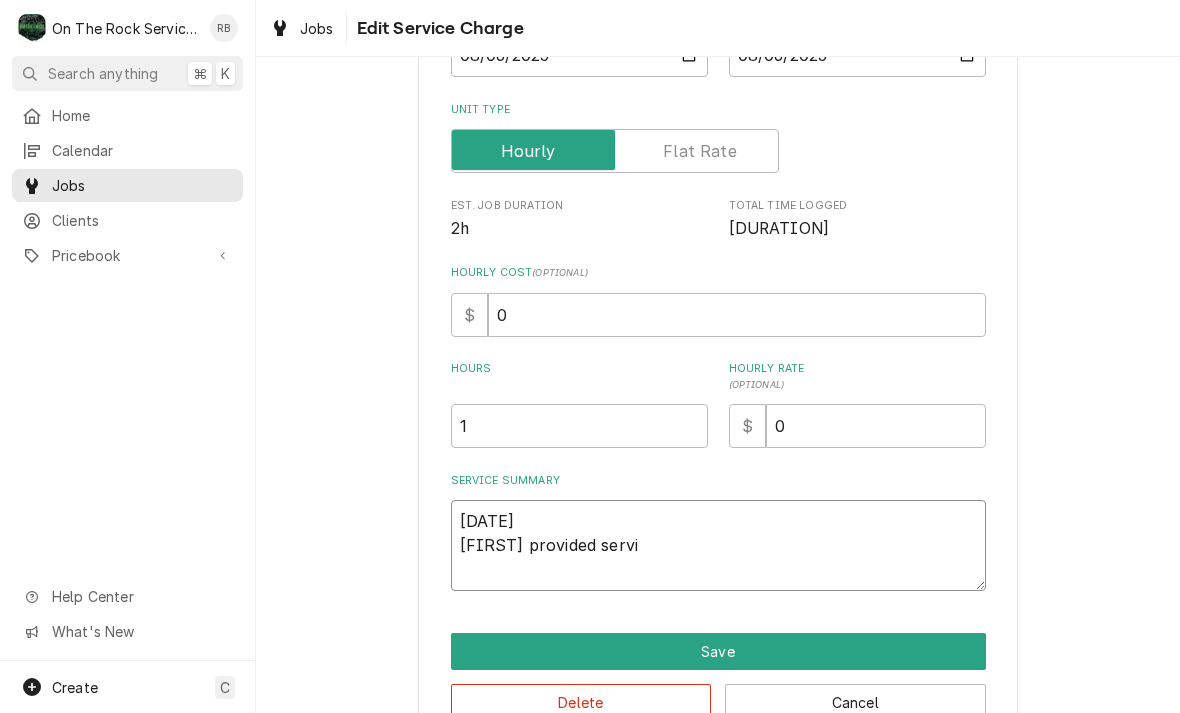 type on "x" 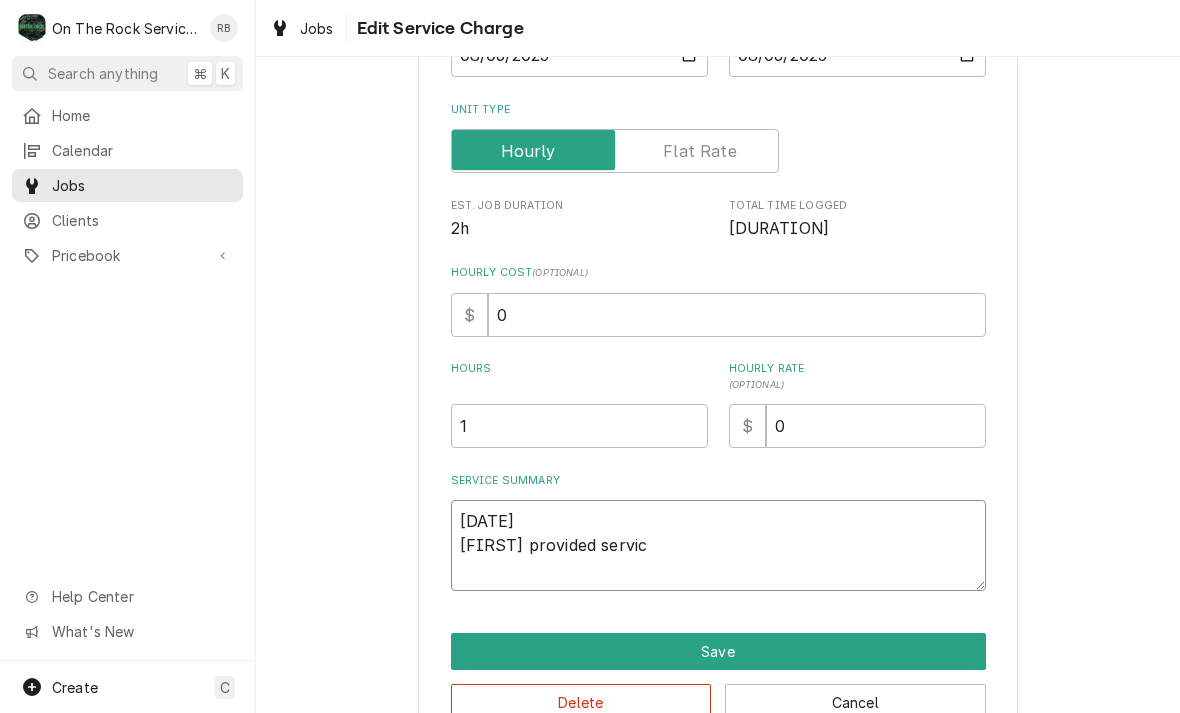 type on "x" 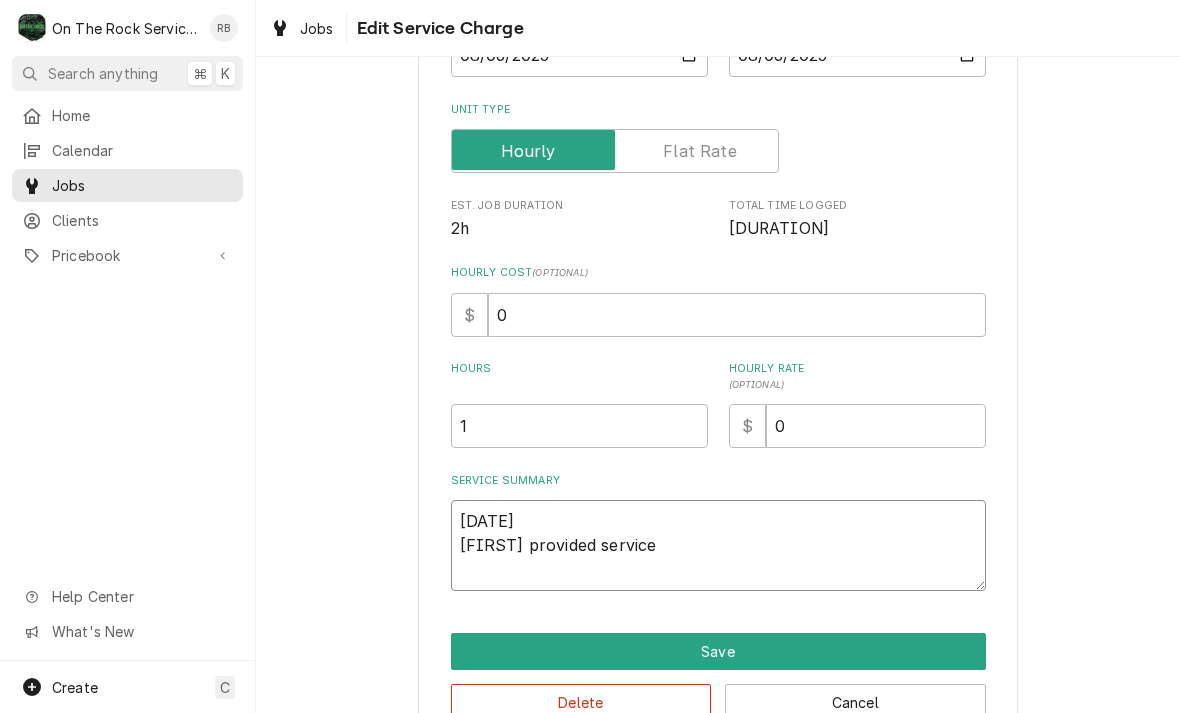 type on "x" 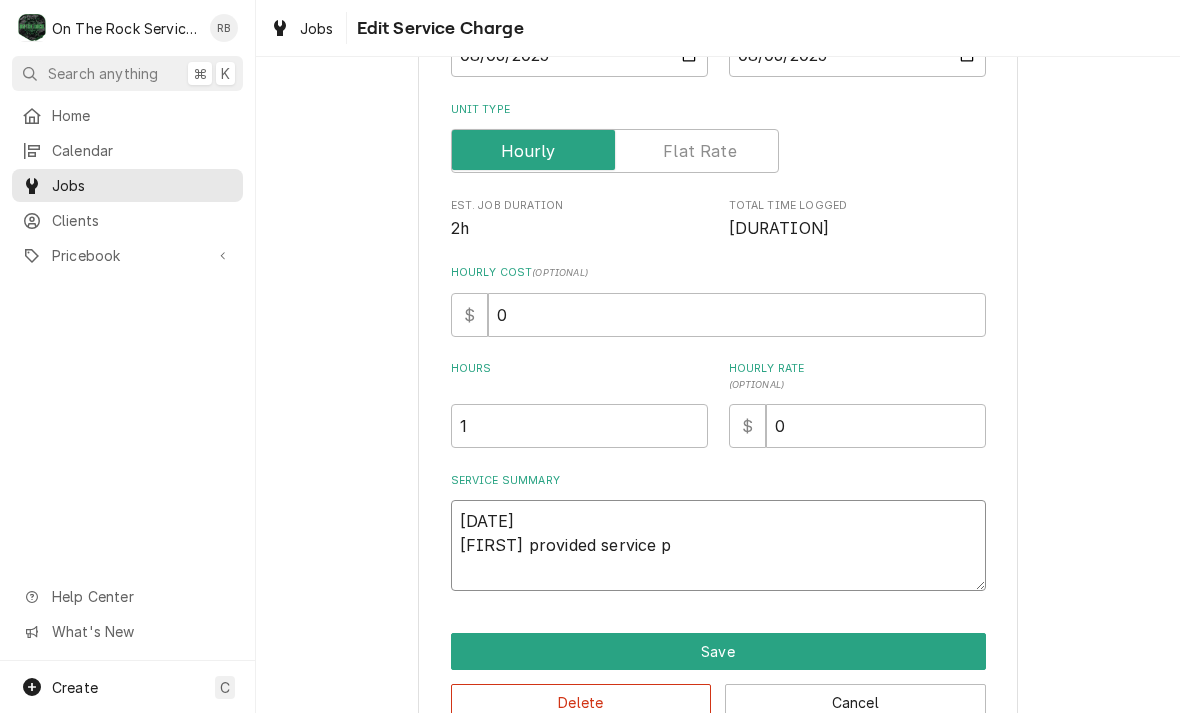 type on "x" 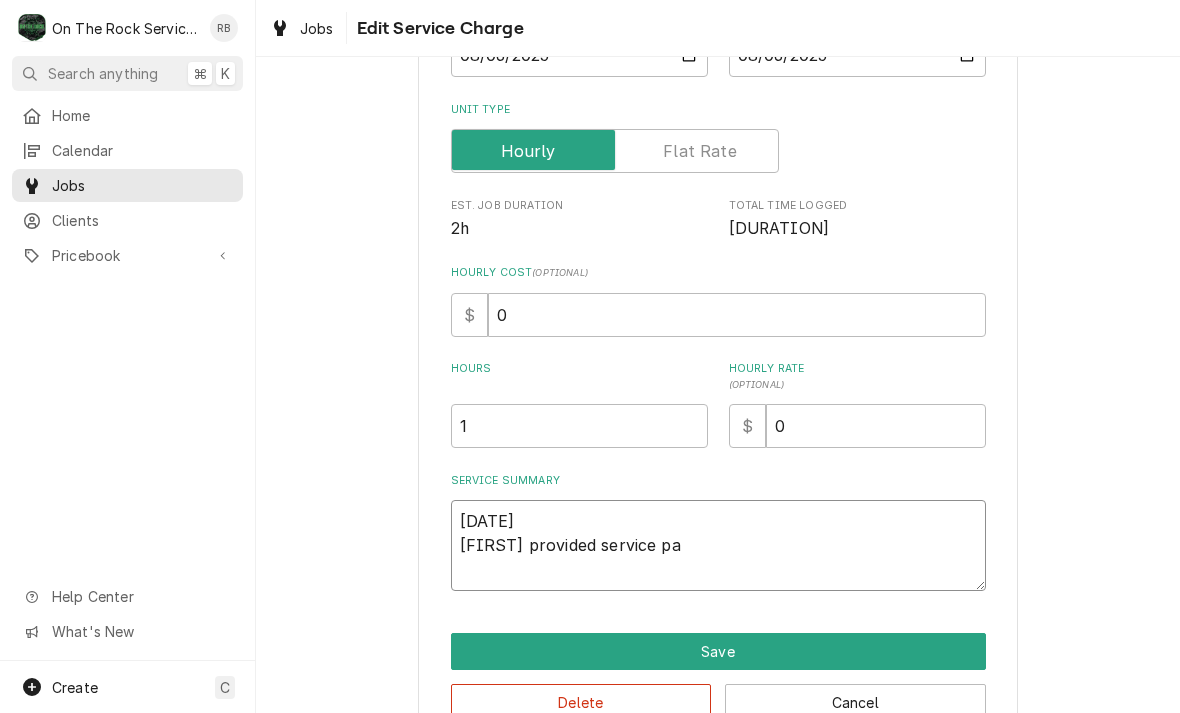 type on "x" 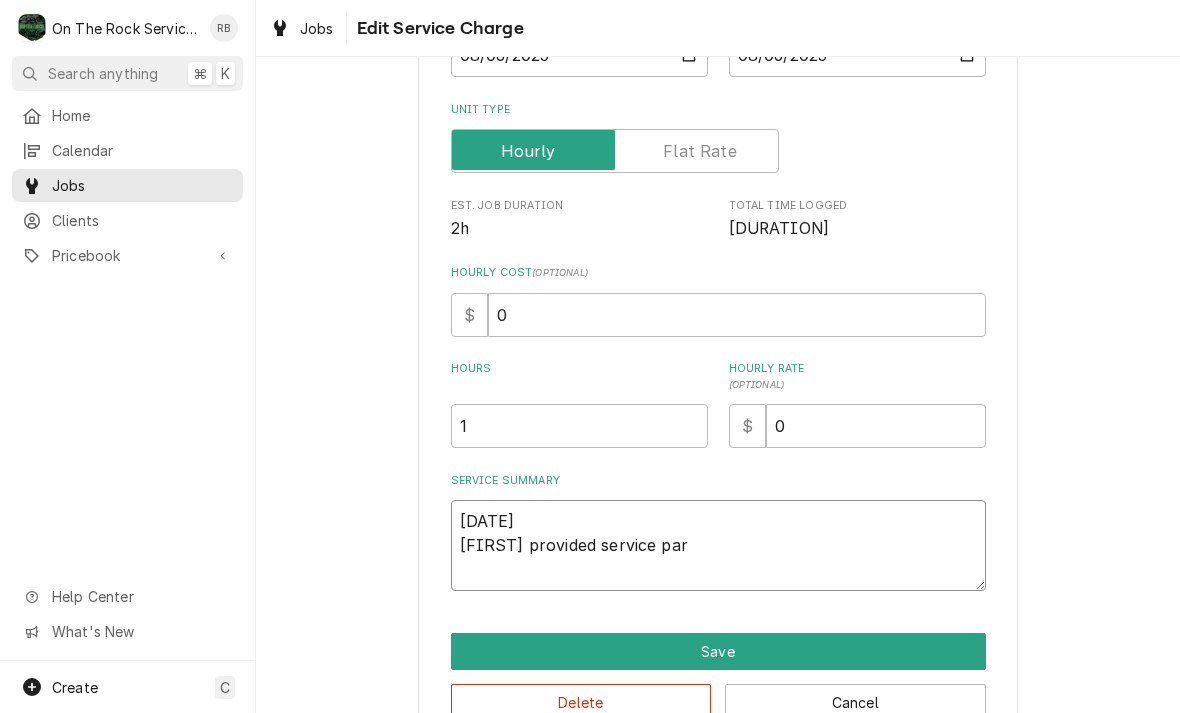 type on "x" 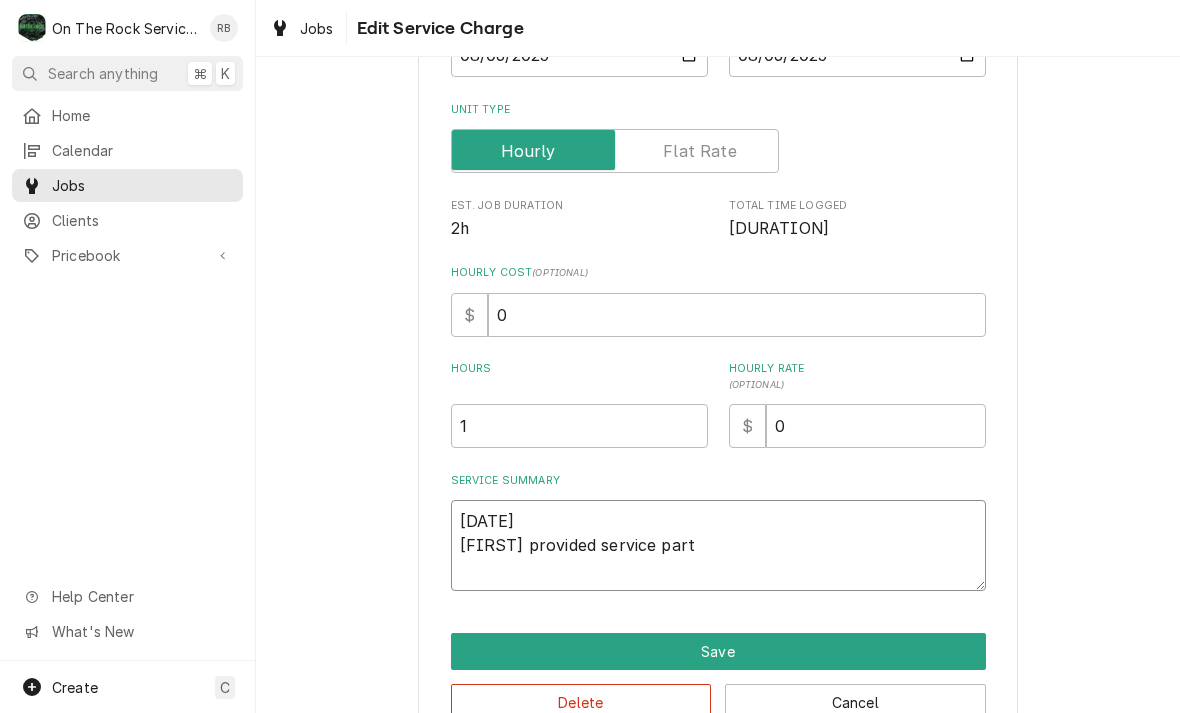 type on "x" 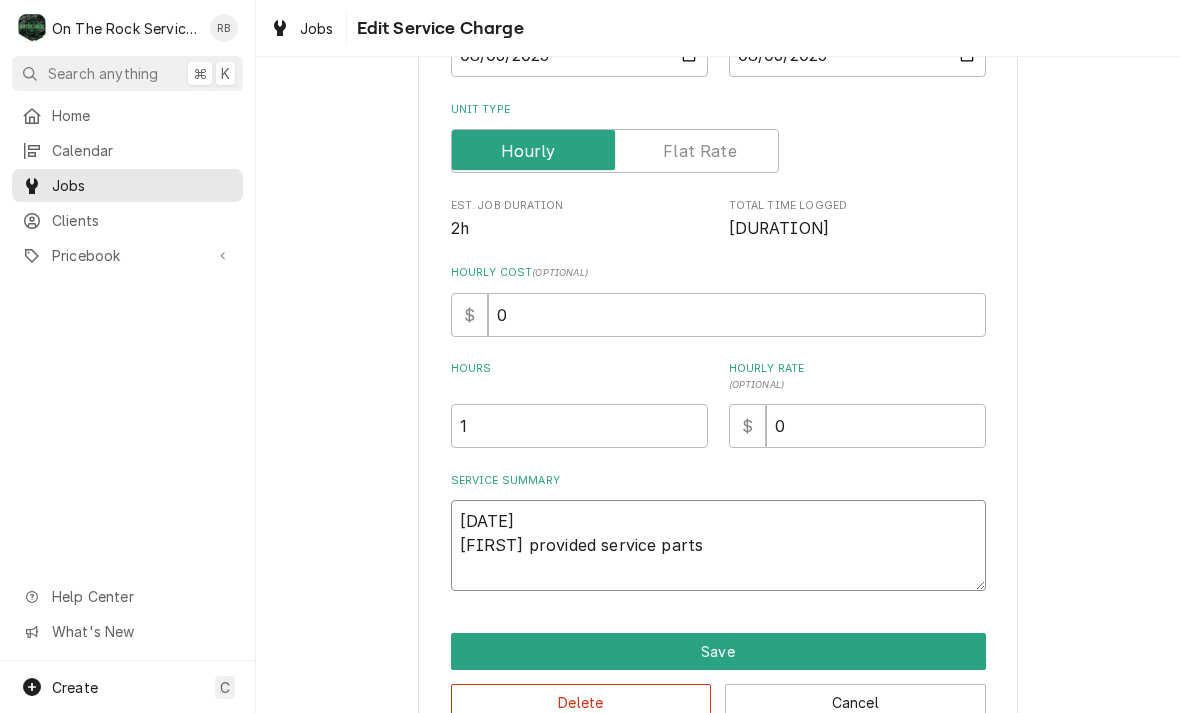 type on "x" 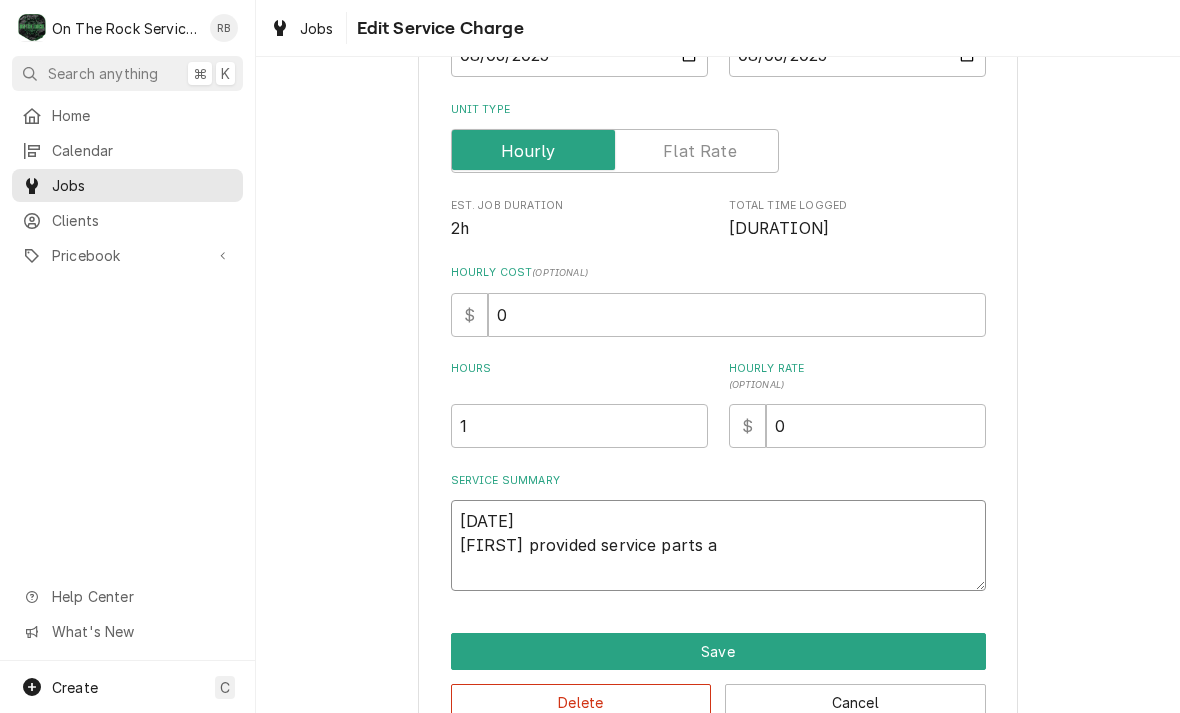type on "x" 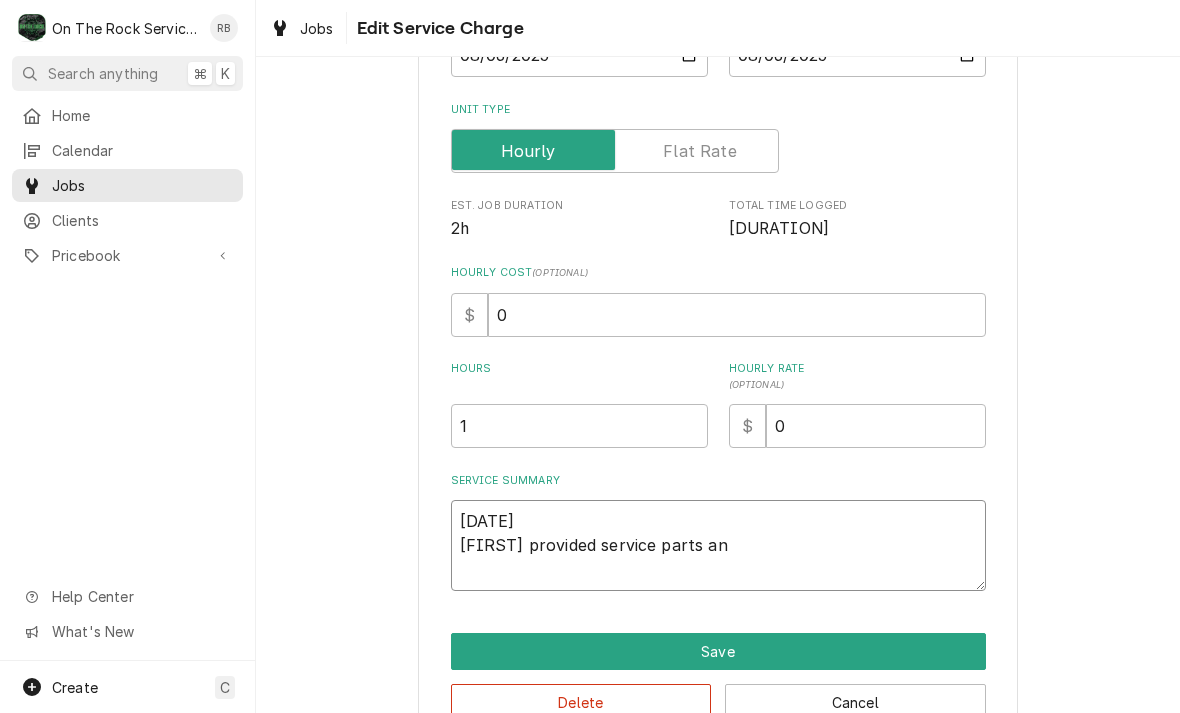 type on "[DATE]
[FIRST] provided service parts and" 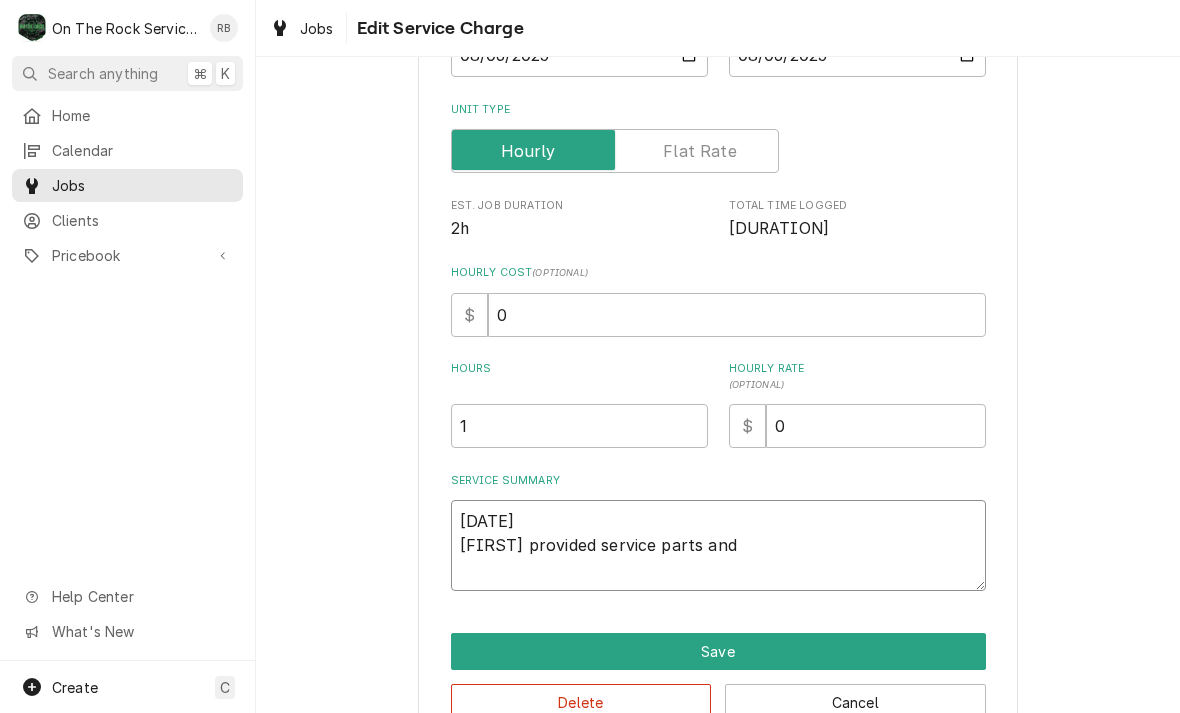 type on "x" 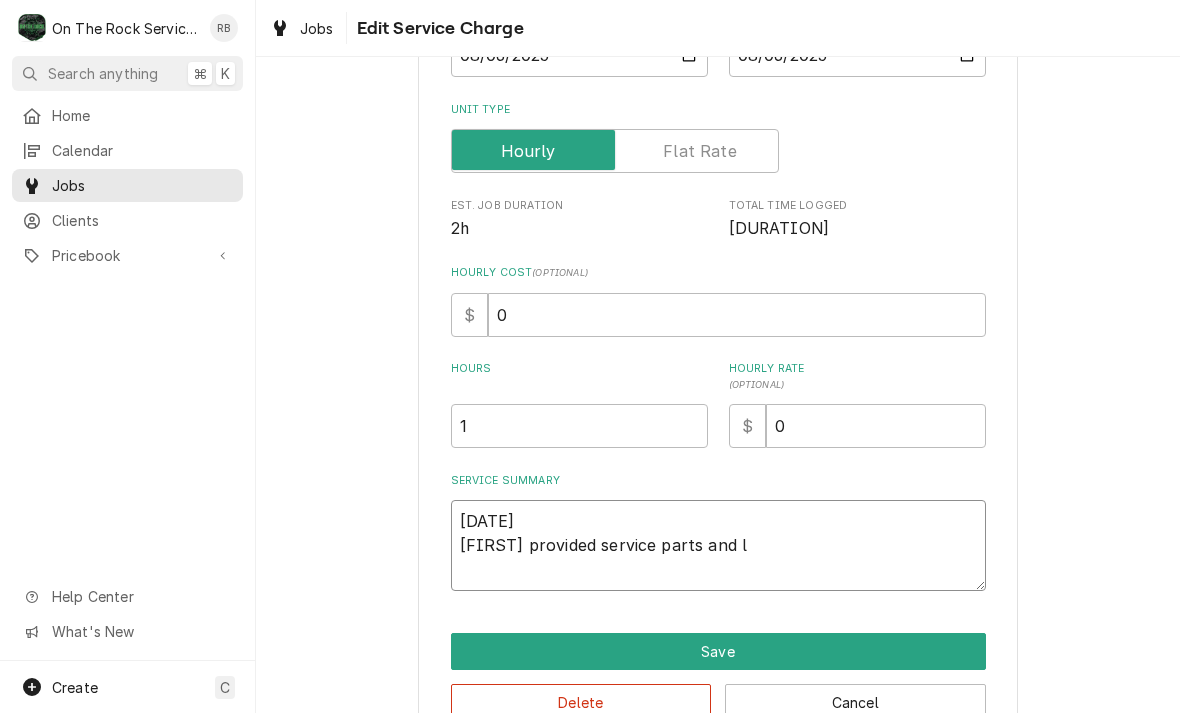type on "x" 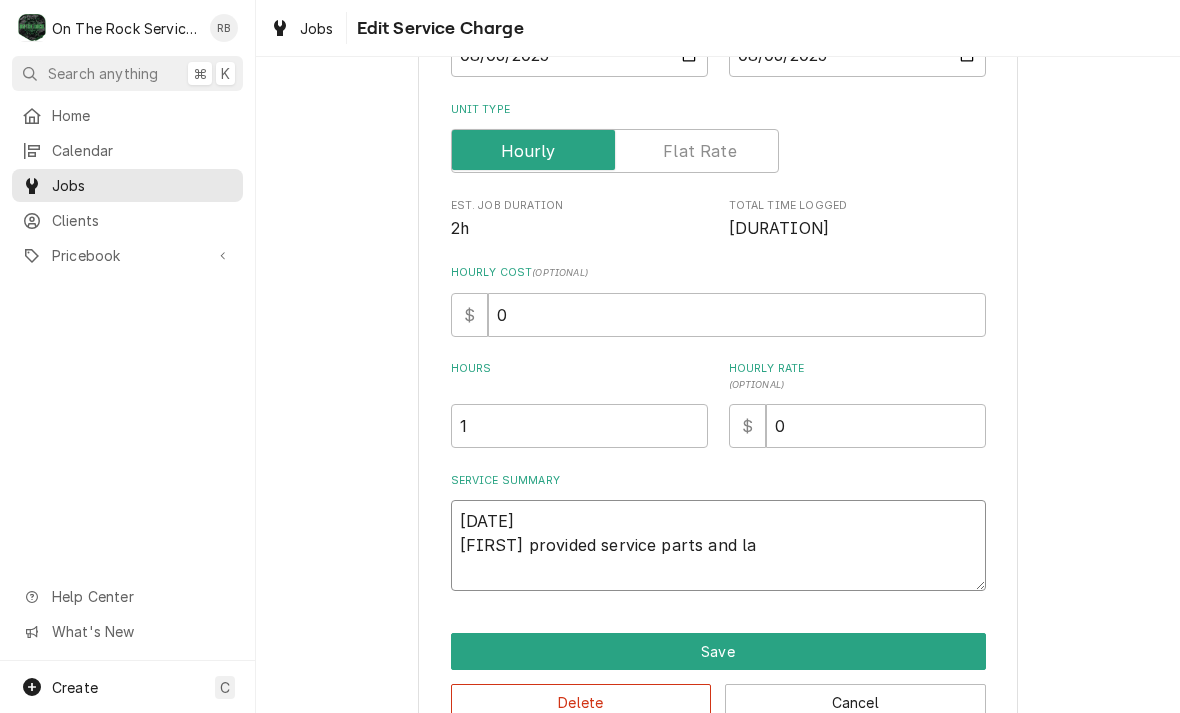 type on "x" 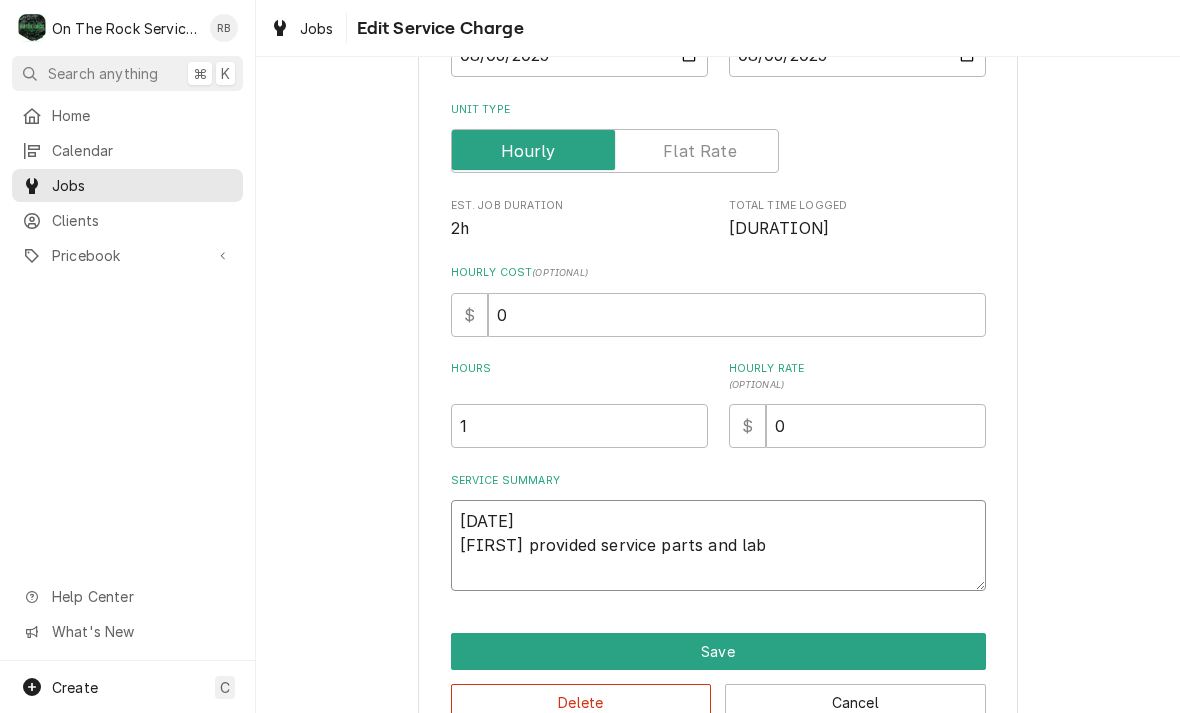 type on "x" 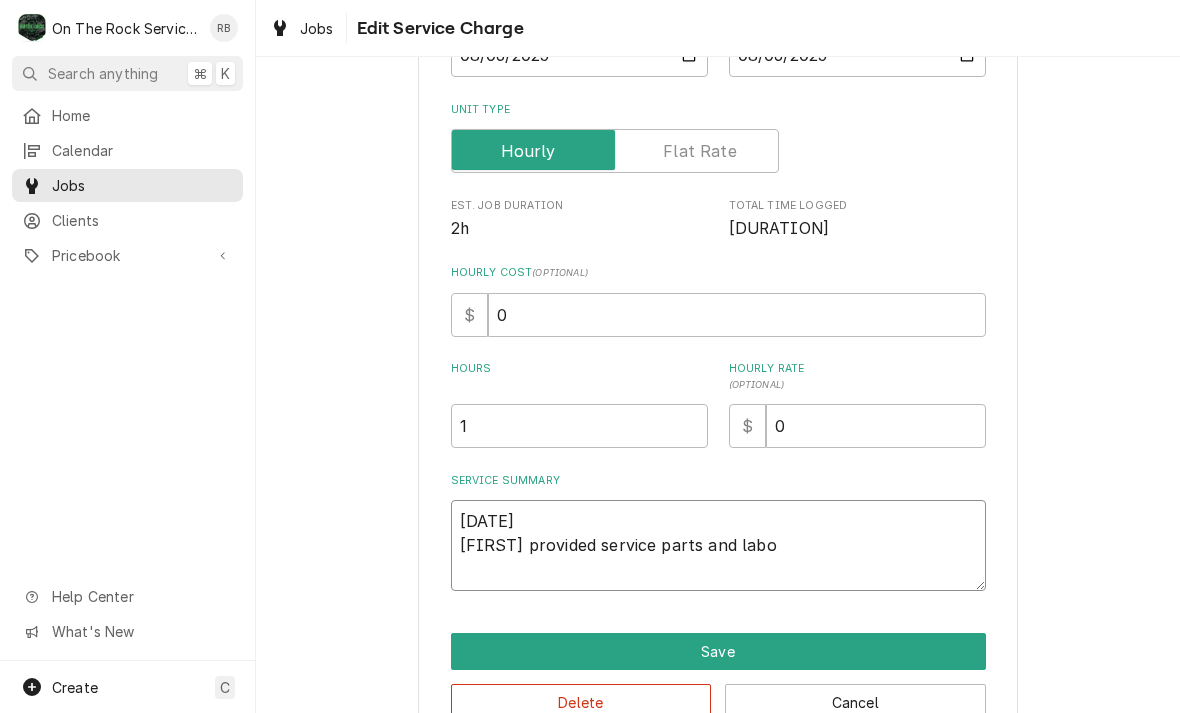 type on "x" 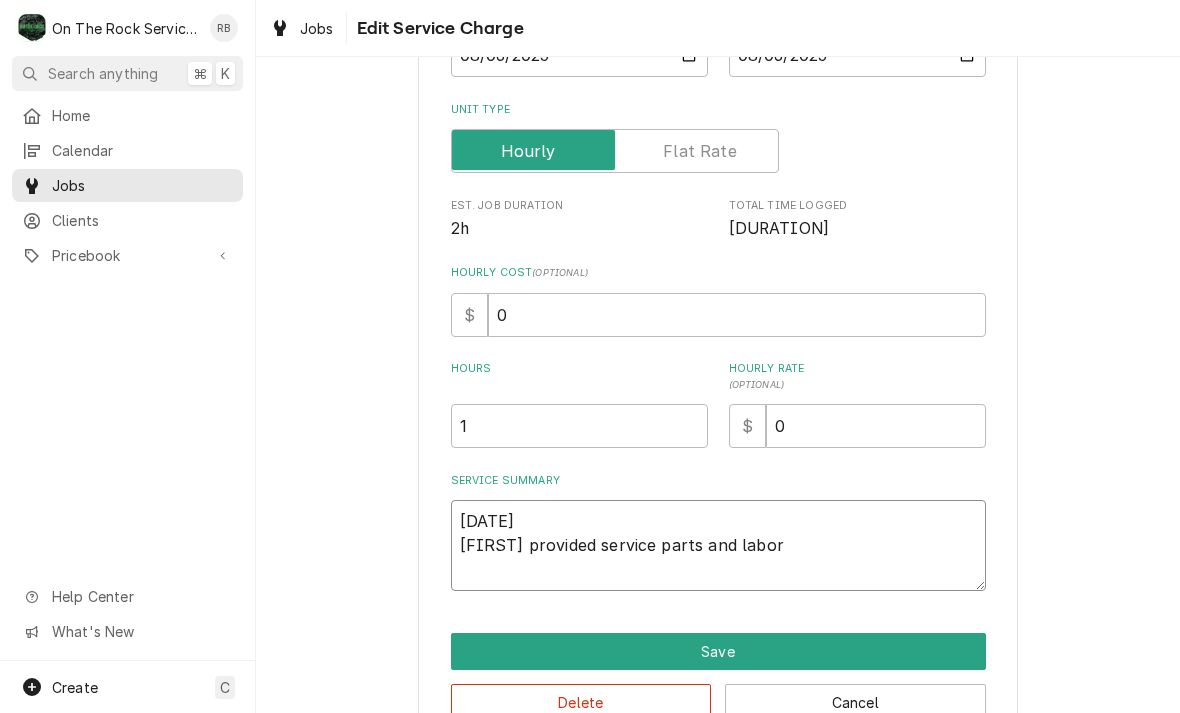 type on "x" 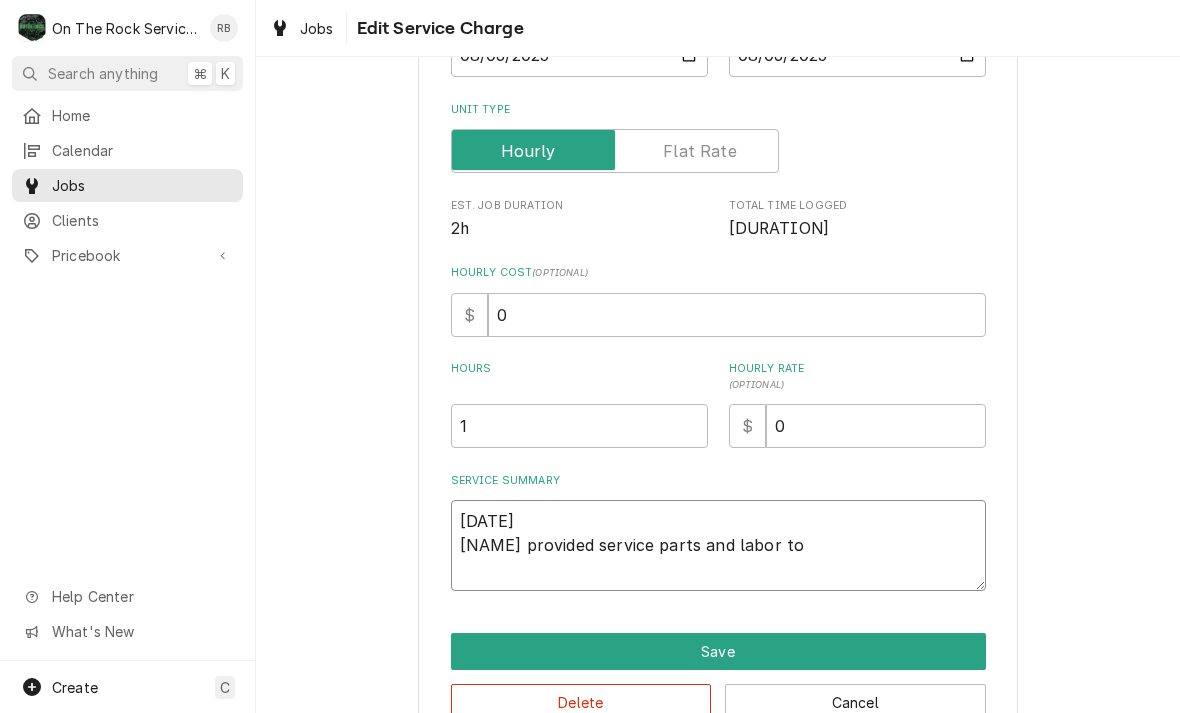 type on "x" 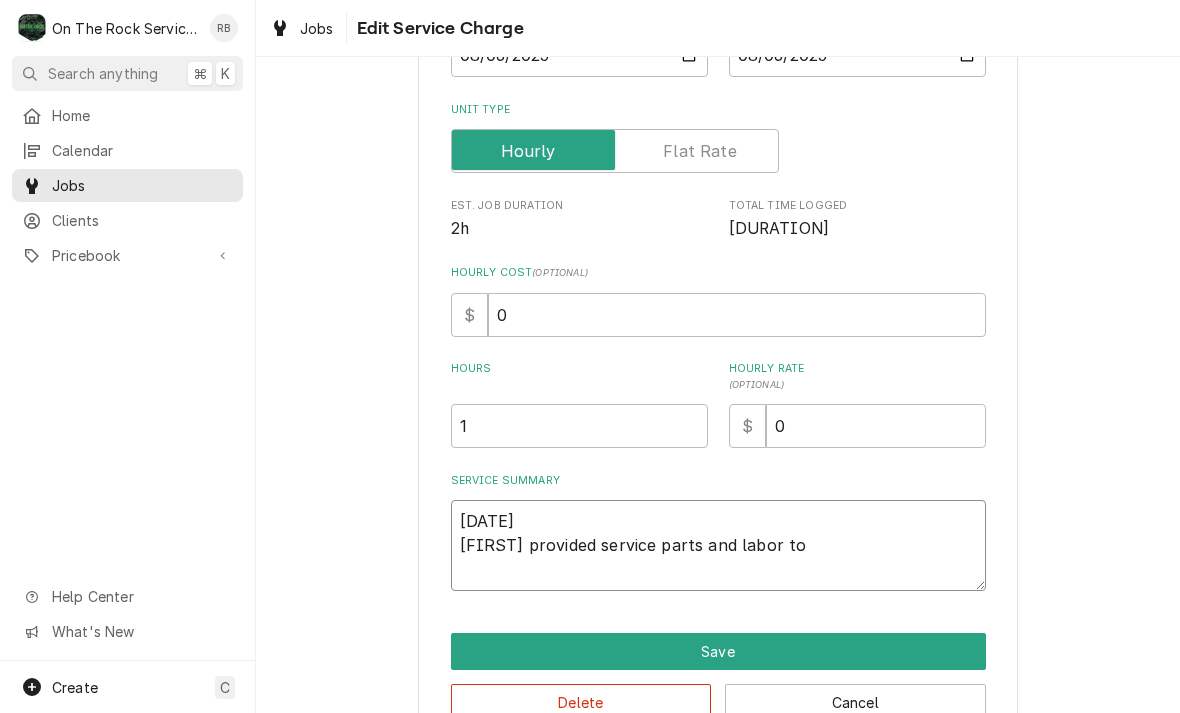 type on "x" 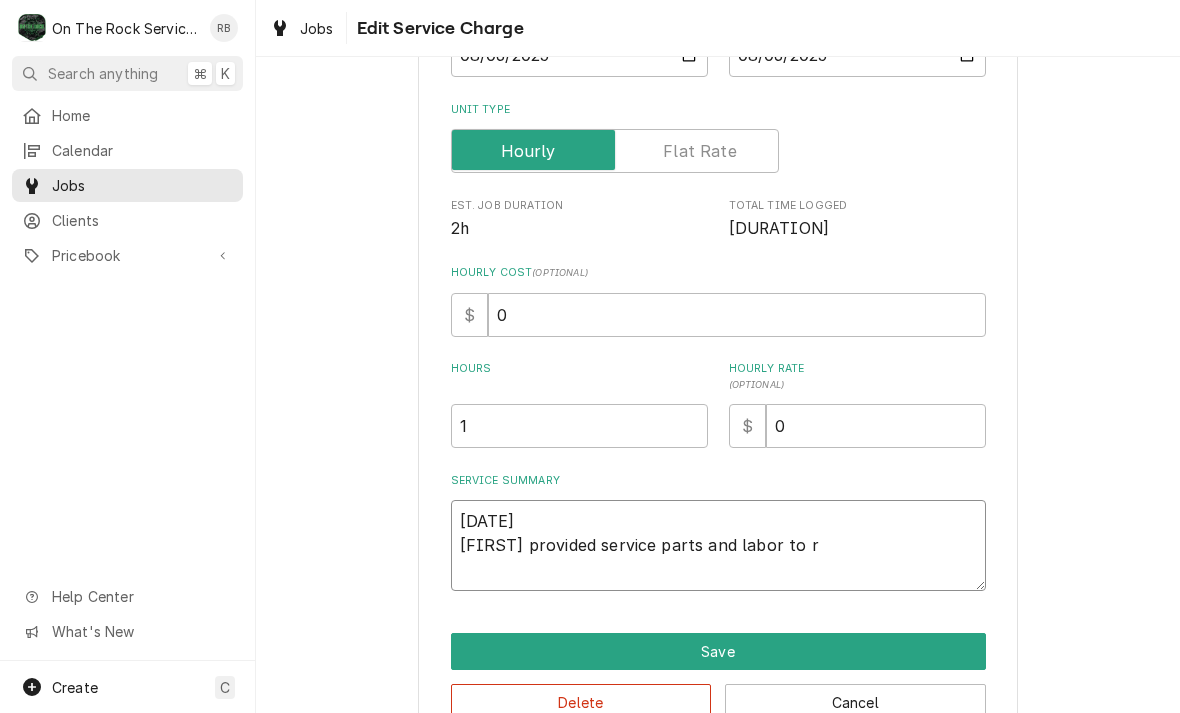 type on "x" 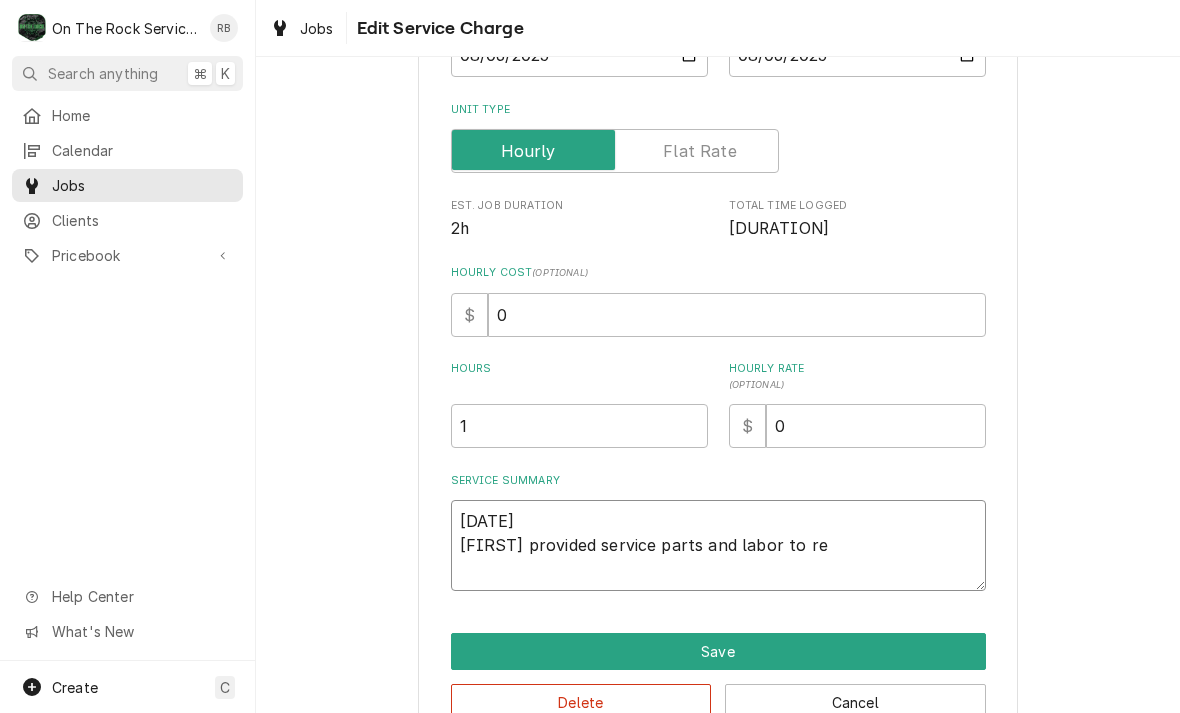 type on "x" 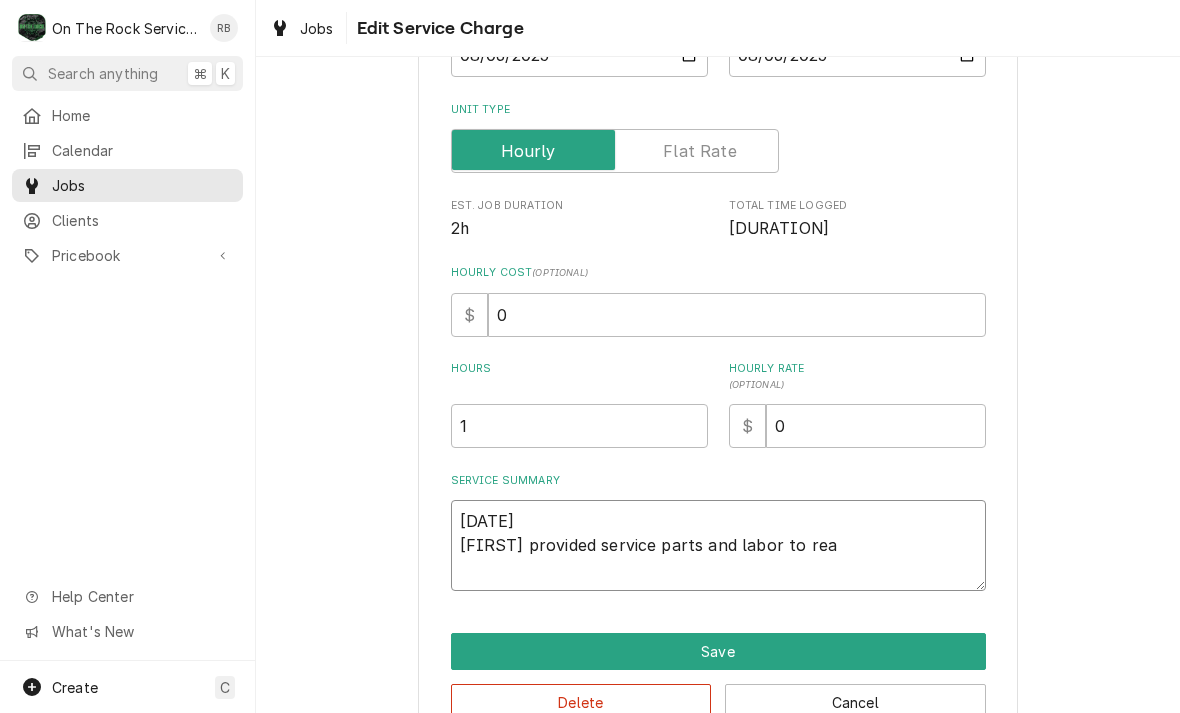 type on "x" 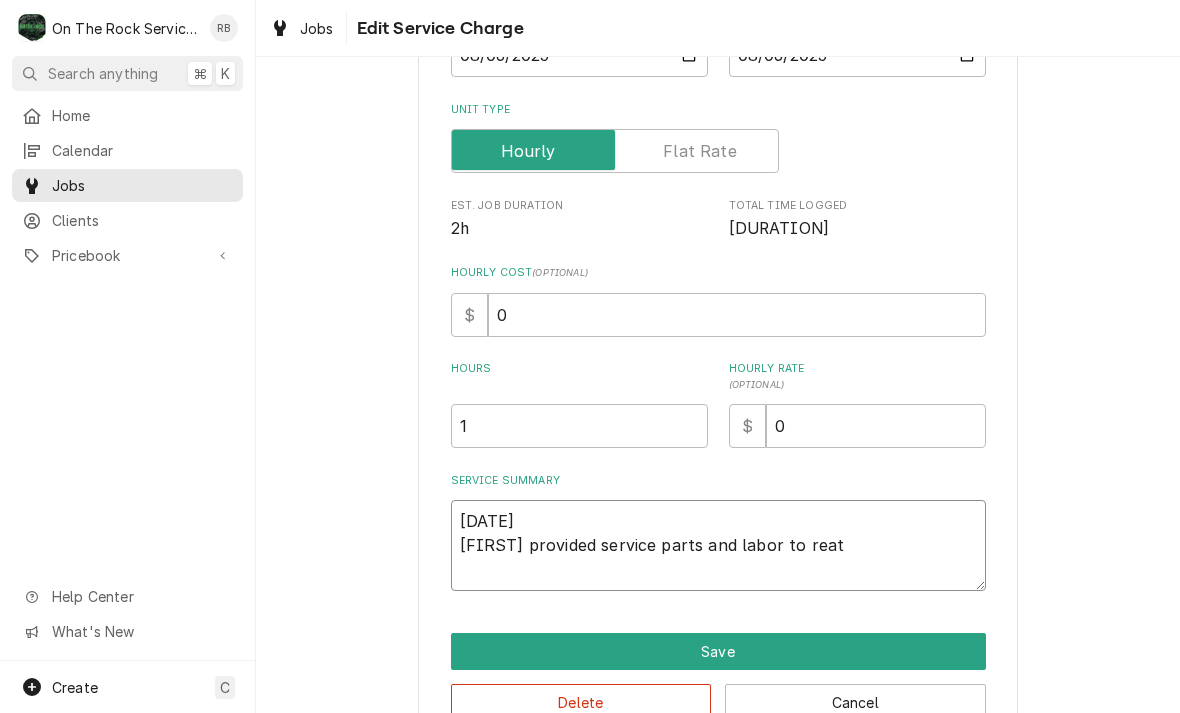 type on "x" 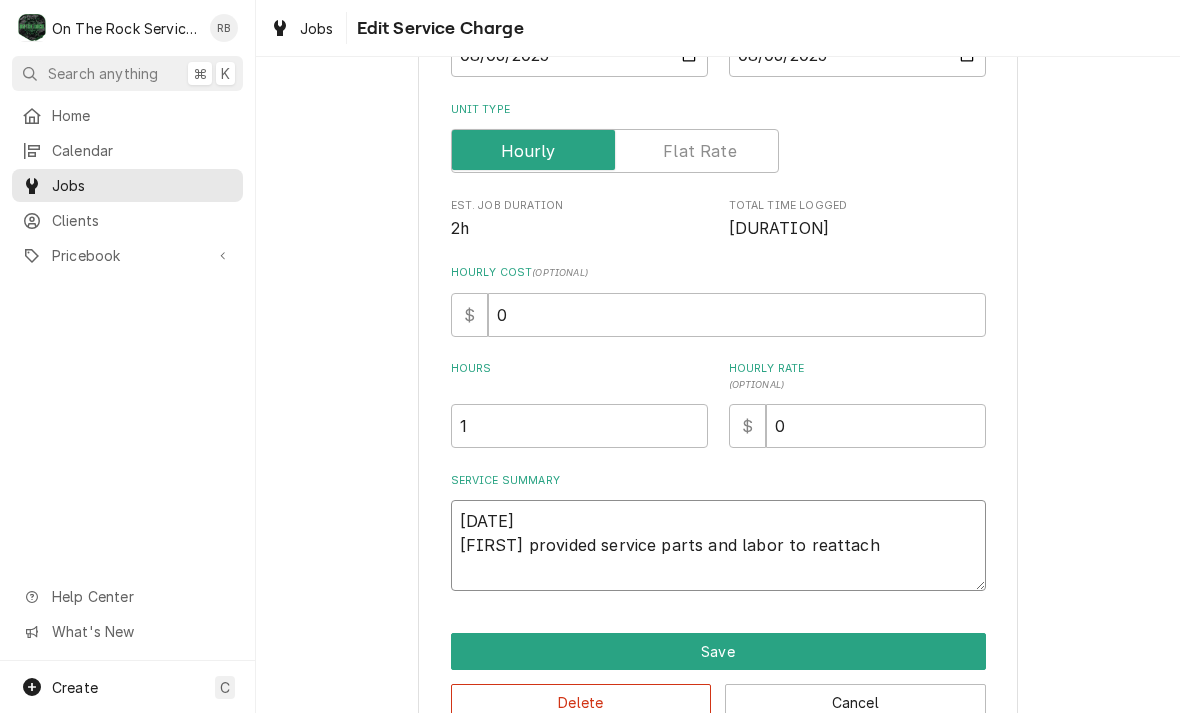 type on "x" 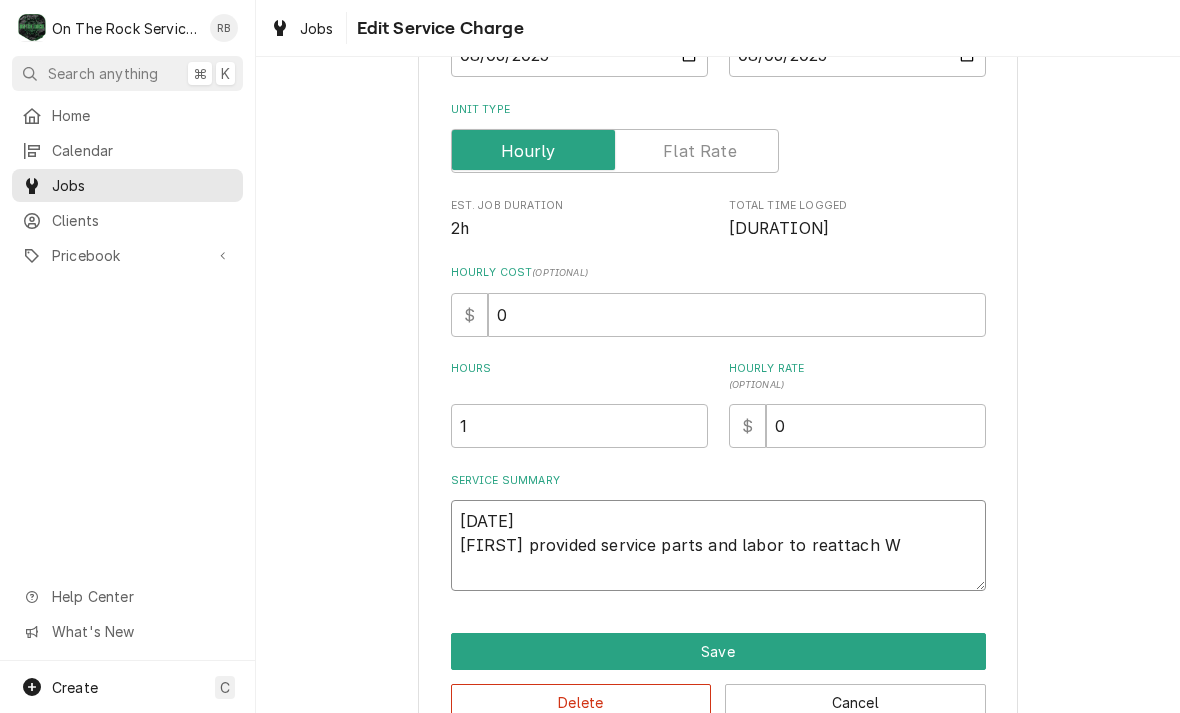 type on "x" 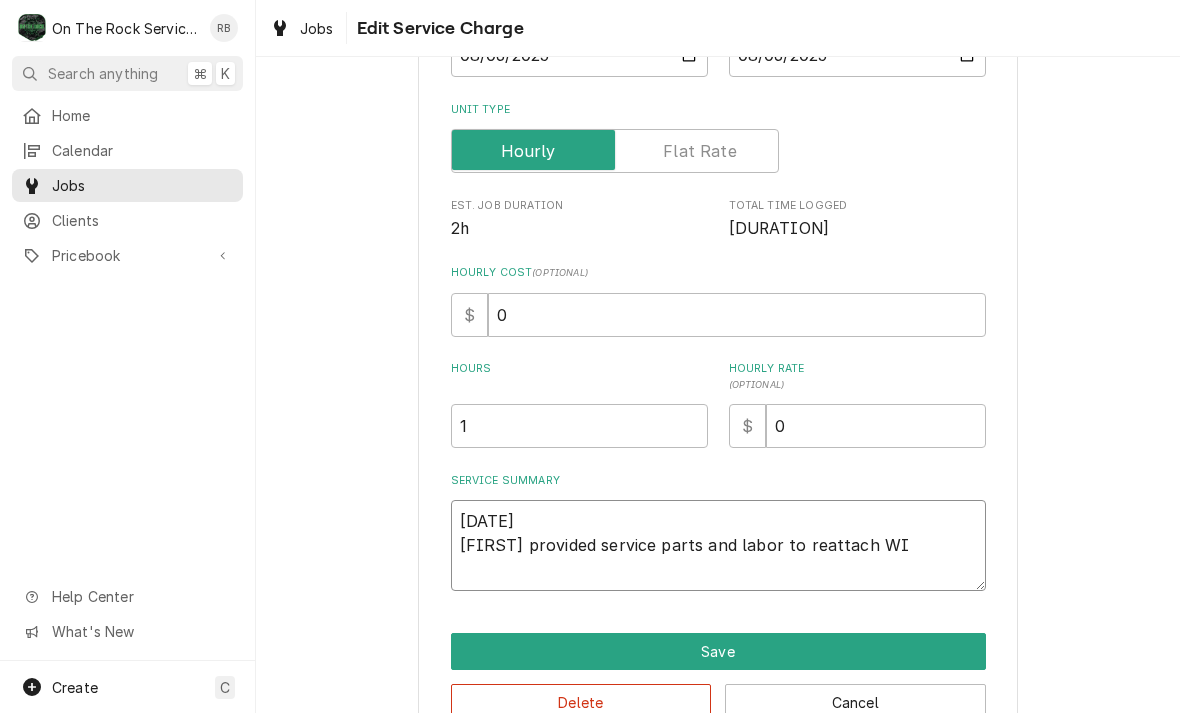 type on "x" 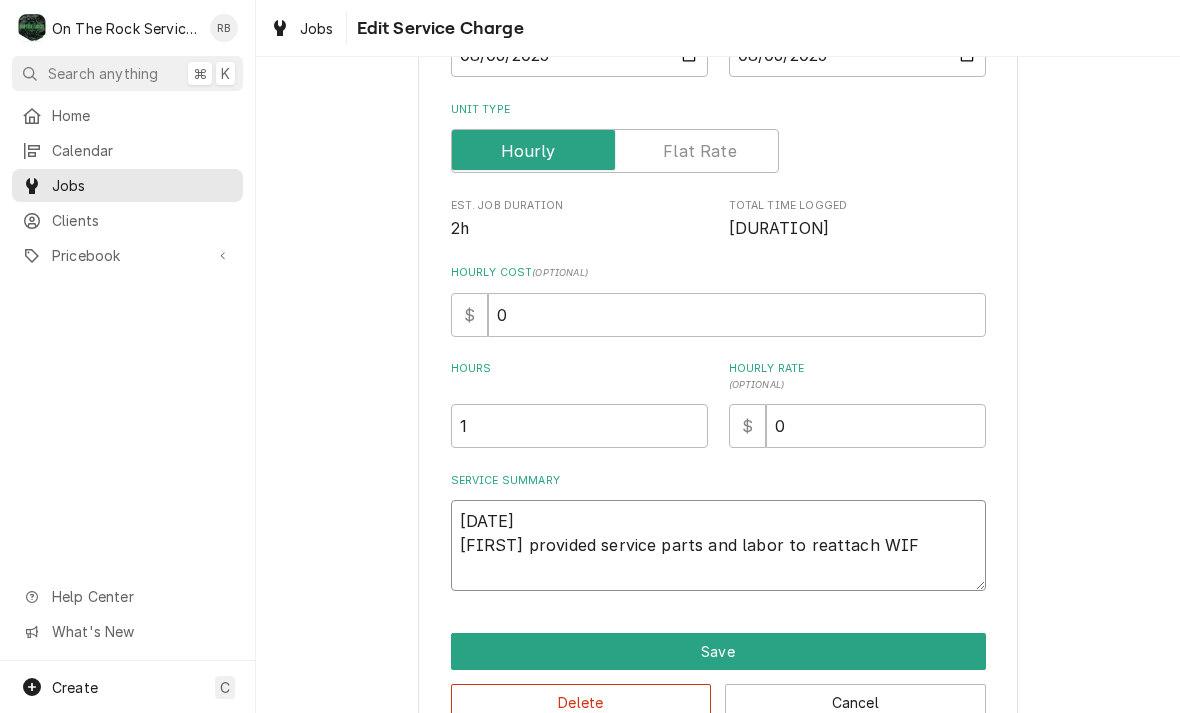 type on "x" 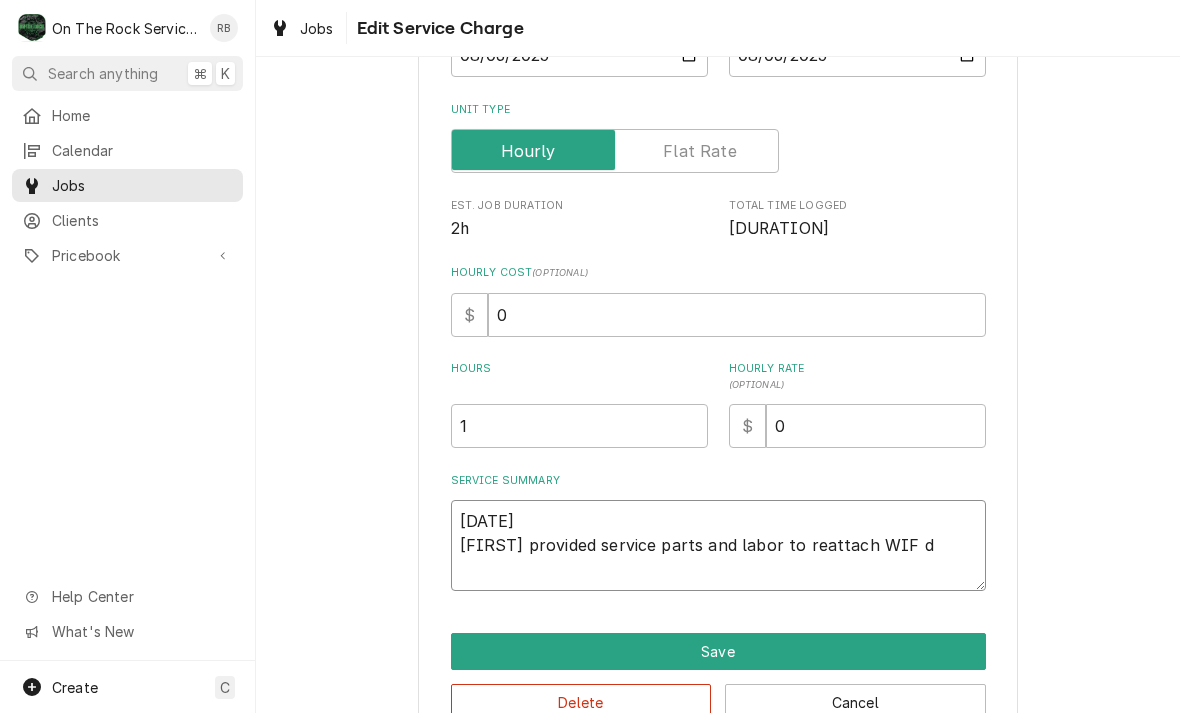 type on "x" 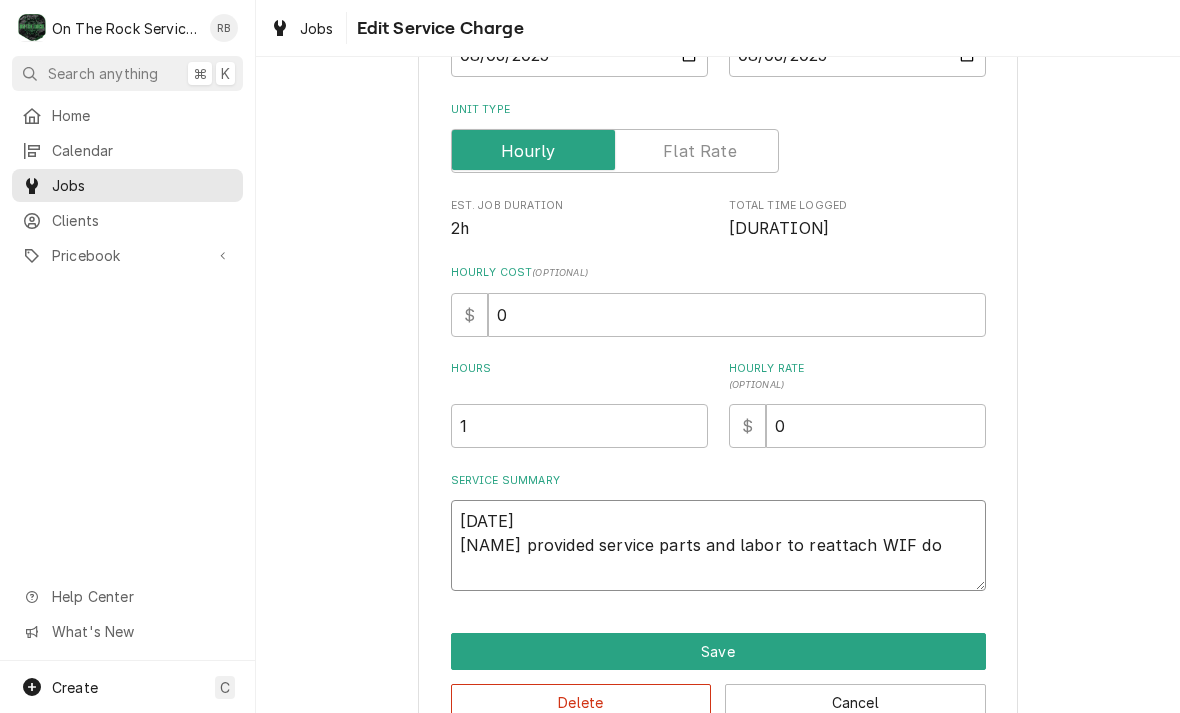 type on "x" 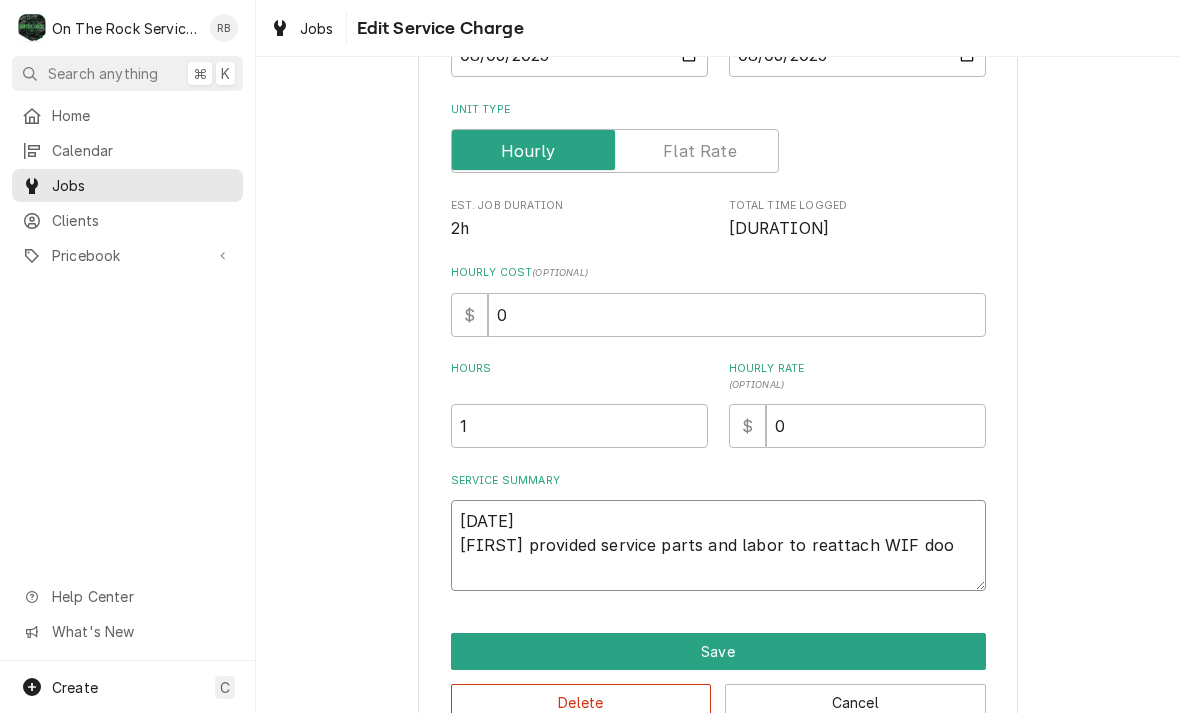 type on "x" 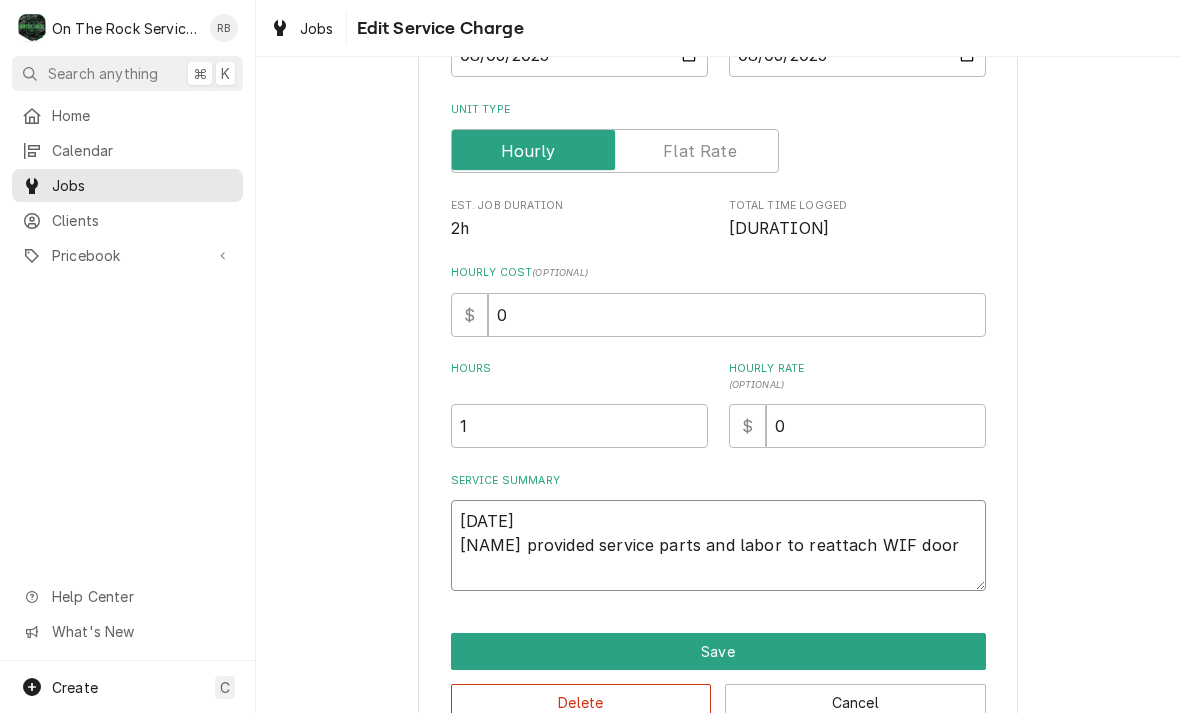 type on "x" 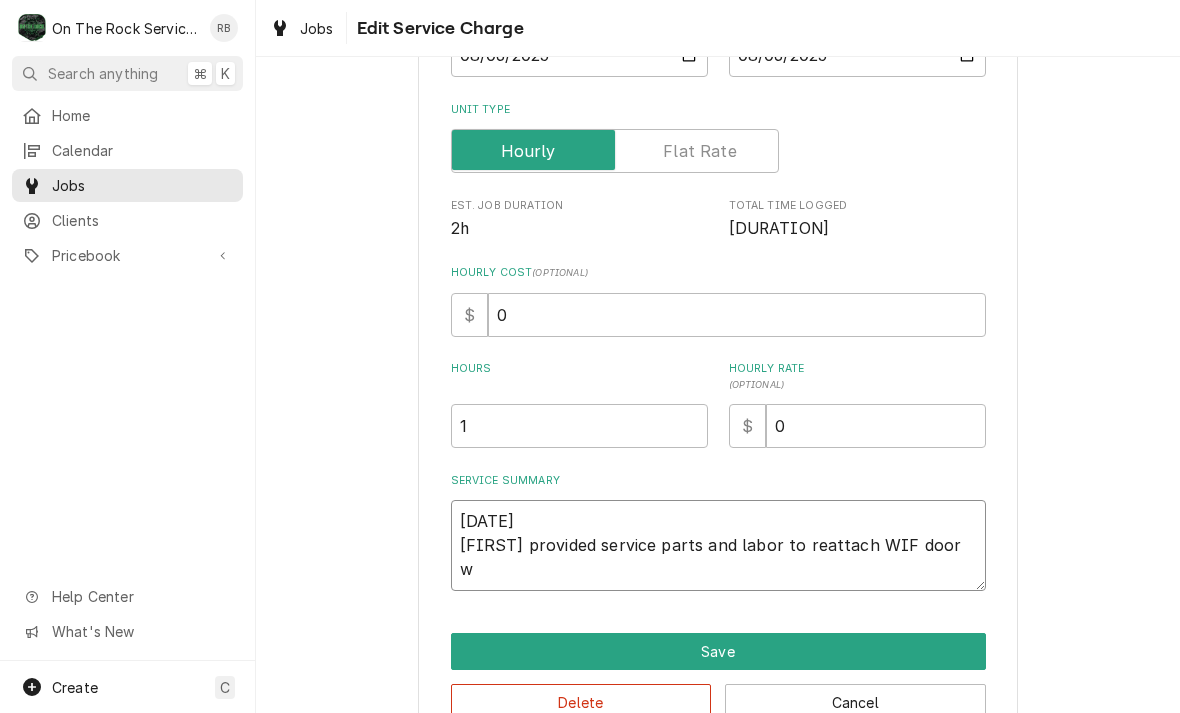 type on "x" 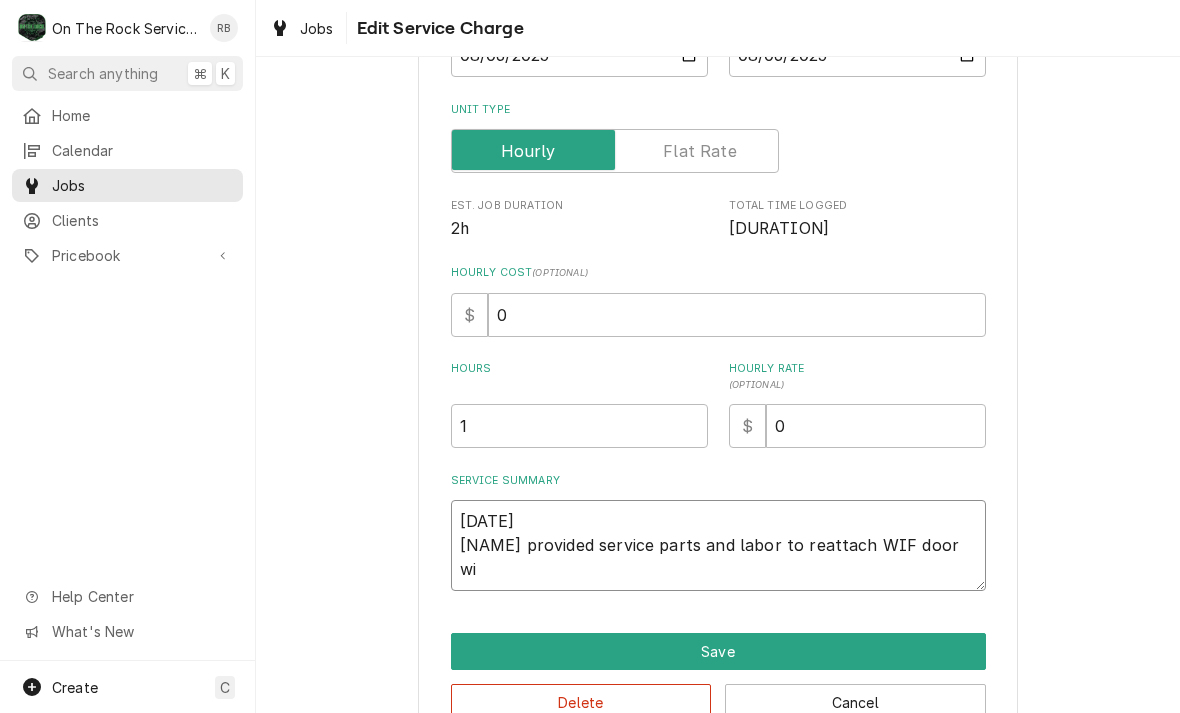 type on "x" 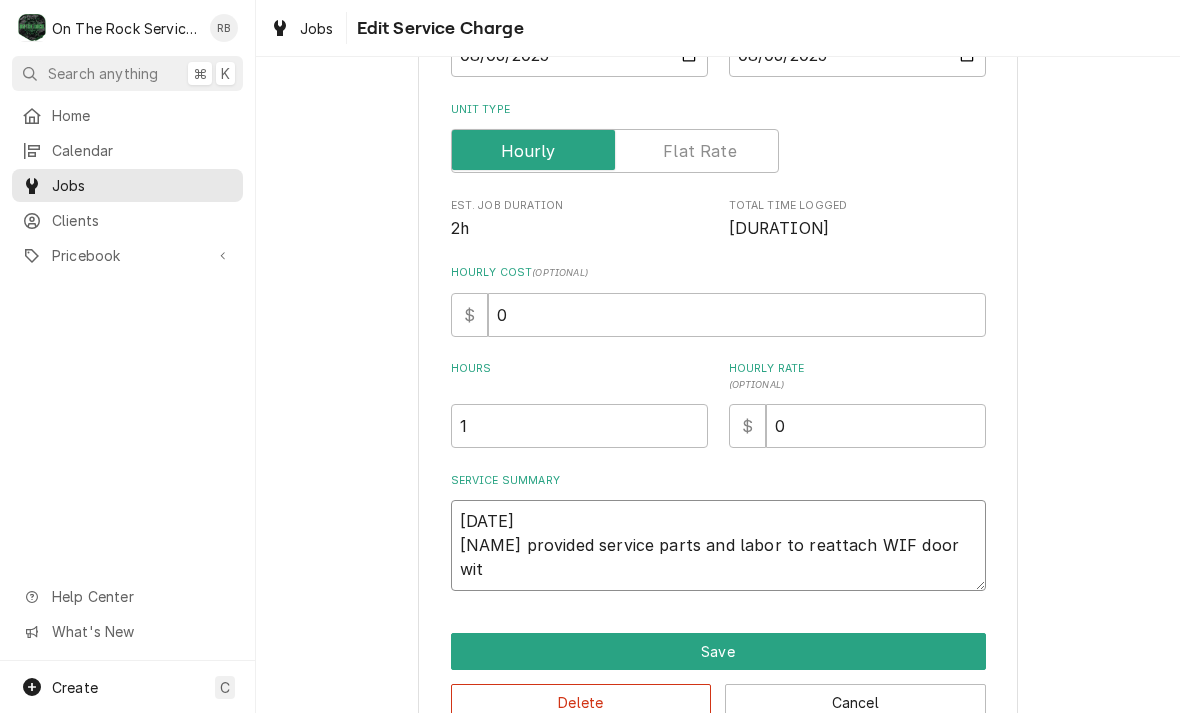 type on "x" 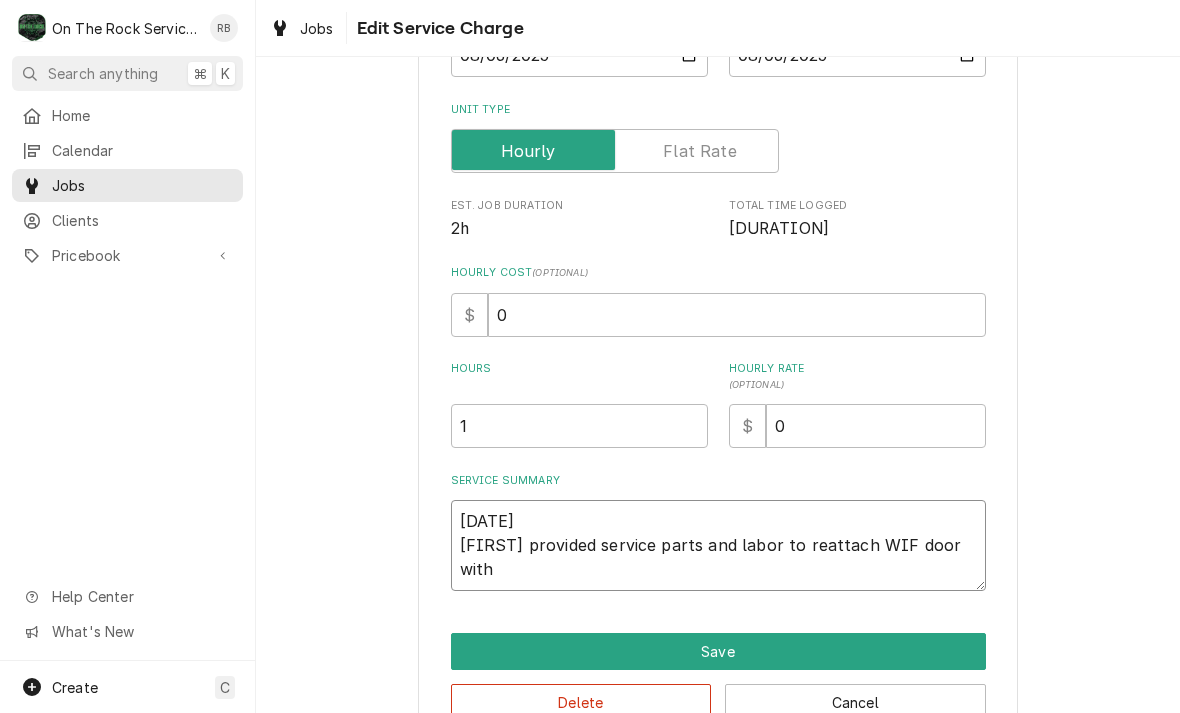 type on "x" 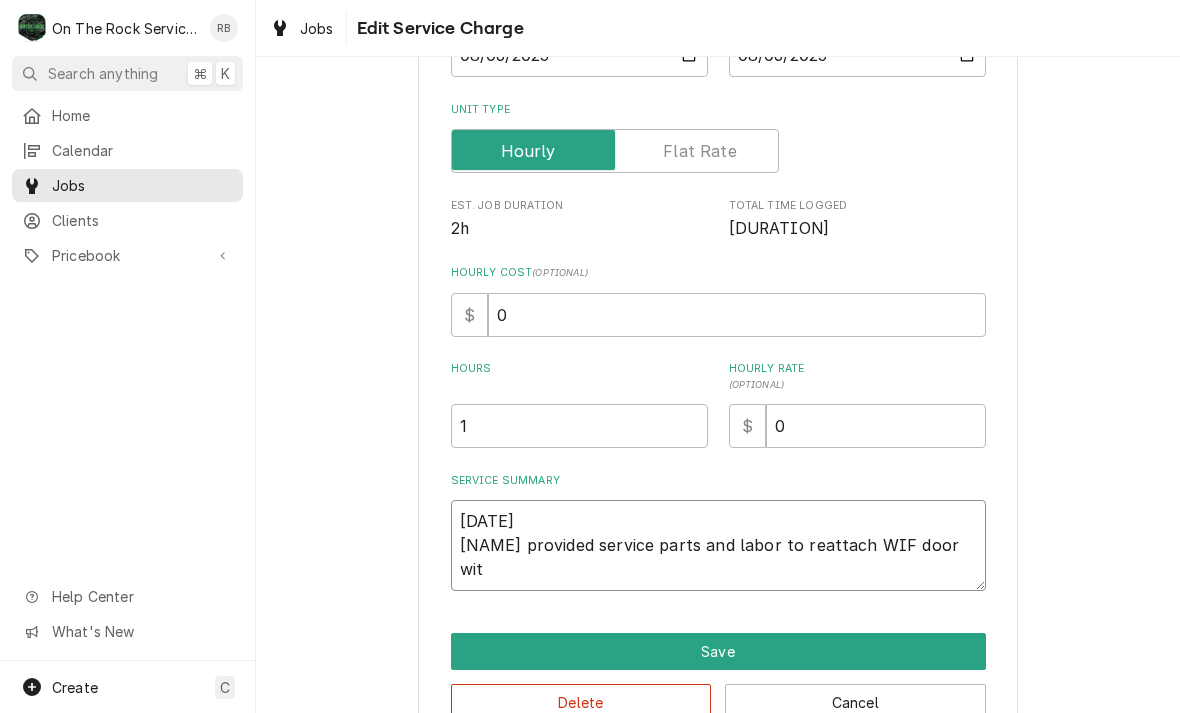 type on "x" 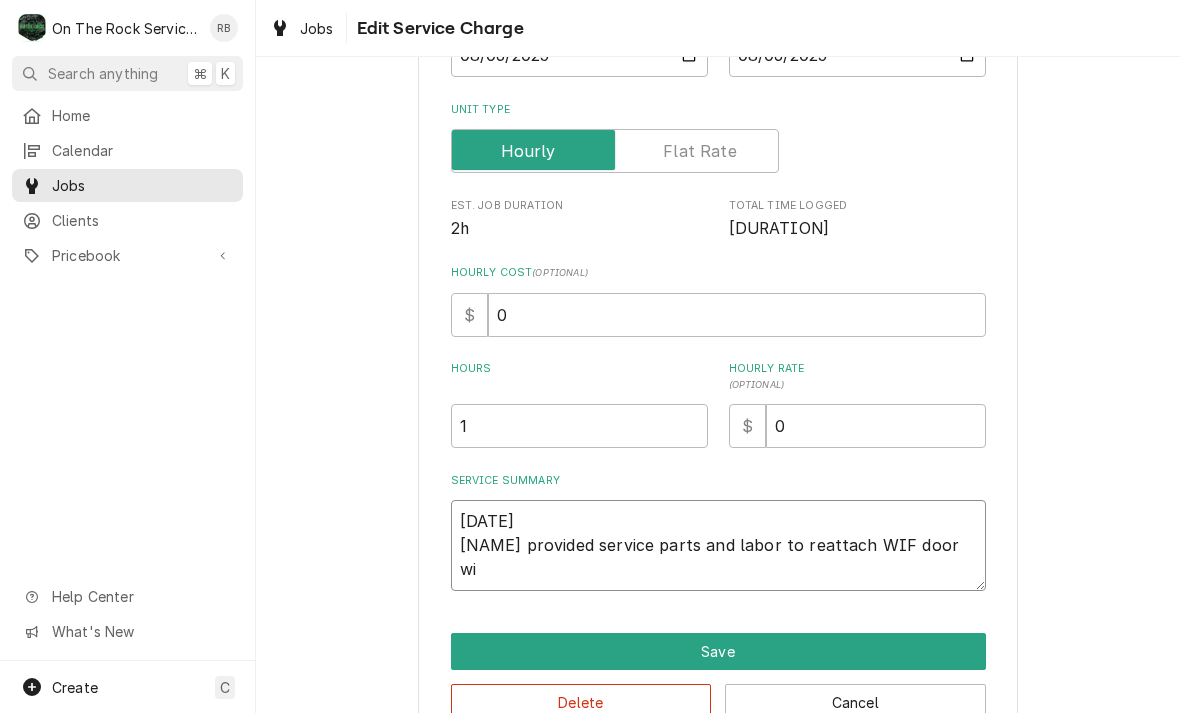 type on "x" 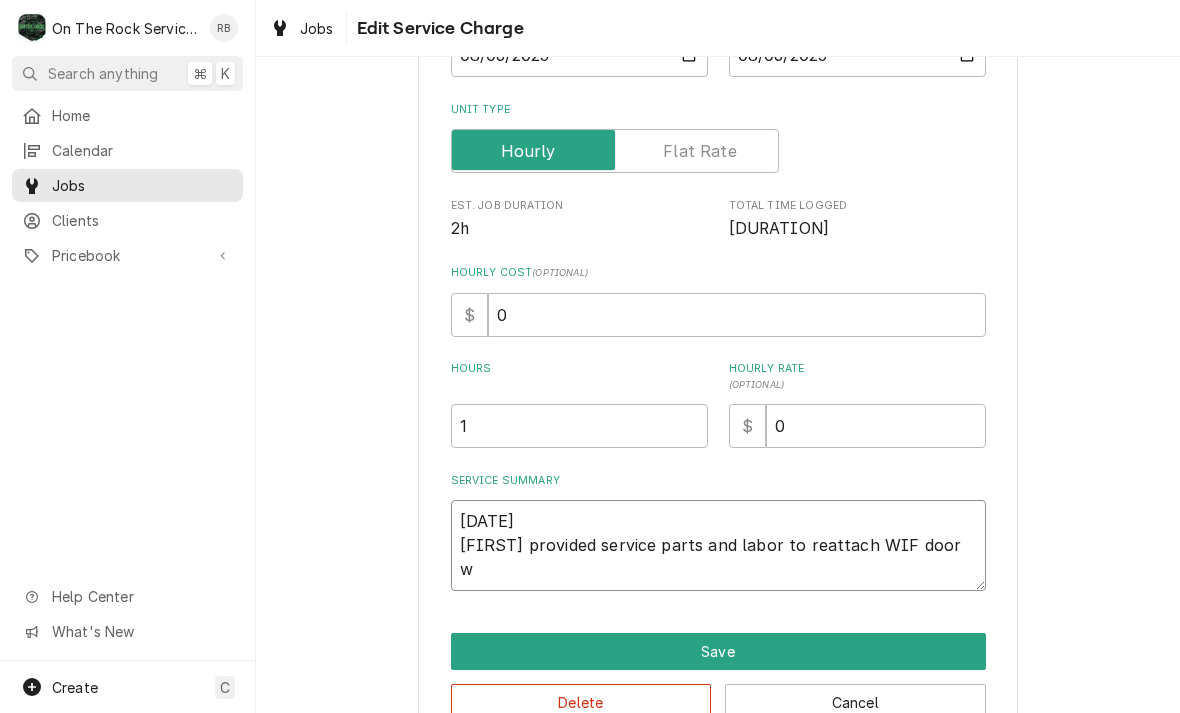 type on "x" 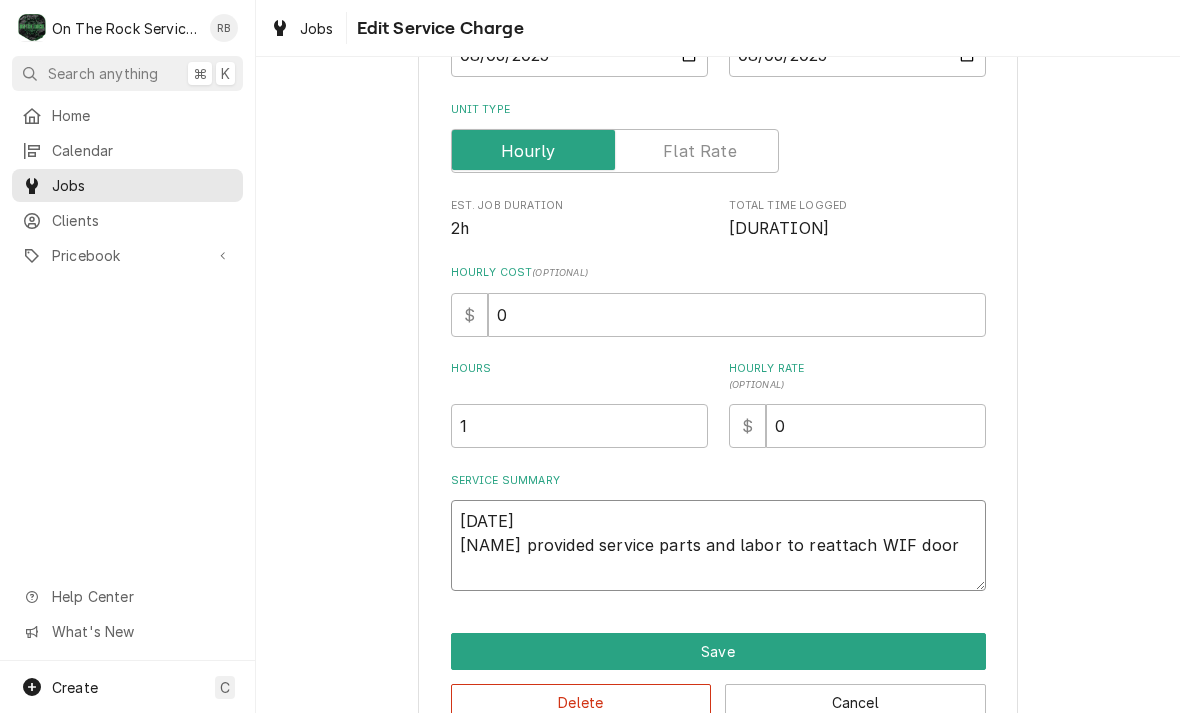 type on "x" 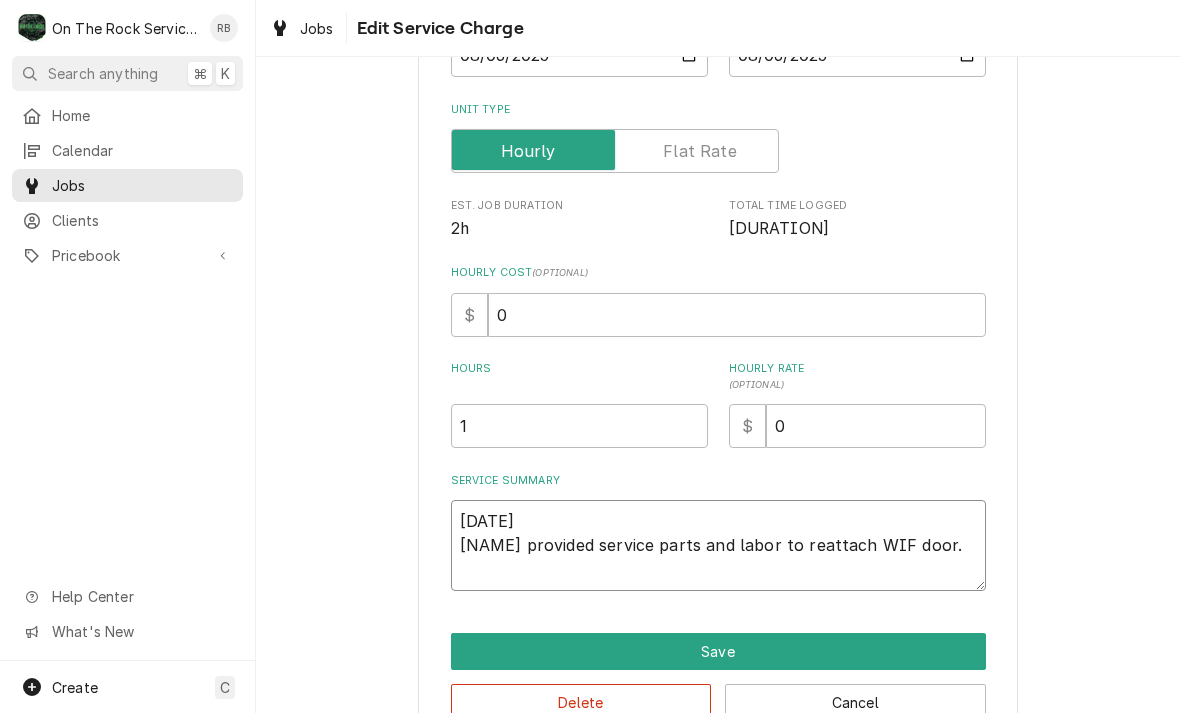 type on "x" 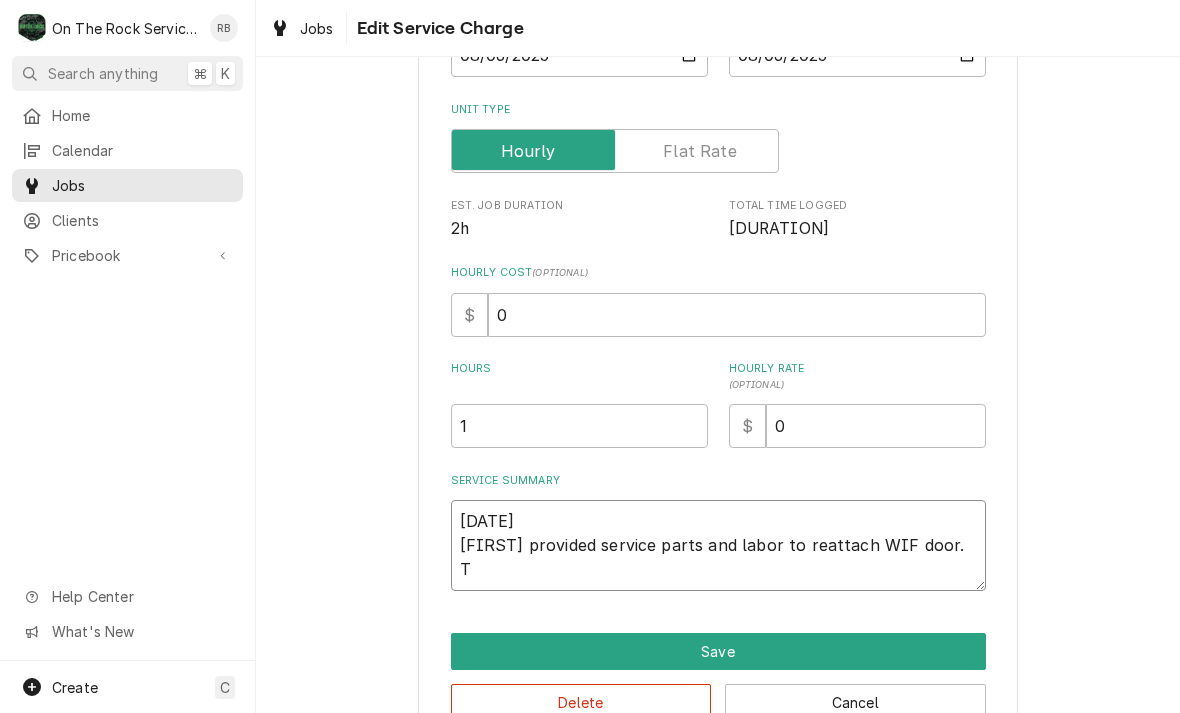 type on "x" 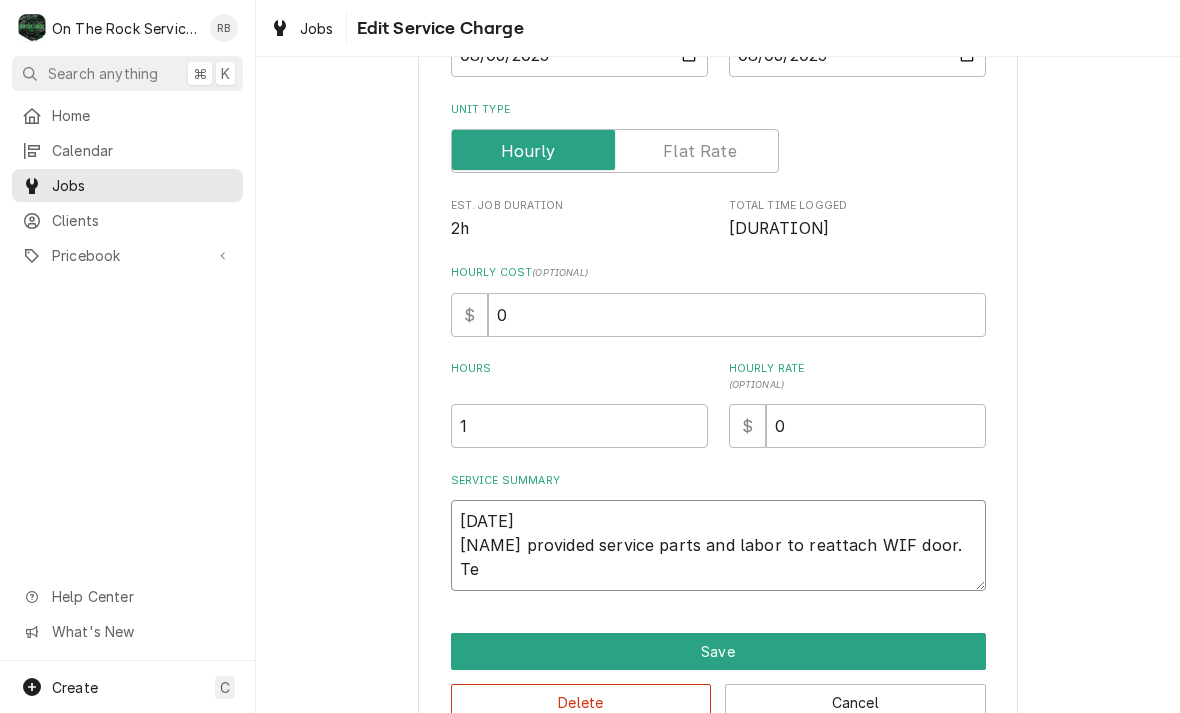 type on "x" 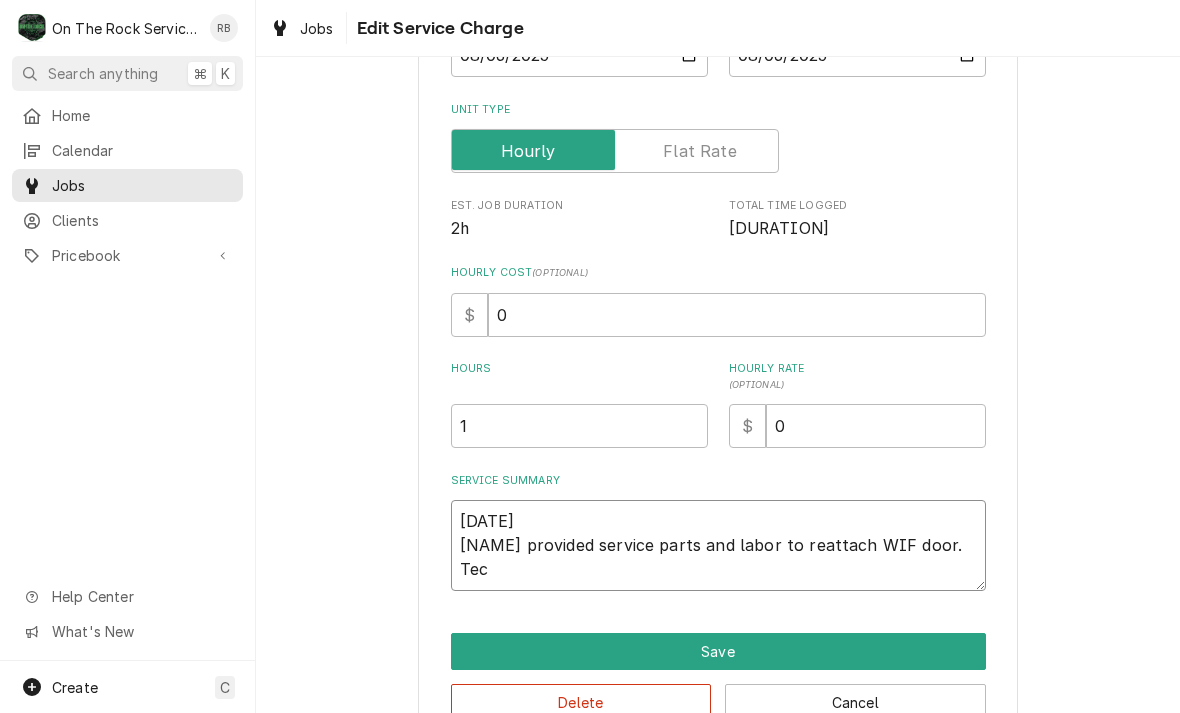 type on "x" 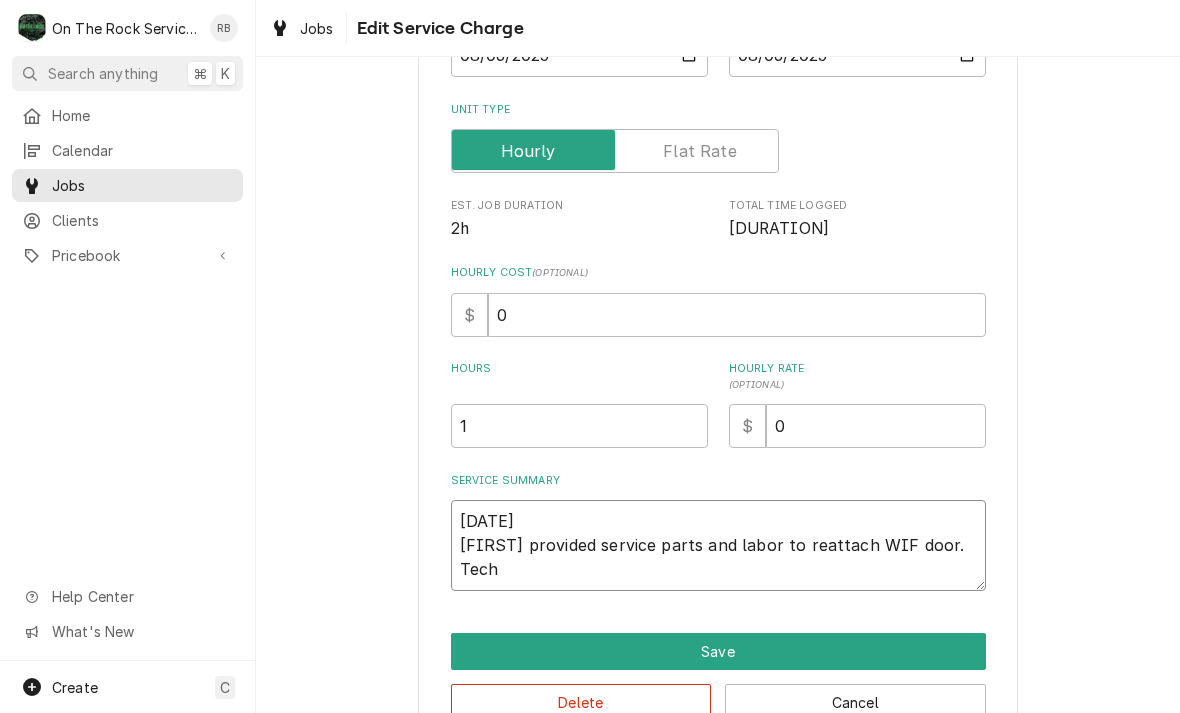 type on "x" 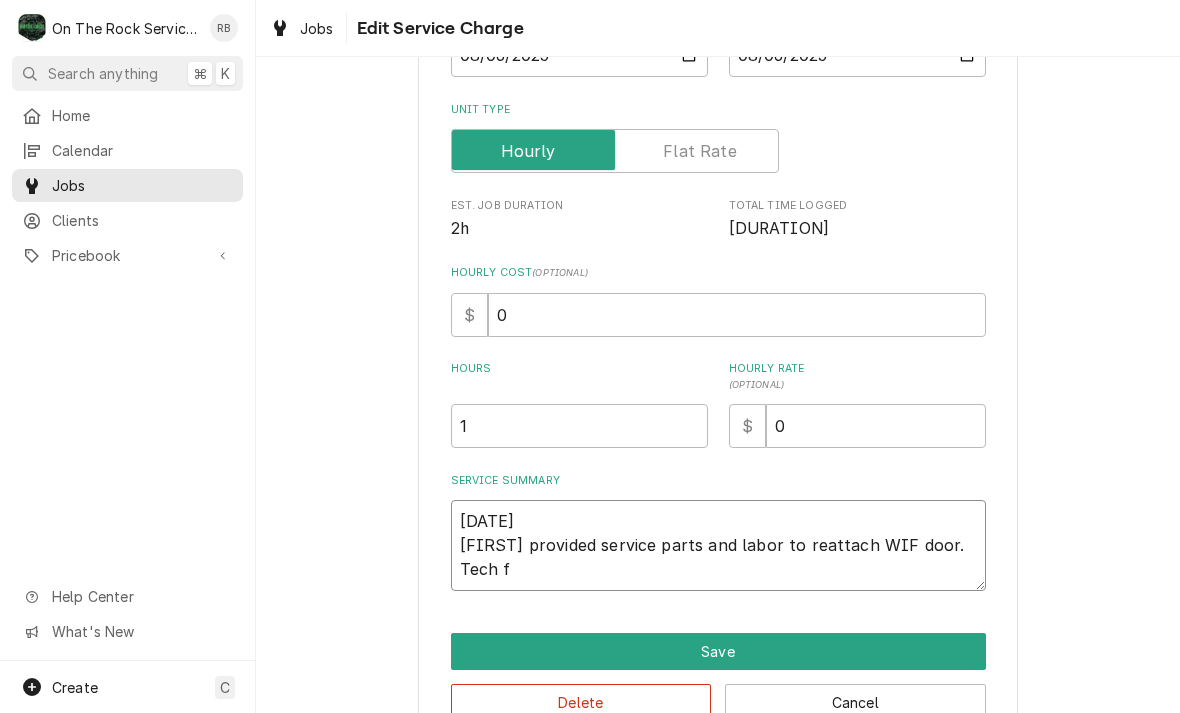 type on "x" 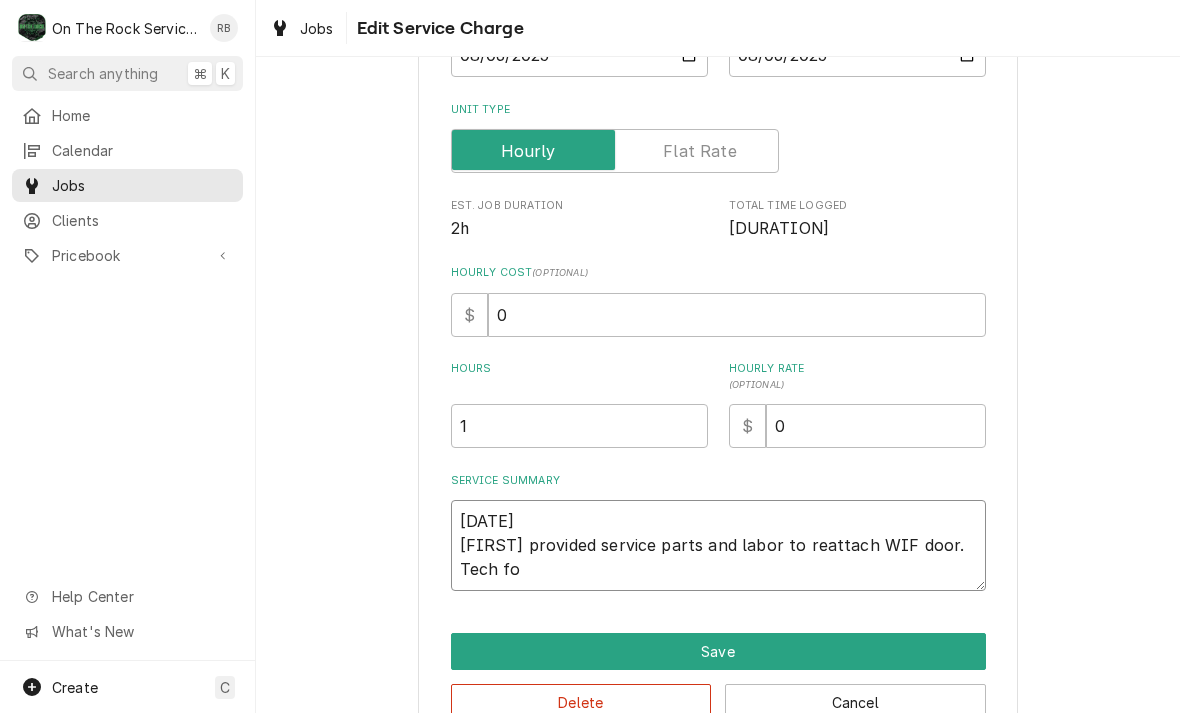 type on "x" 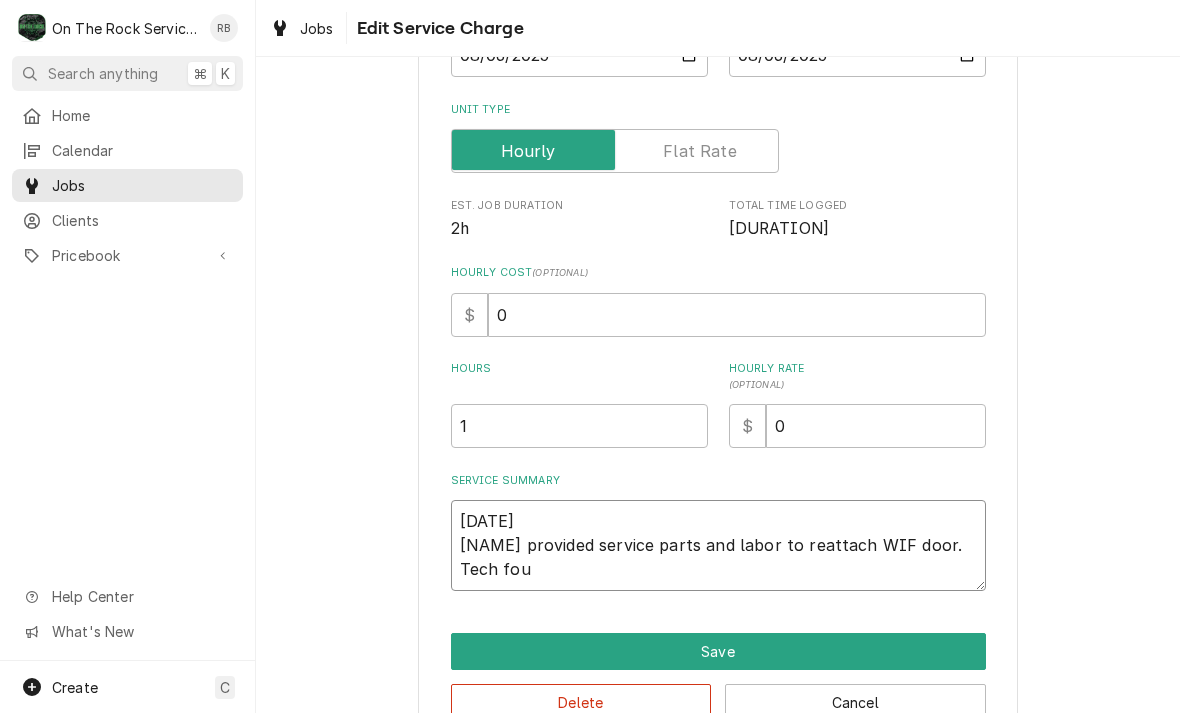 type on "x" 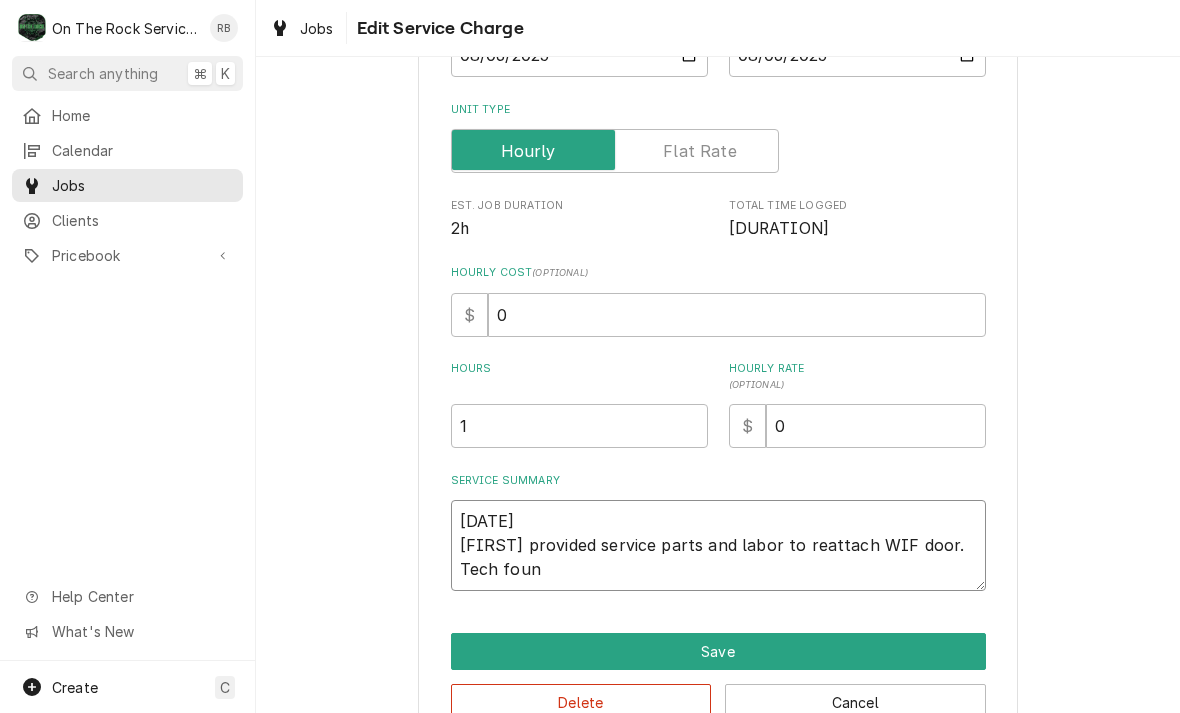 type on "x" 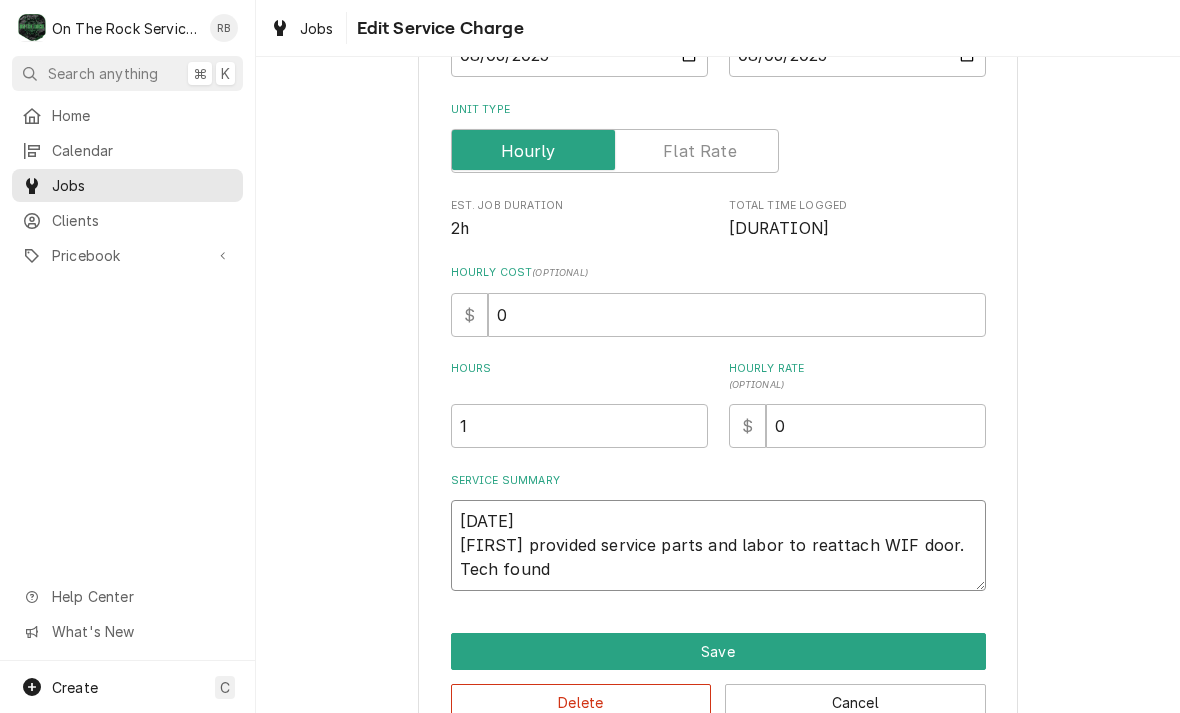 type on "x" 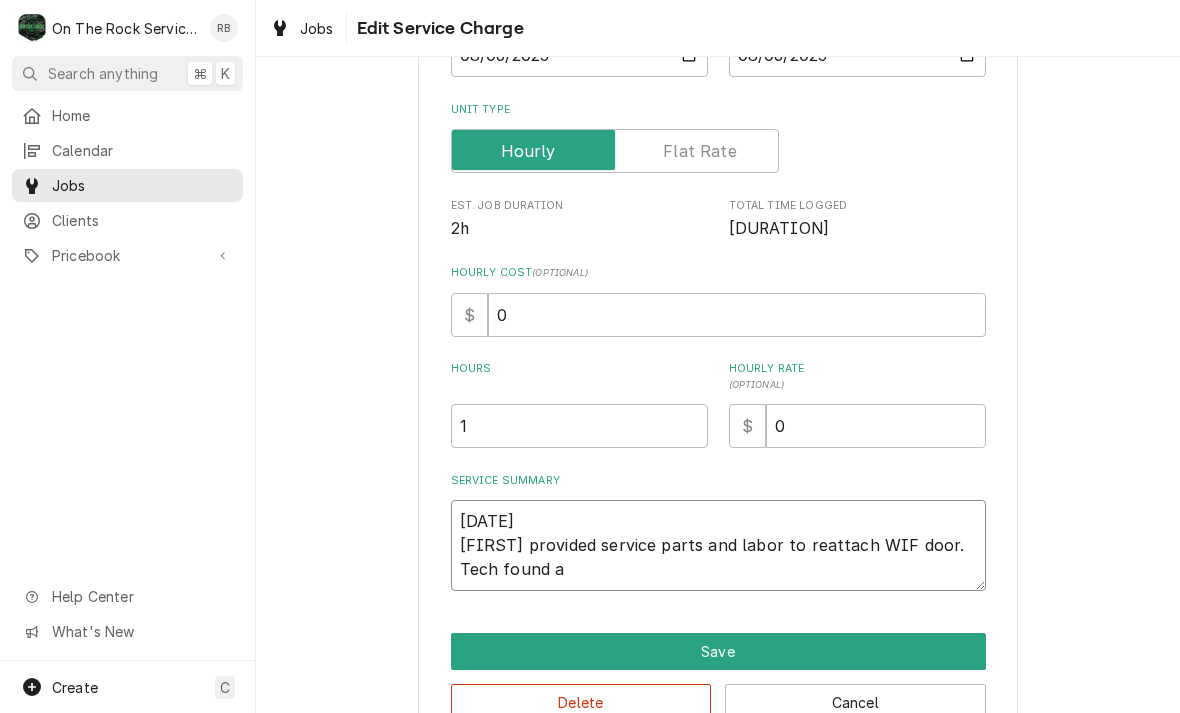 type on "x" 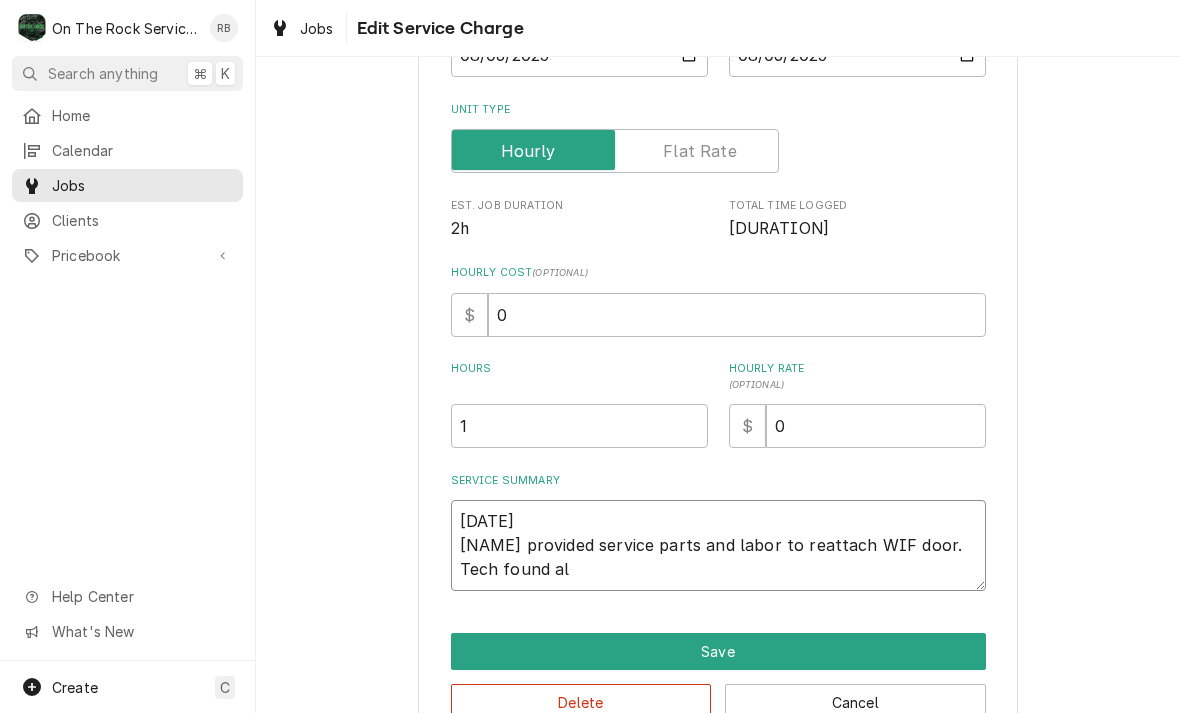 type on "x" 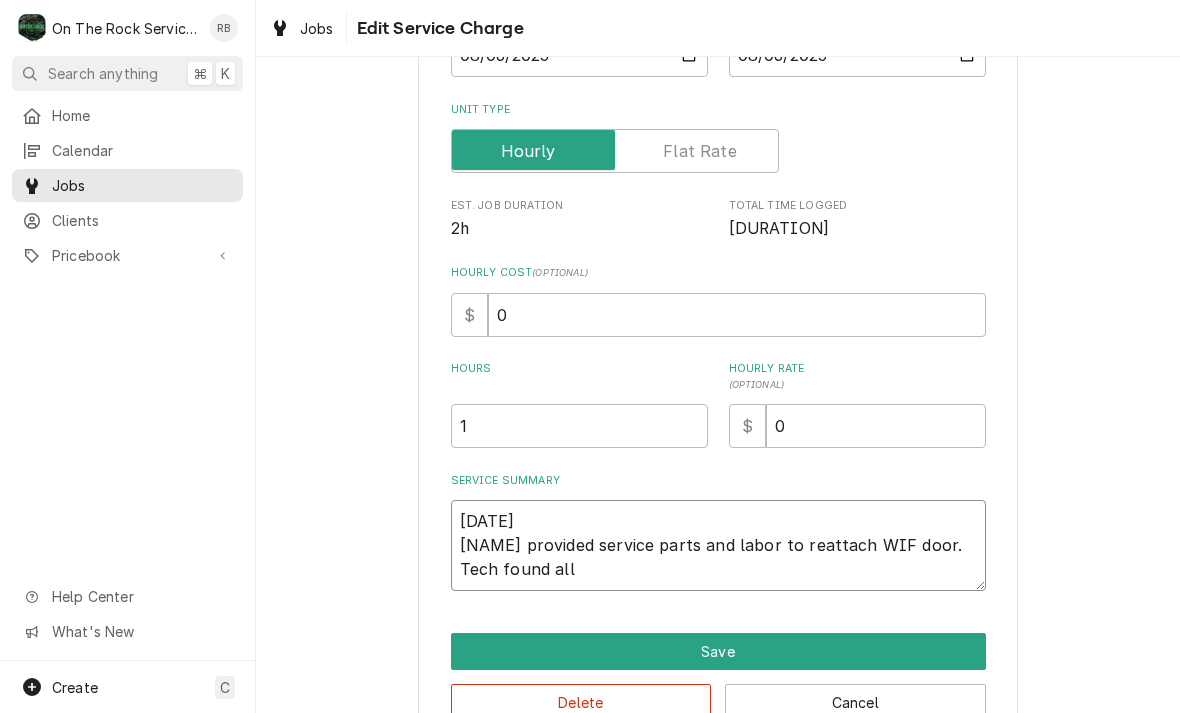 type on "x" 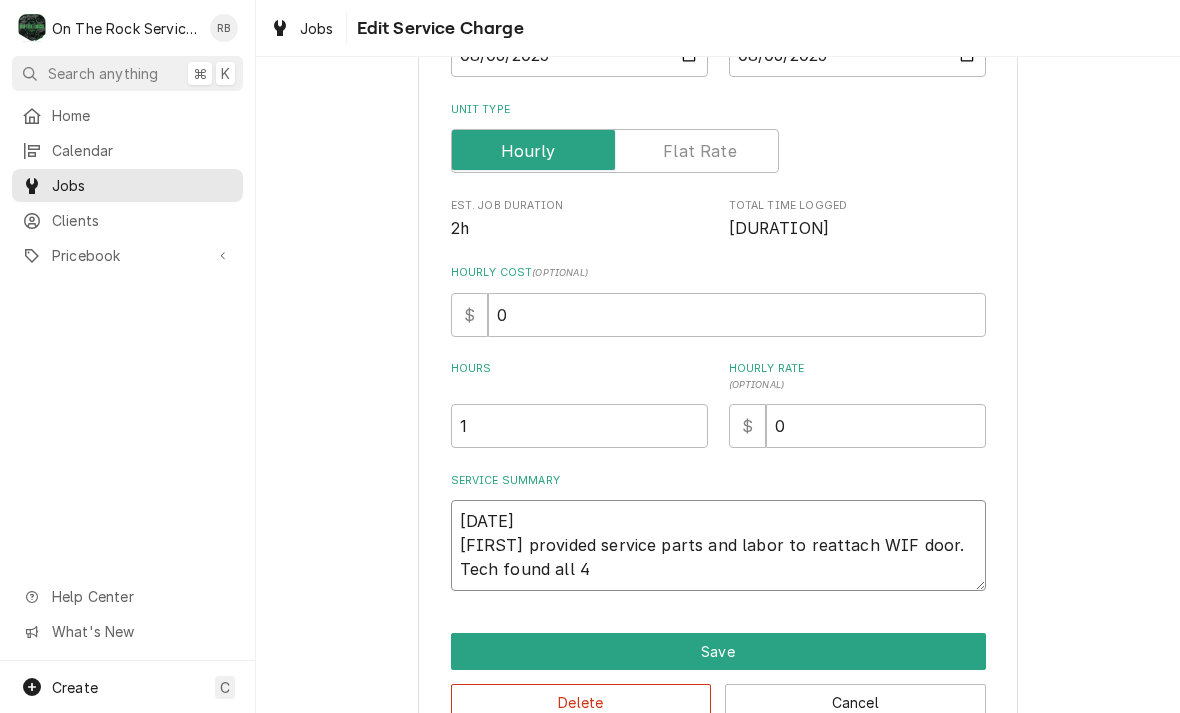 type on "x" 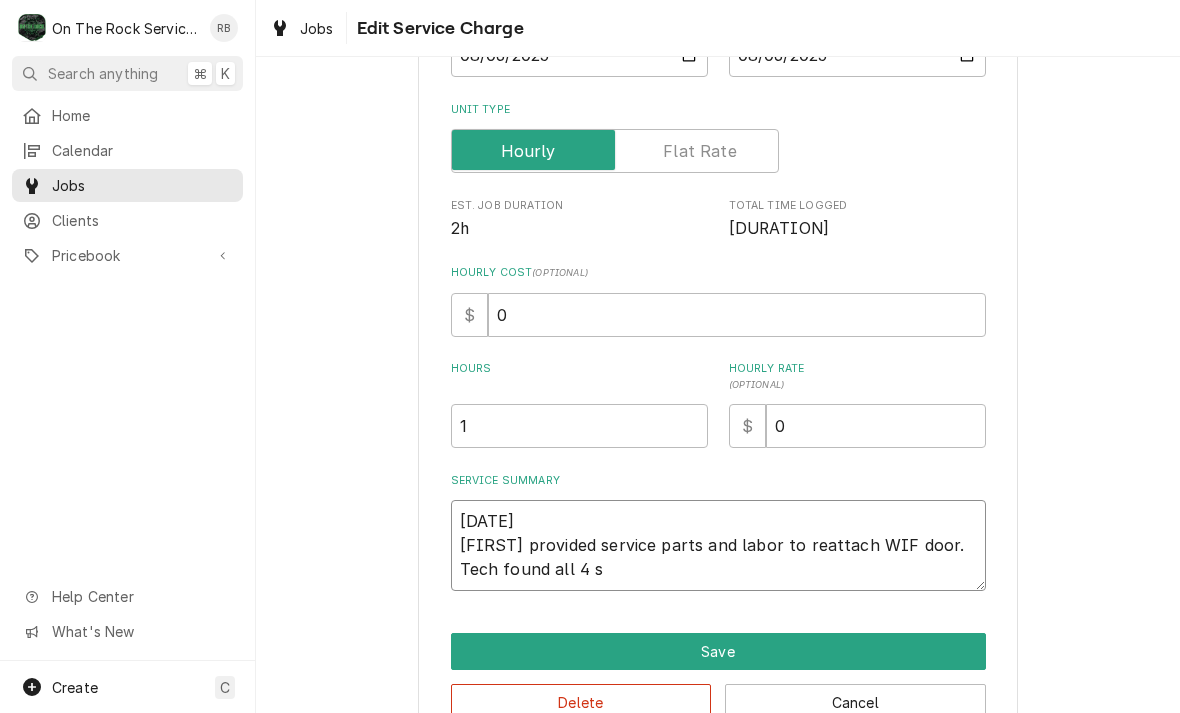 type on "x" 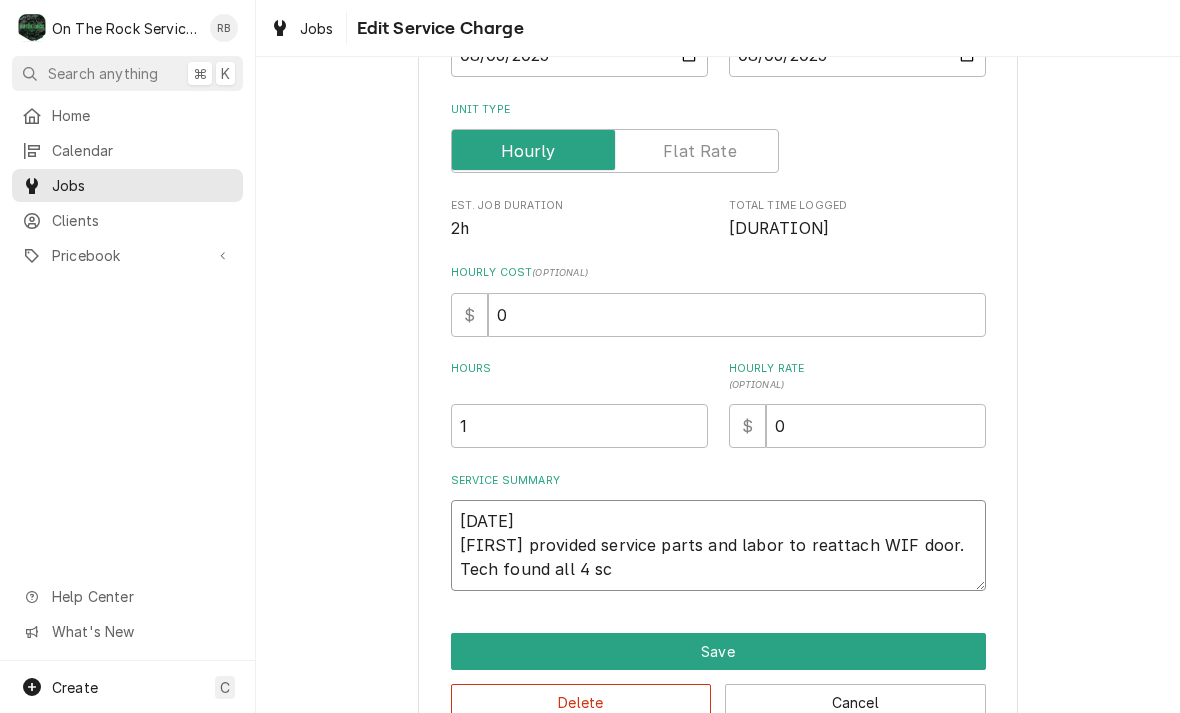 type on "x" 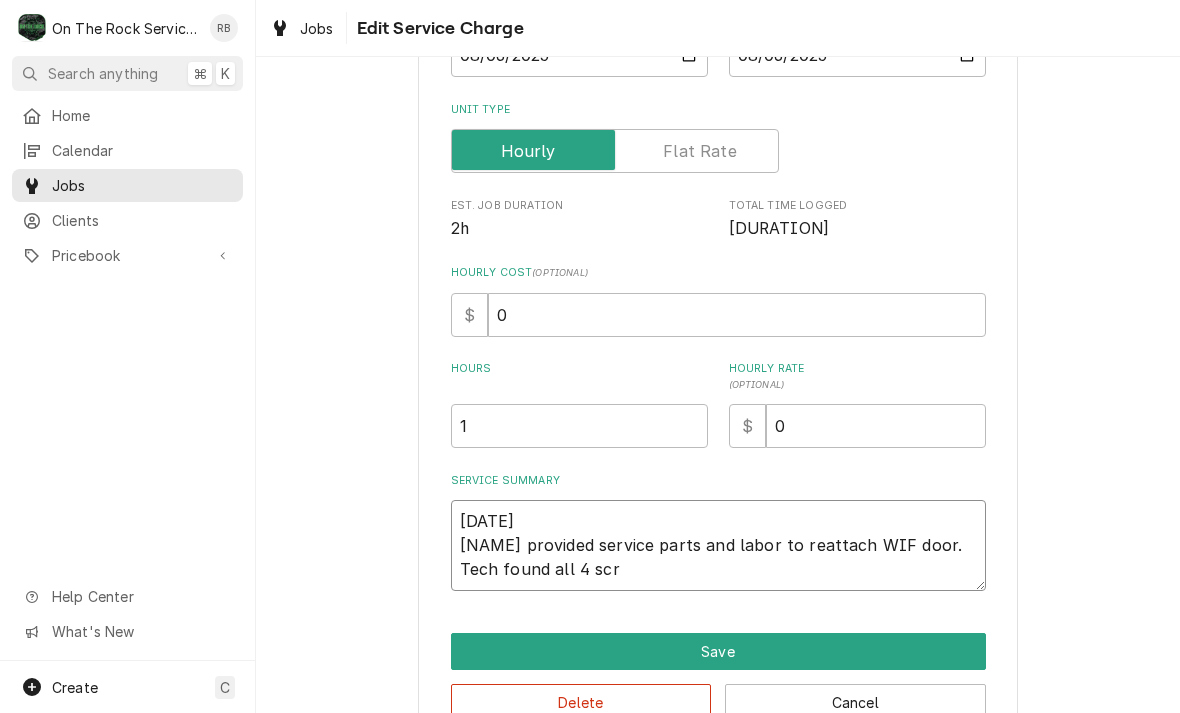 type on "x" 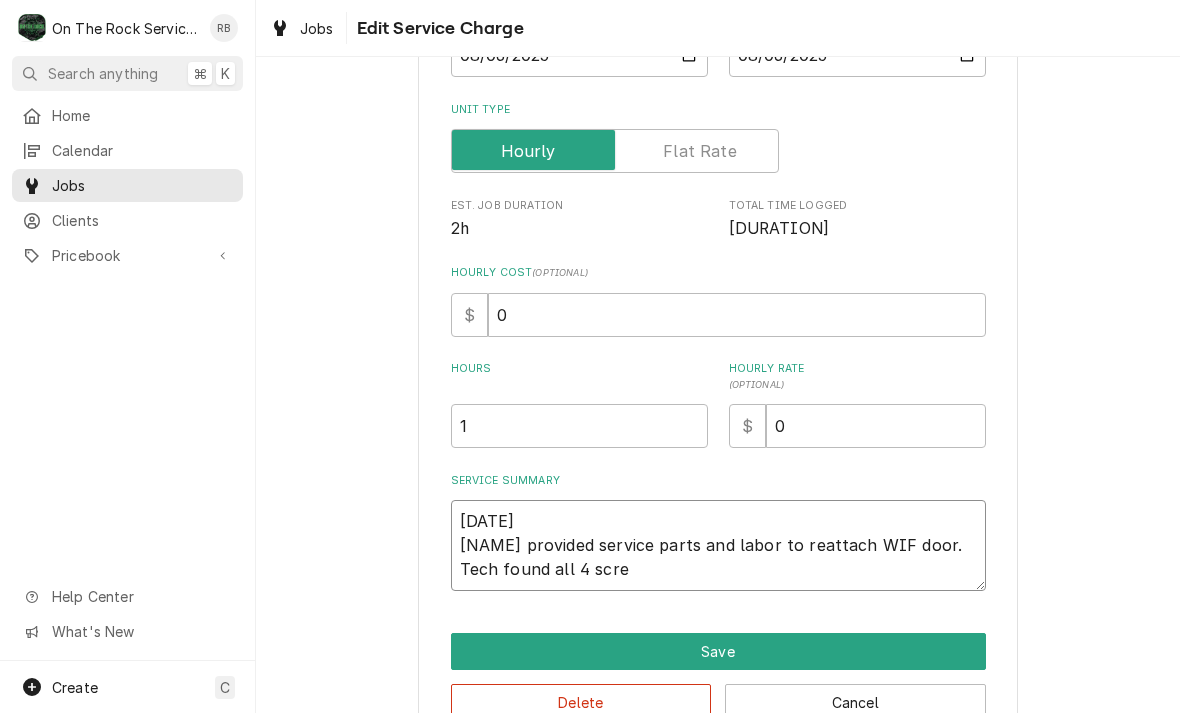 type on "x" 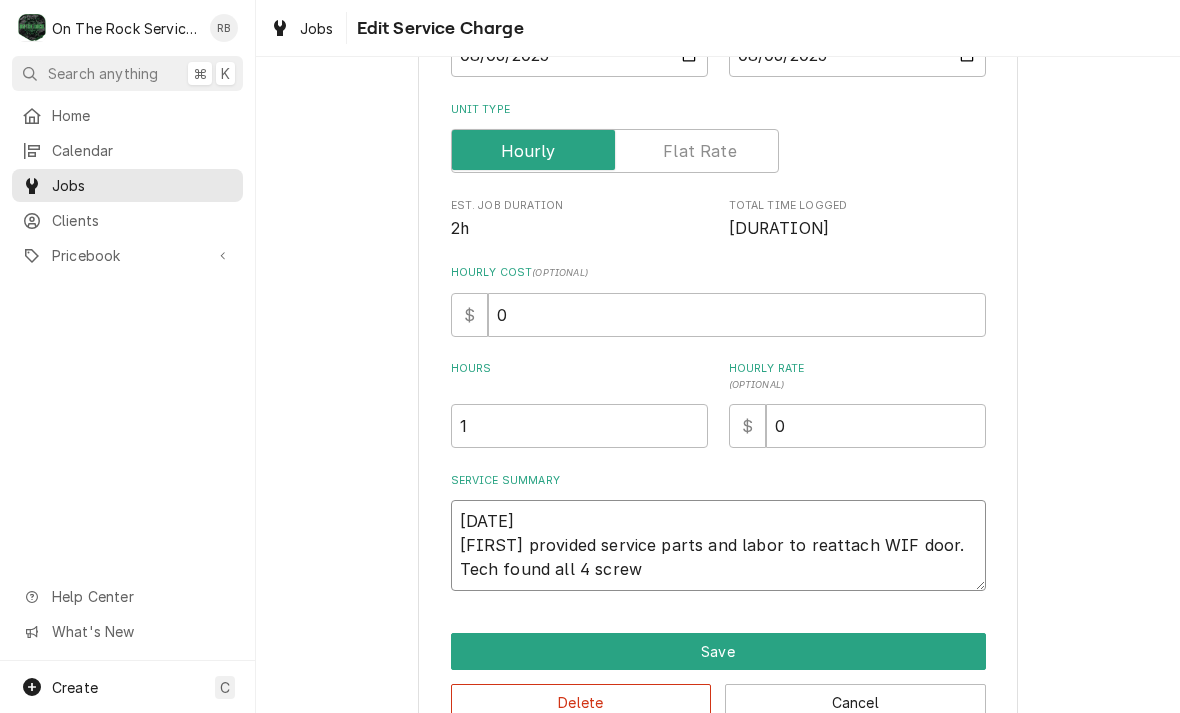 type on "x" 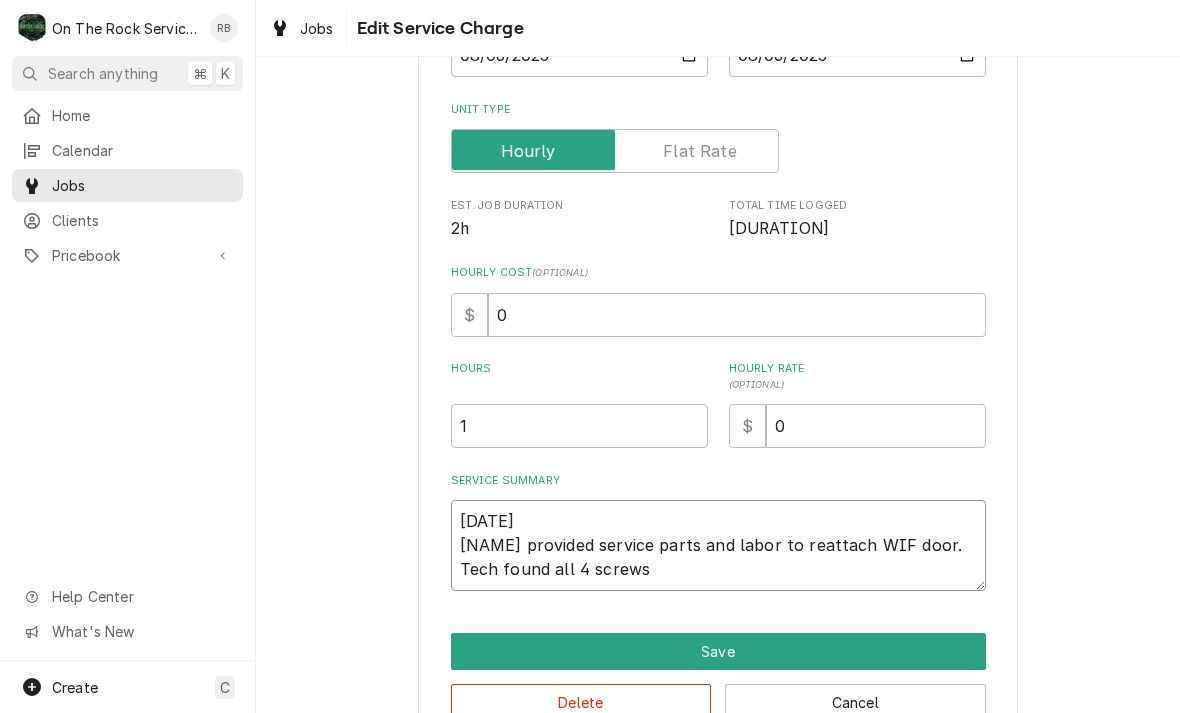 type on "x" 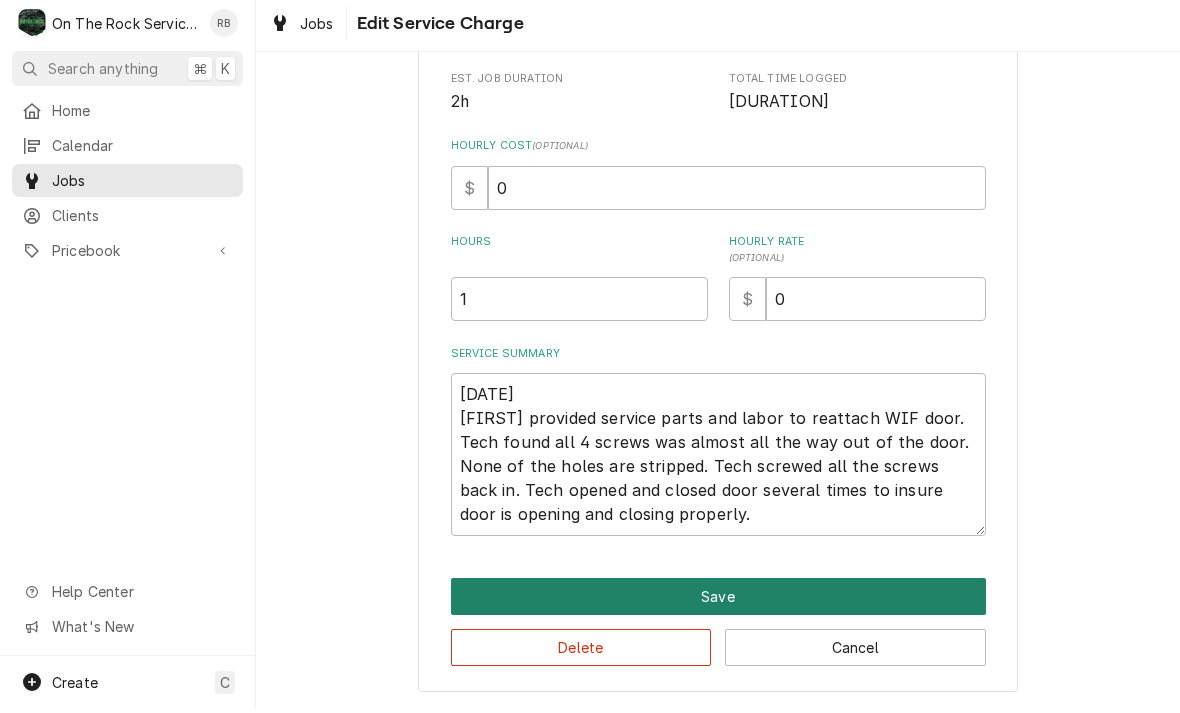 click on "Save" at bounding box center [718, 601] 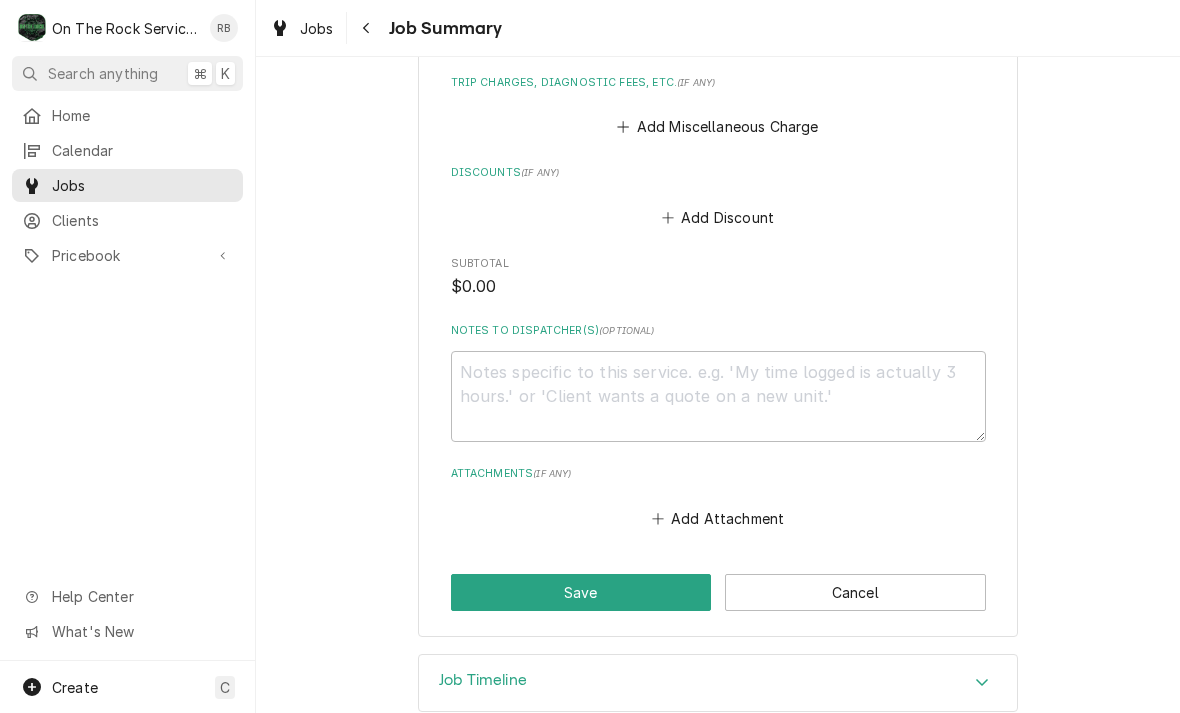 scroll, scrollTop: 1075, scrollLeft: 0, axis: vertical 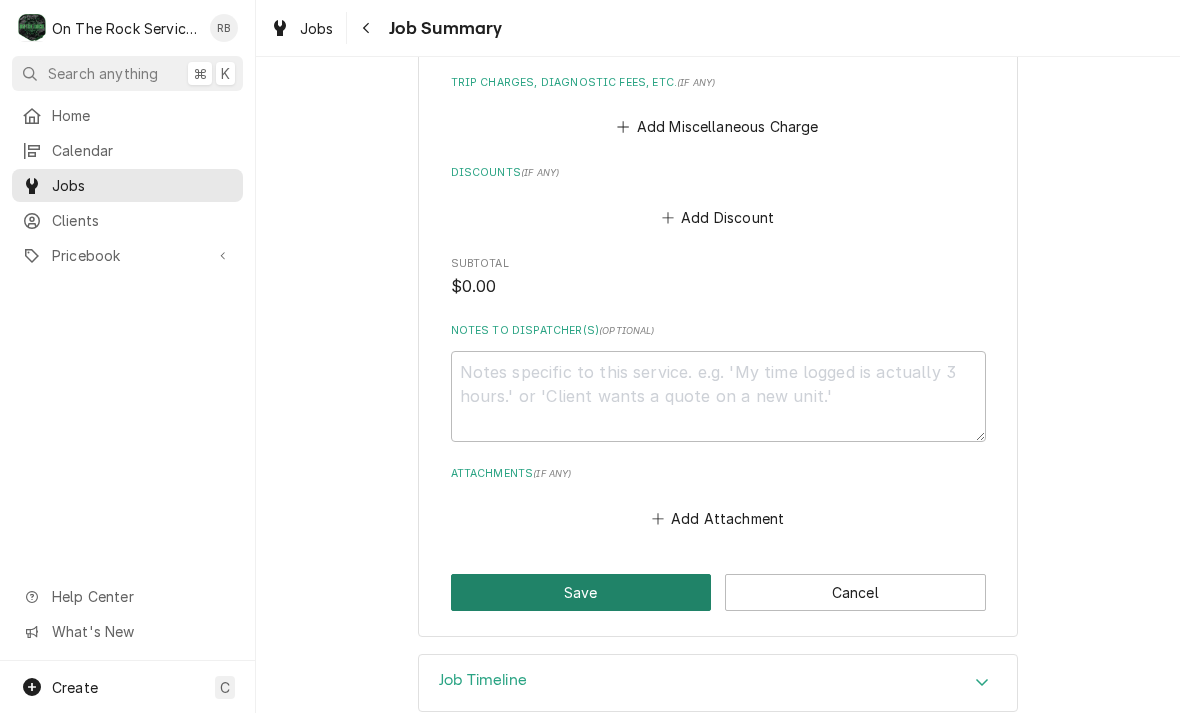 click on "Save" at bounding box center [581, 592] 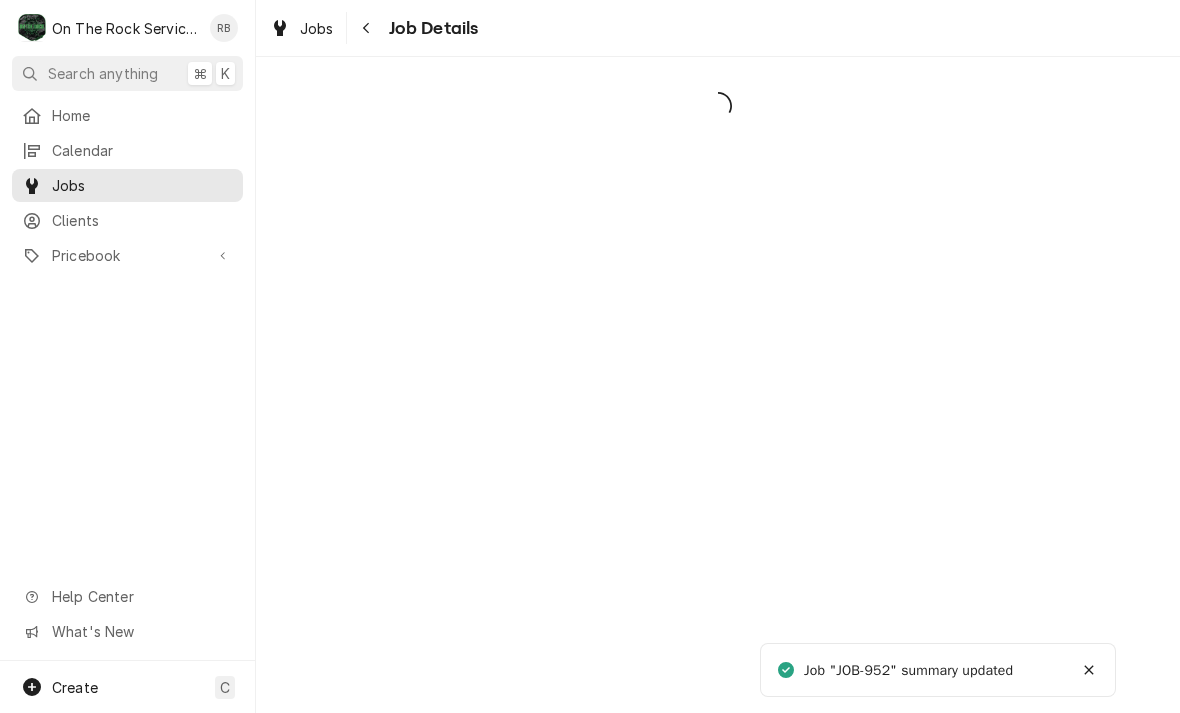 scroll, scrollTop: 0, scrollLeft: 0, axis: both 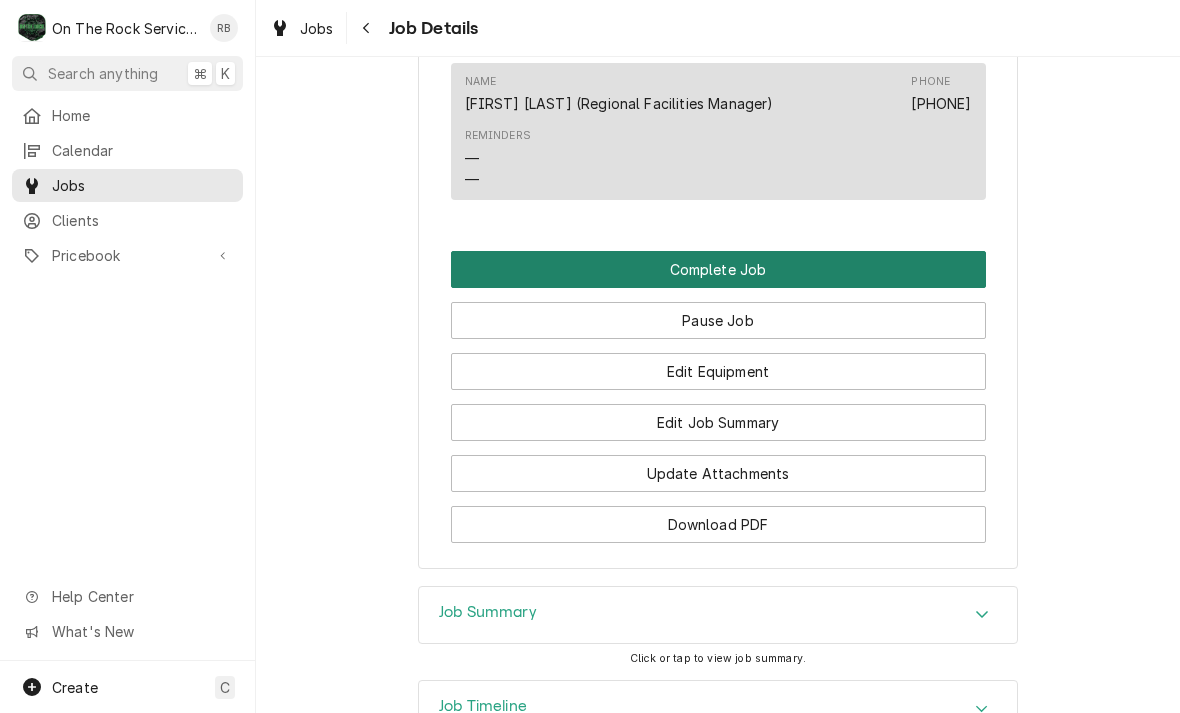 click on "Complete Job" at bounding box center (718, 269) 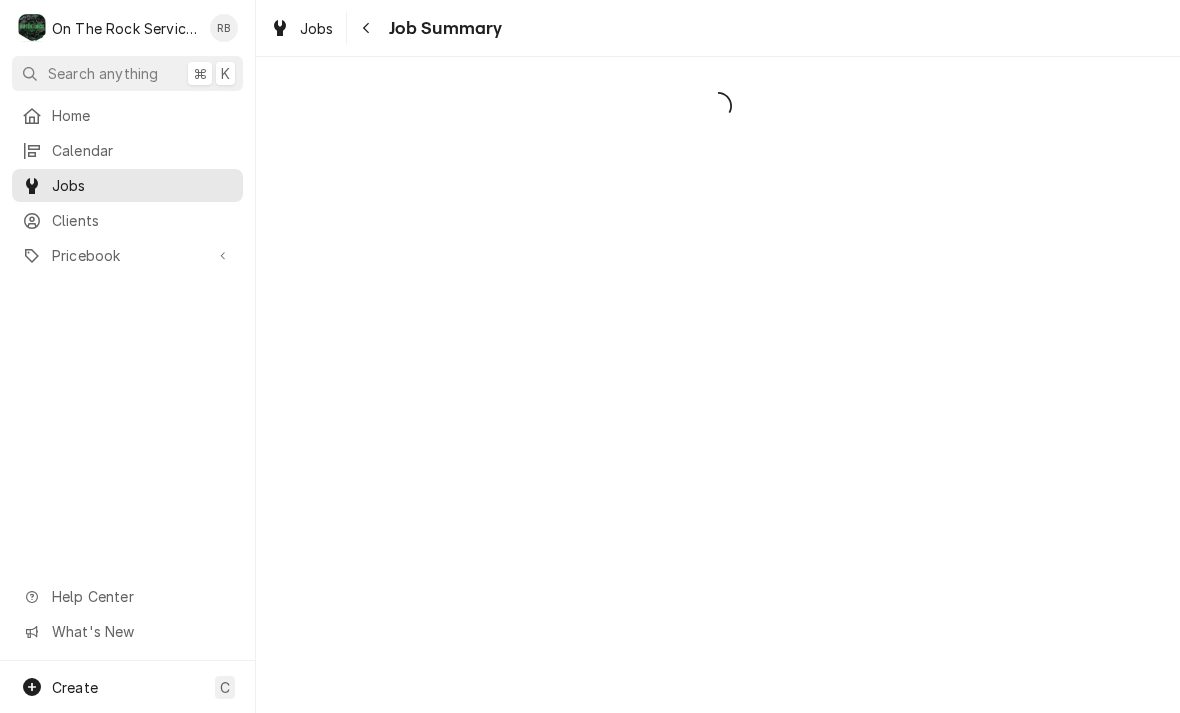 scroll, scrollTop: 0, scrollLeft: 0, axis: both 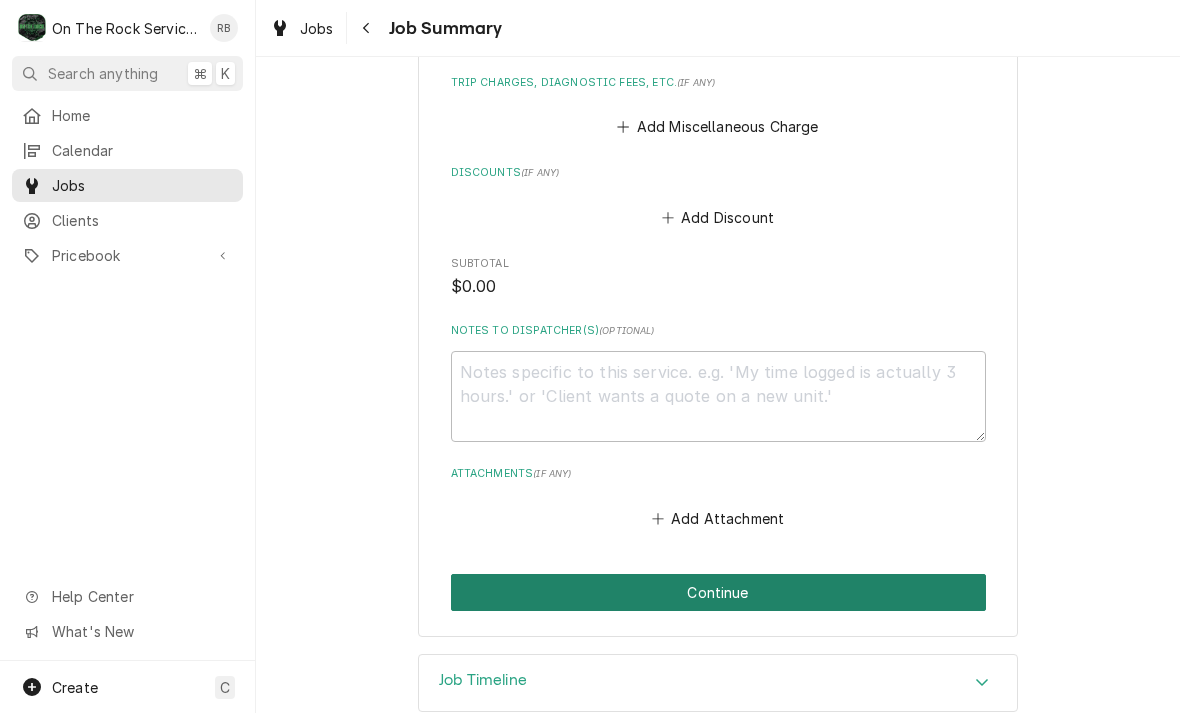 click on "Continue" at bounding box center [718, 592] 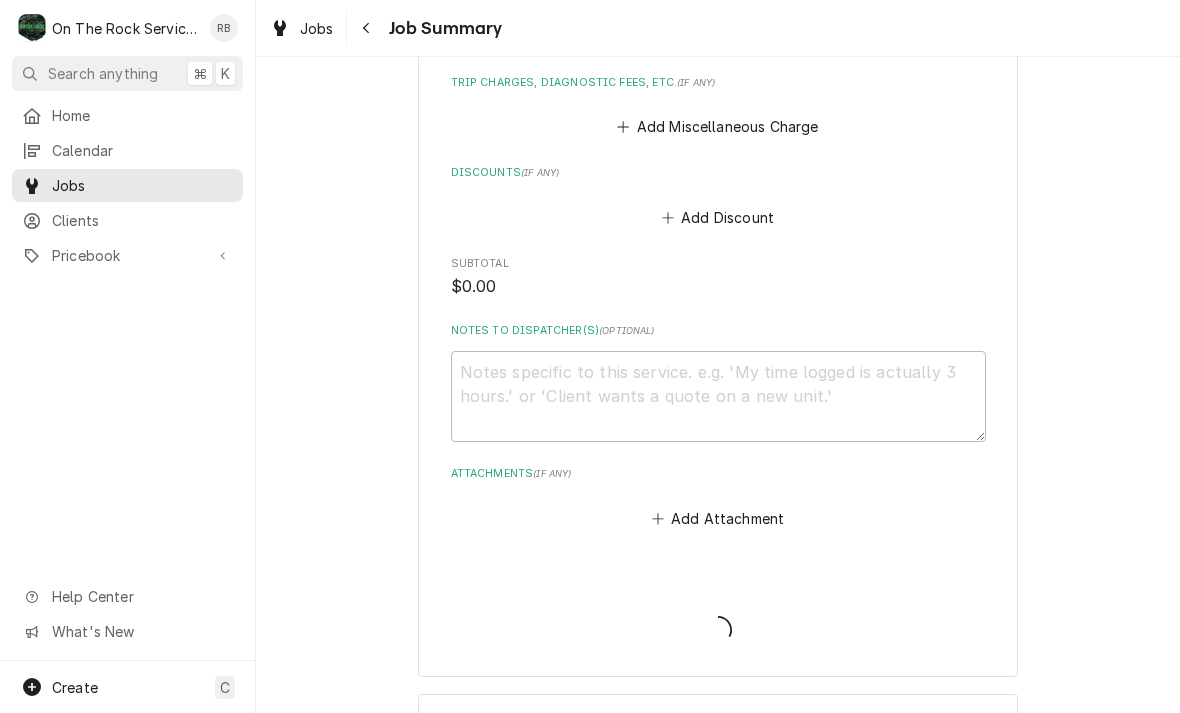 type on "x" 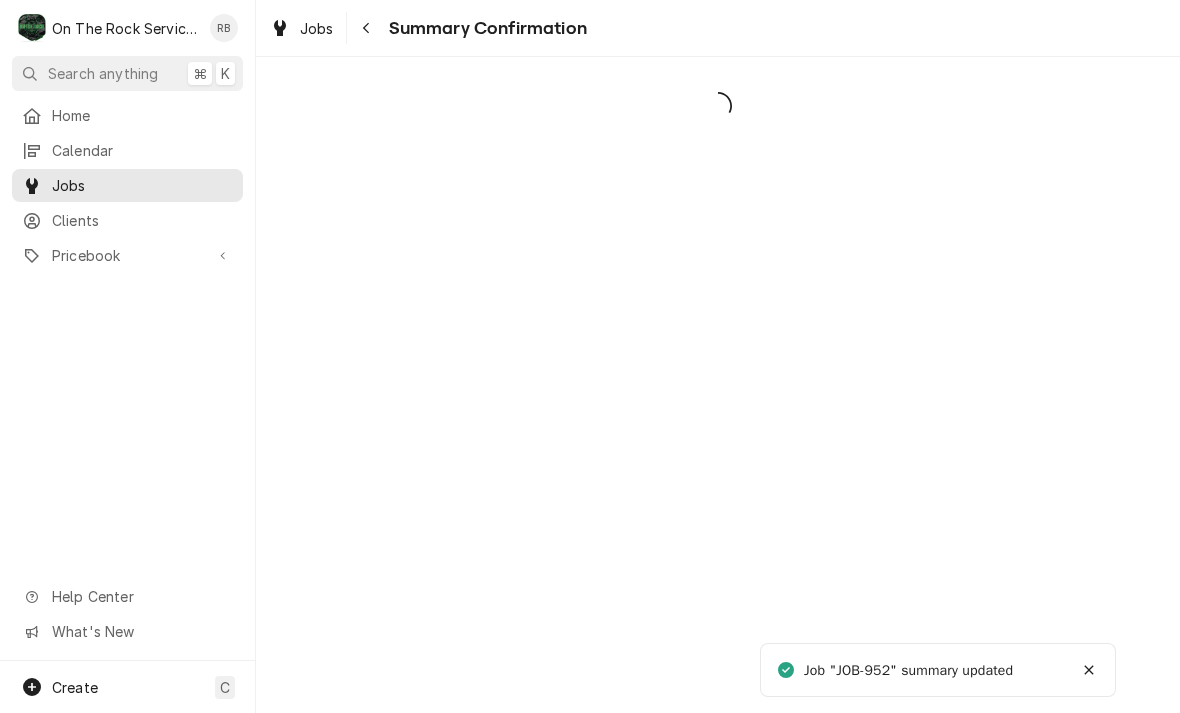 scroll, scrollTop: 0, scrollLeft: 0, axis: both 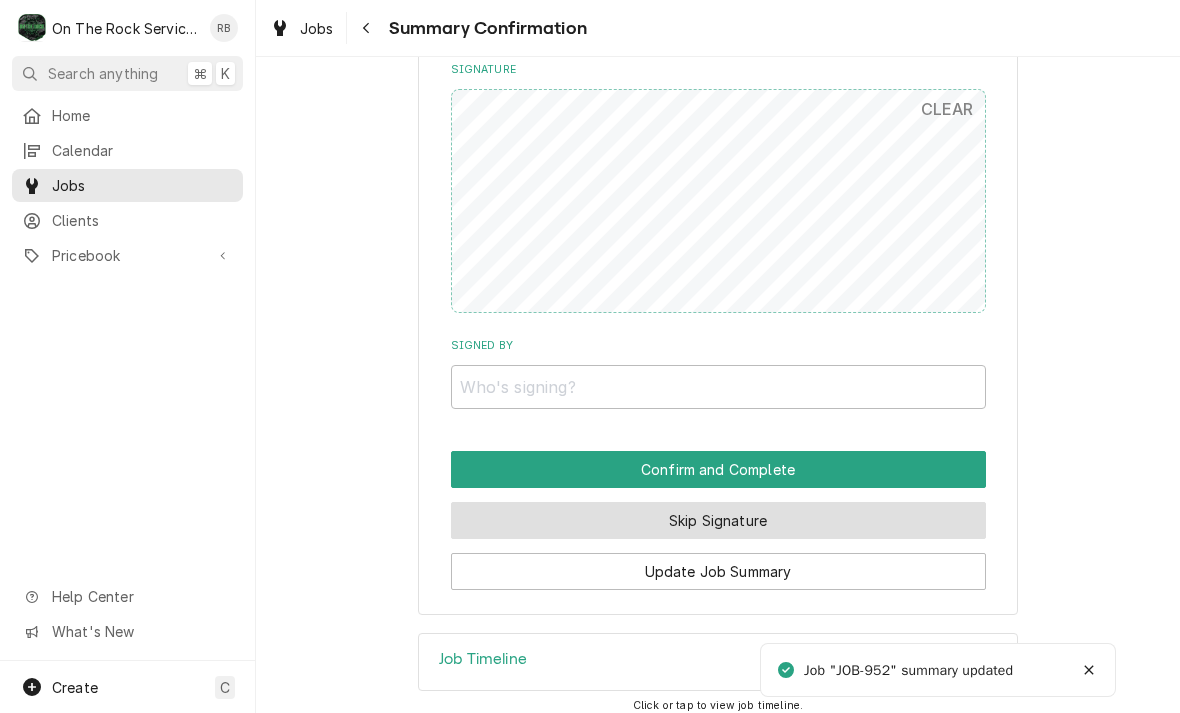 click on "Skip Signature" at bounding box center (718, 520) 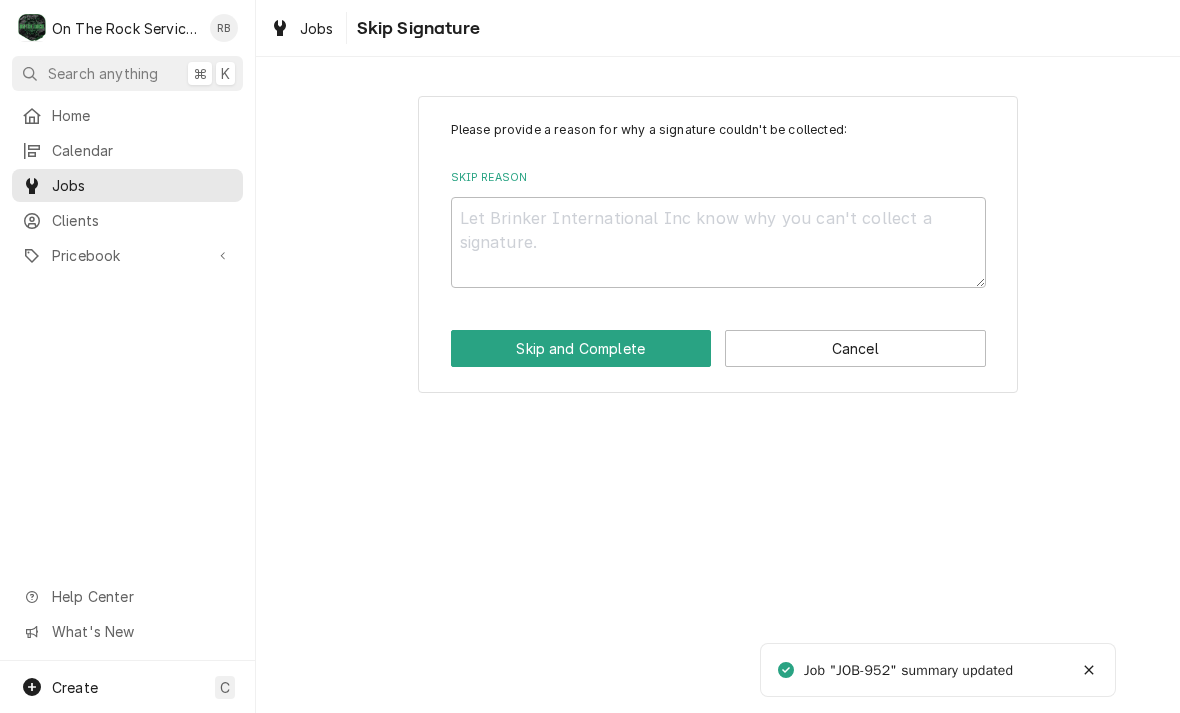 scroll, scrollTop: 0, scrollLeft: 0, axis: both 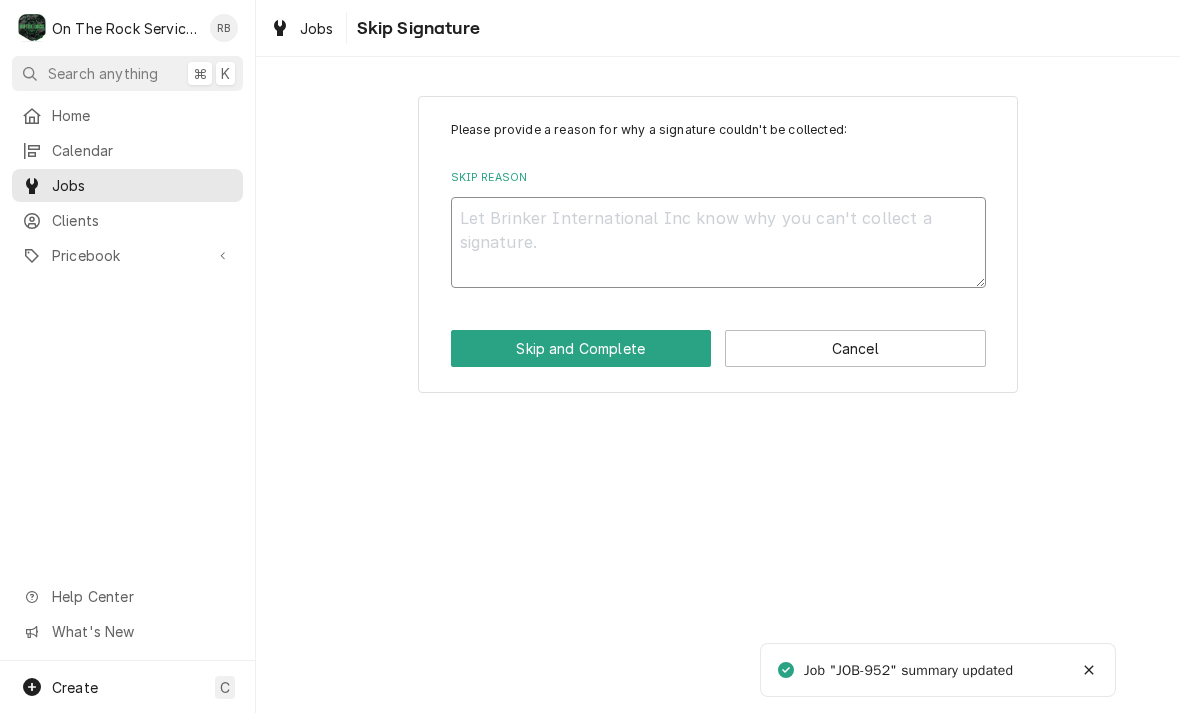 click on "Skip Reason" at bounding box center [718, 242] 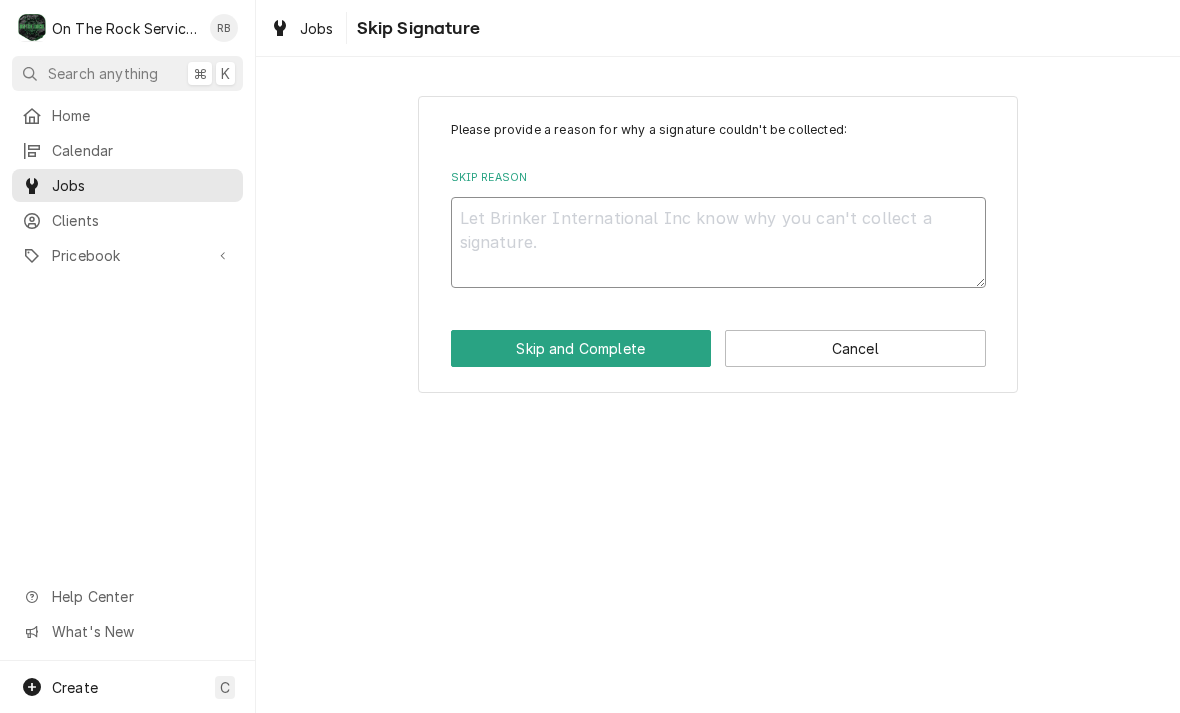 type on "x" 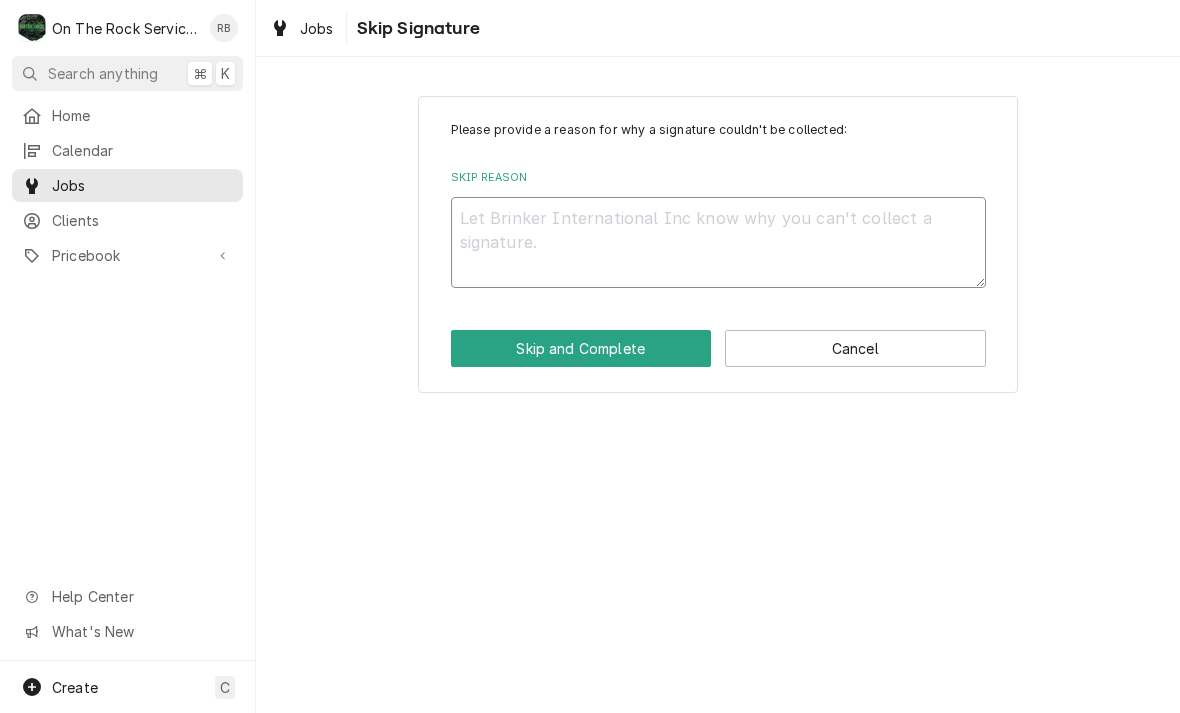 type on "N" 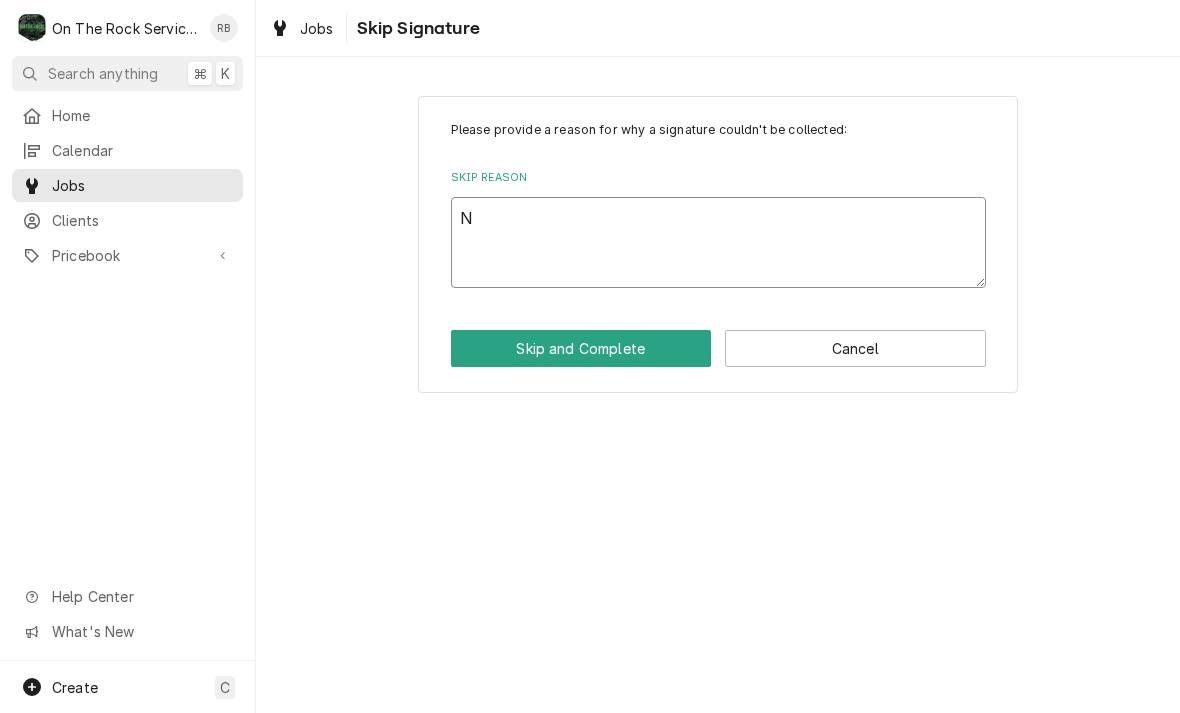 type on "x" 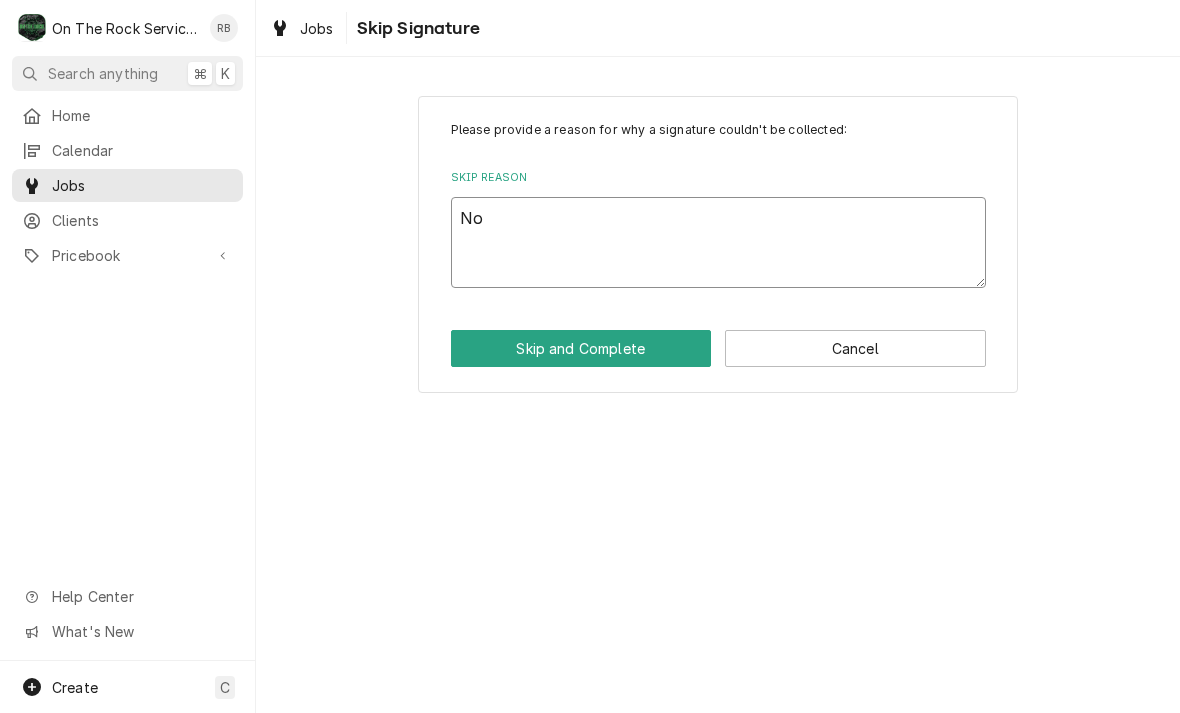 type on "x" 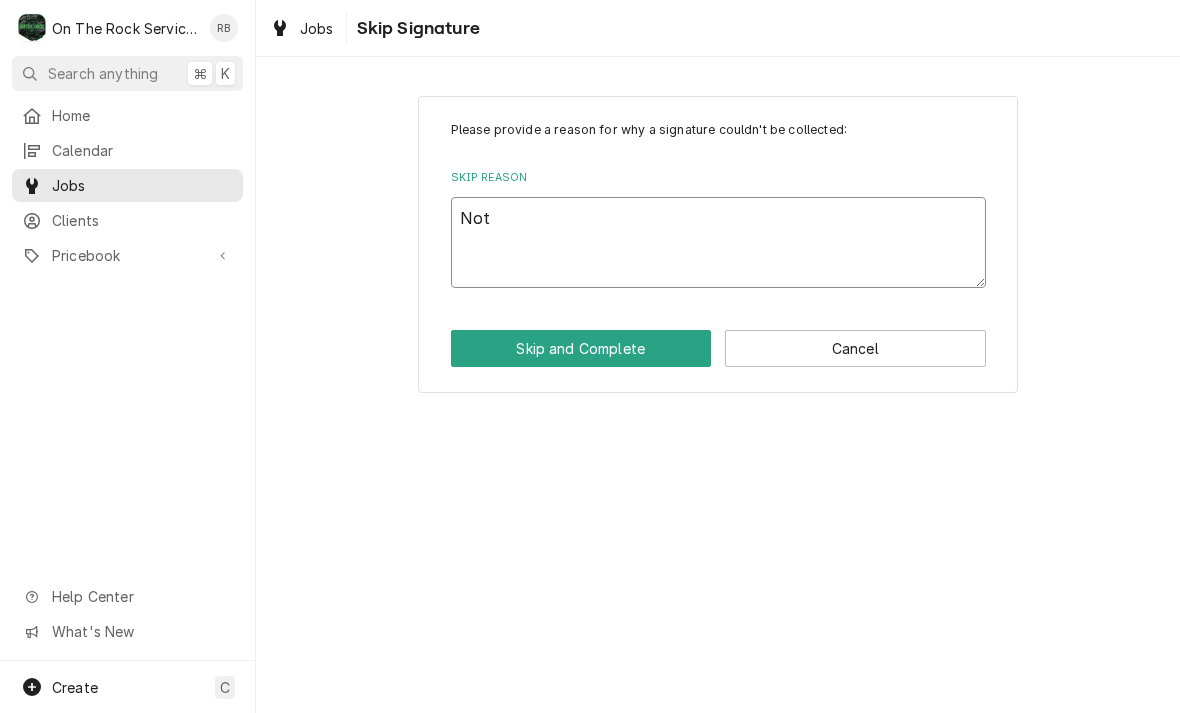 type on "x" 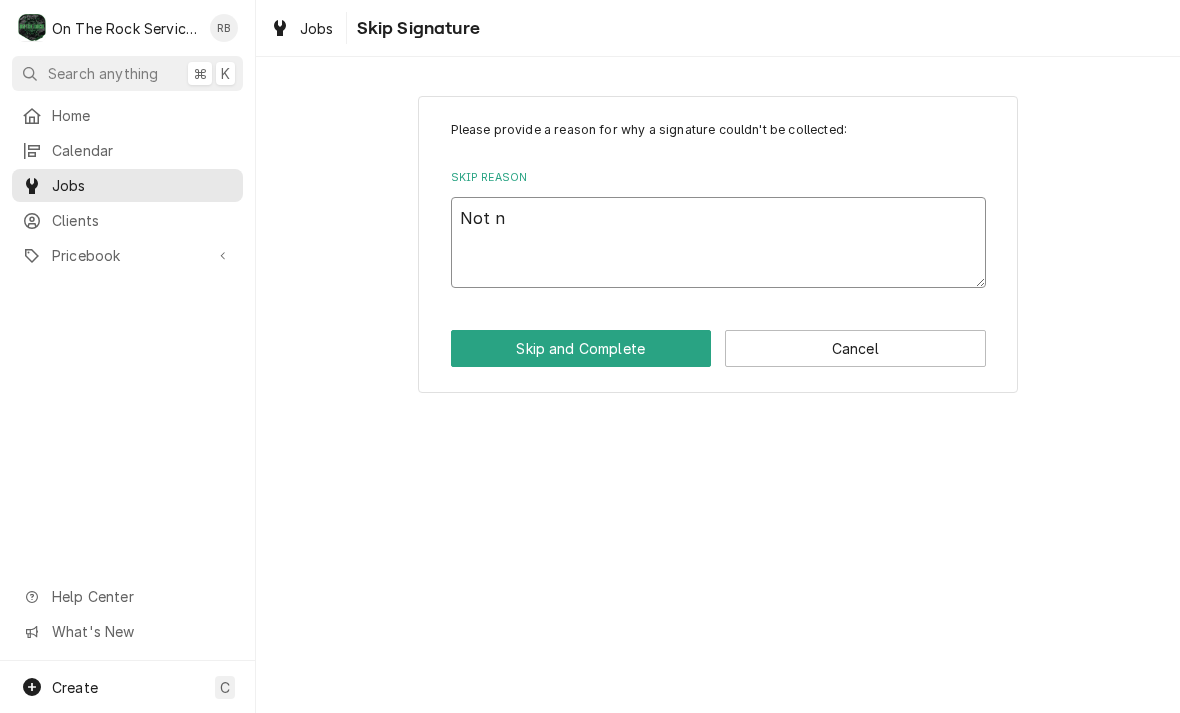type on "x" 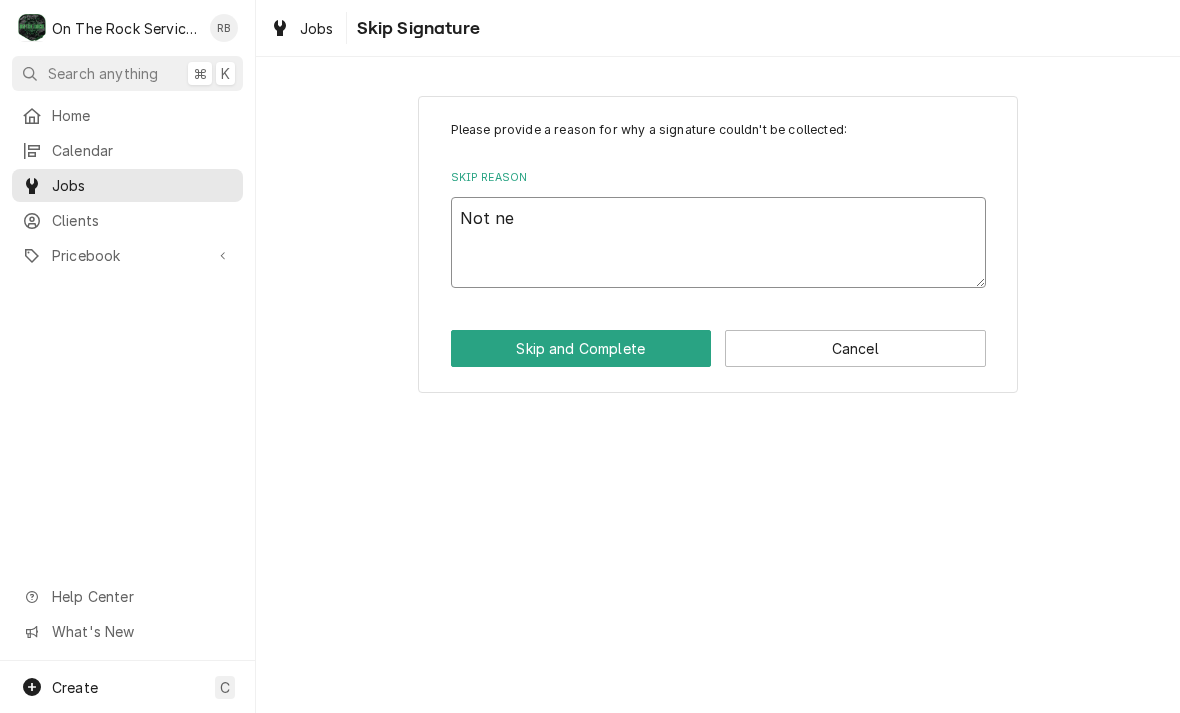 type on "x" 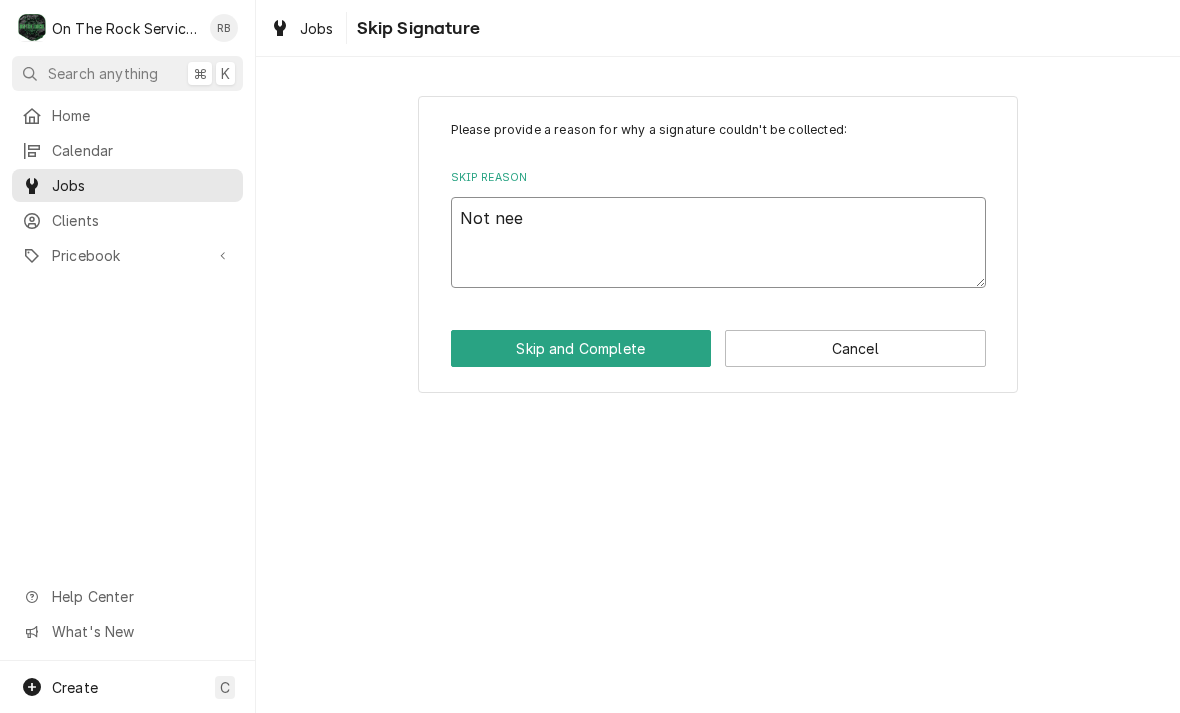 type on "x" 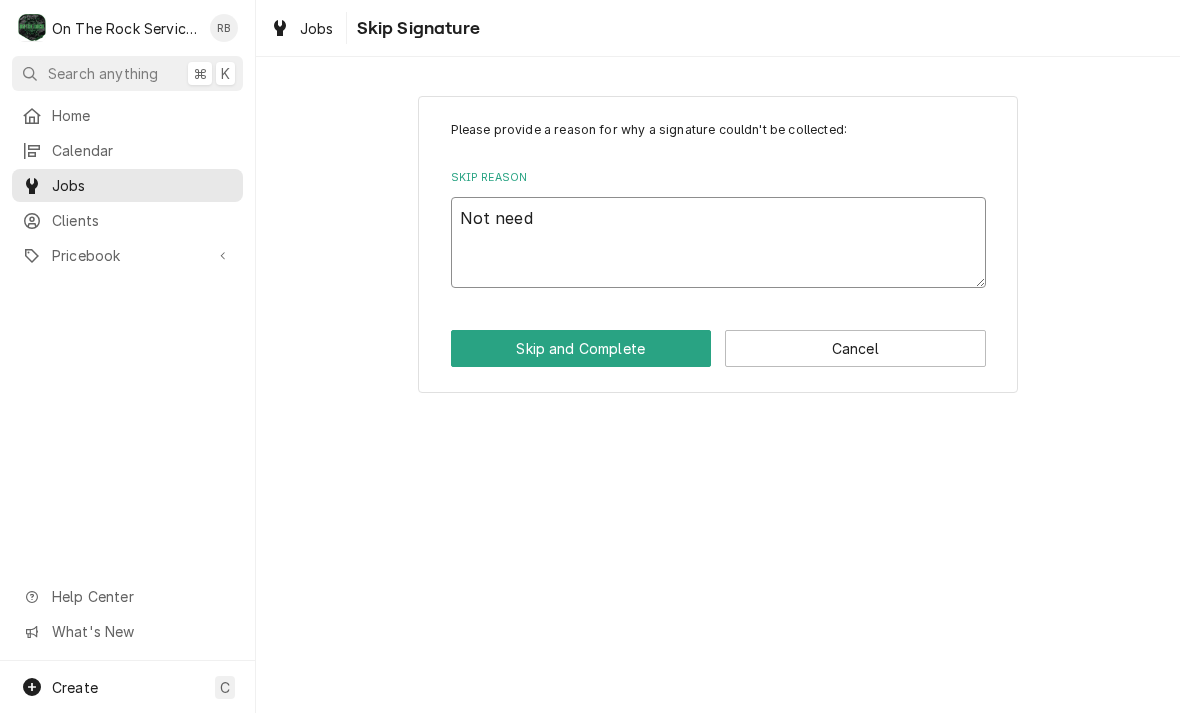 type on "x" 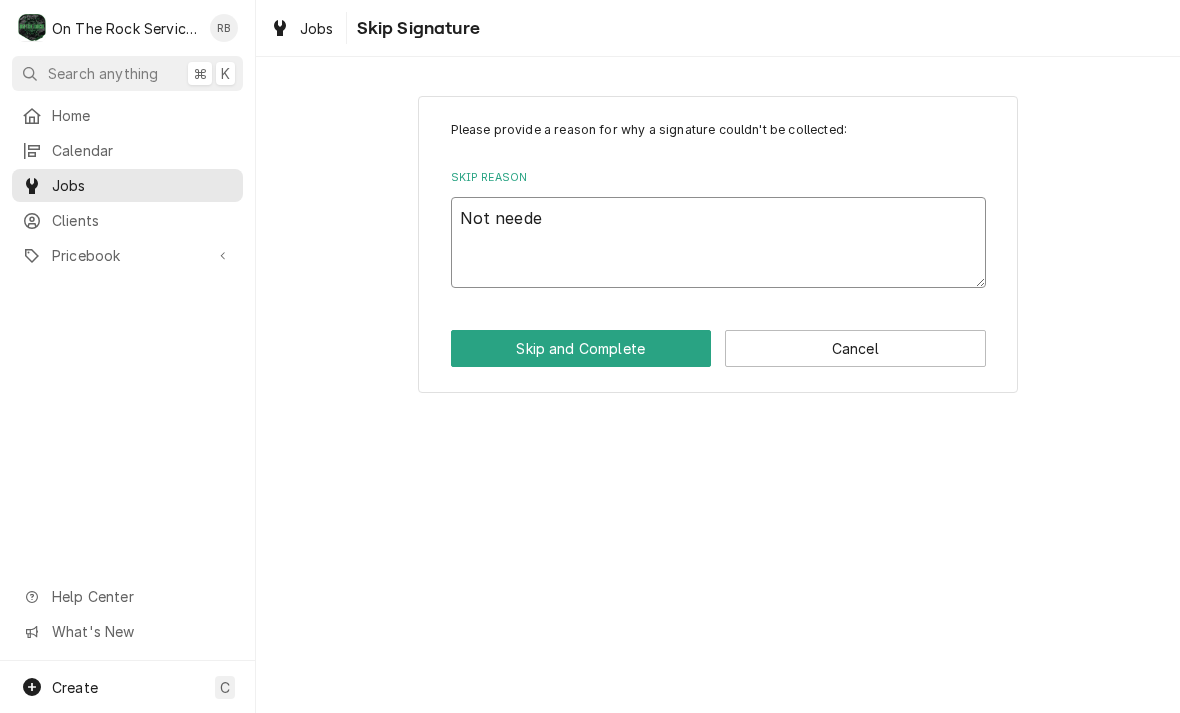 type on "x" 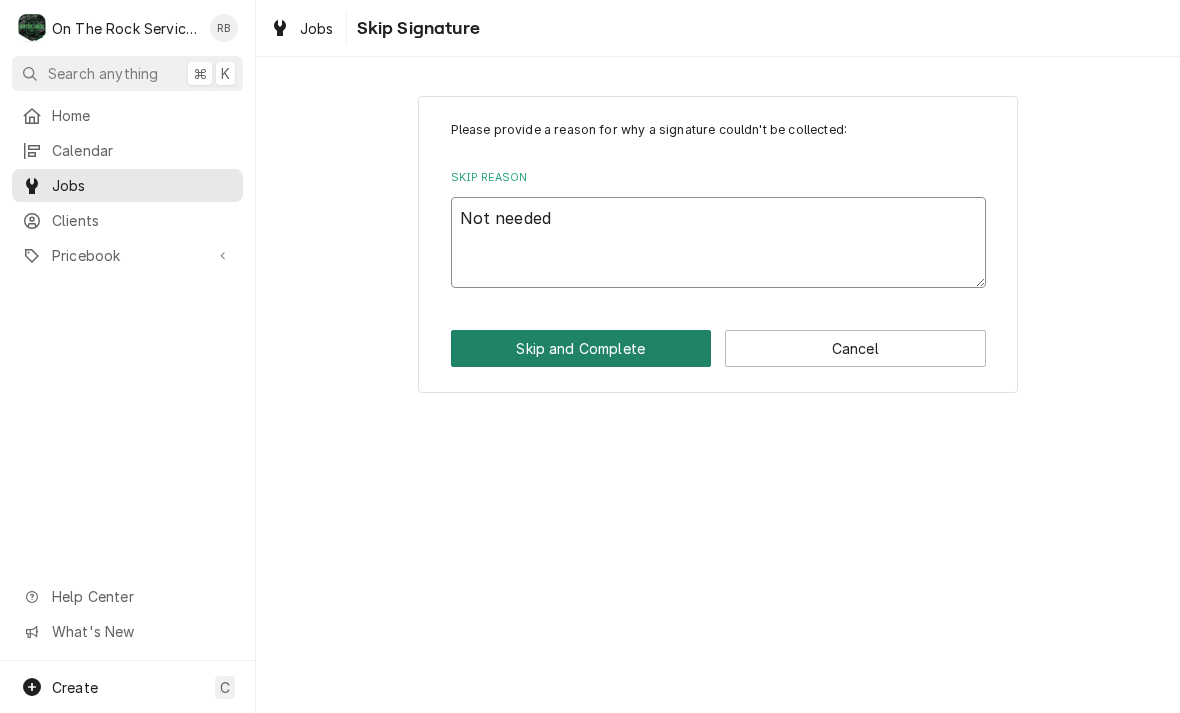 type on "Not needed" 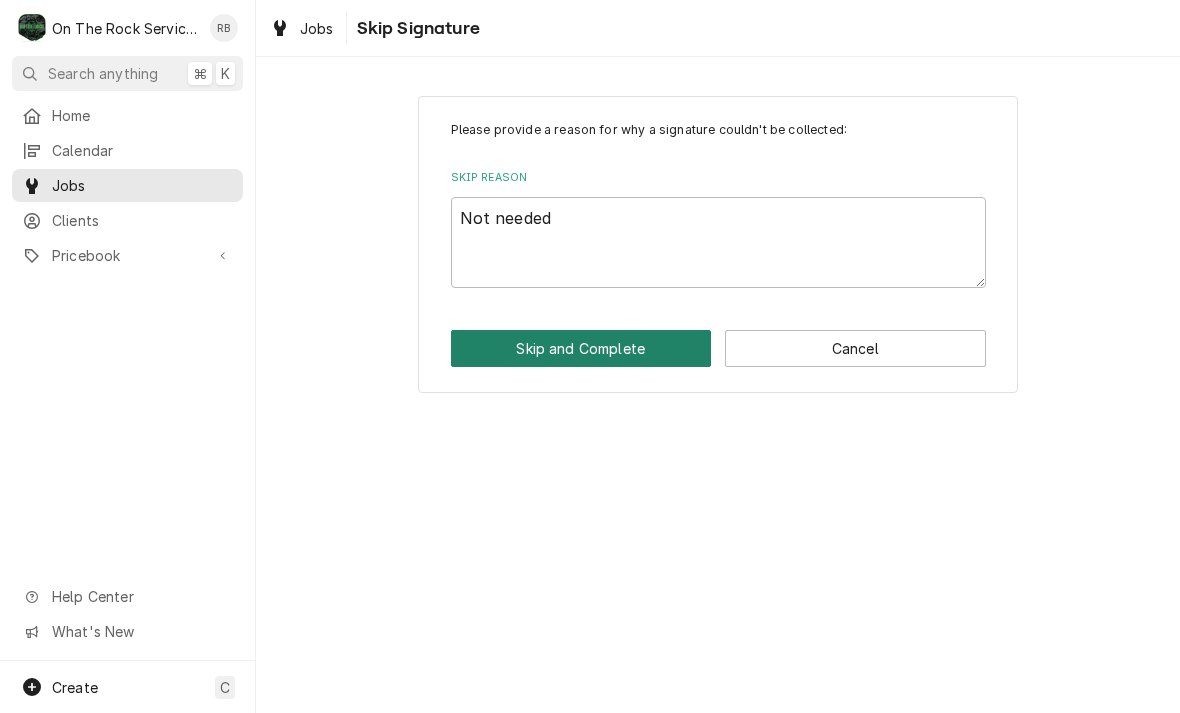 click on "Skip and Complete" at bounding box center [581, 348] 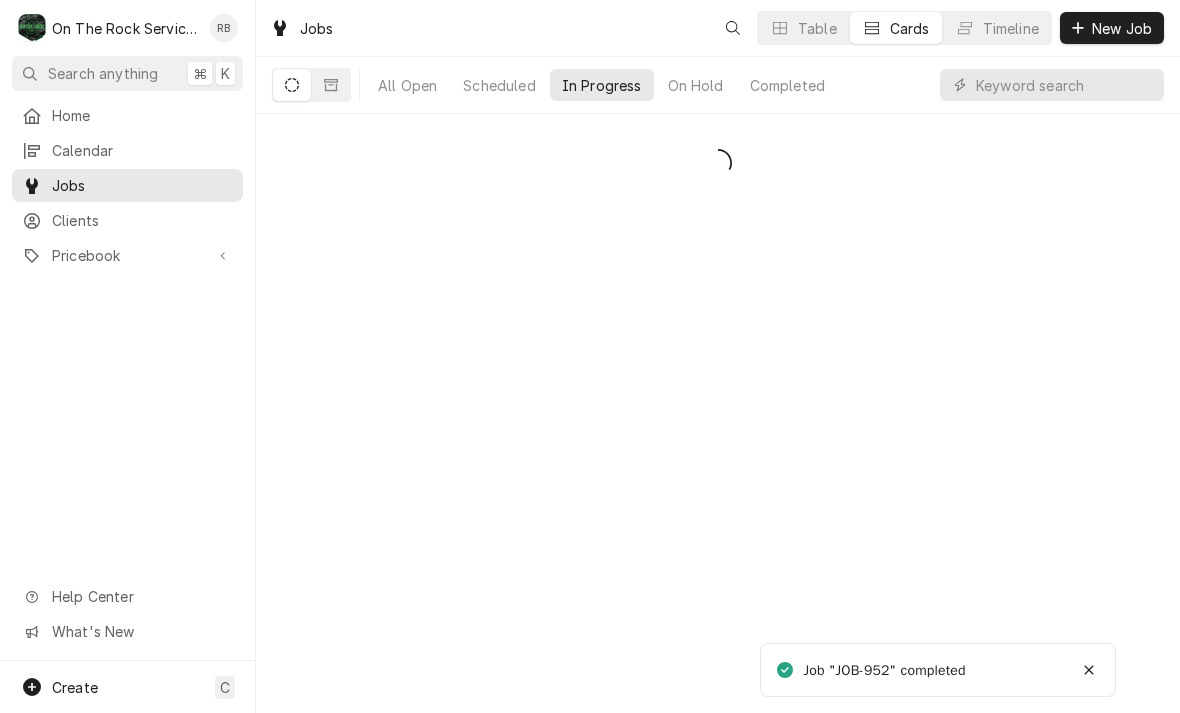 scroll, scrollTop: 0, scrollLeft: 0, axis: both 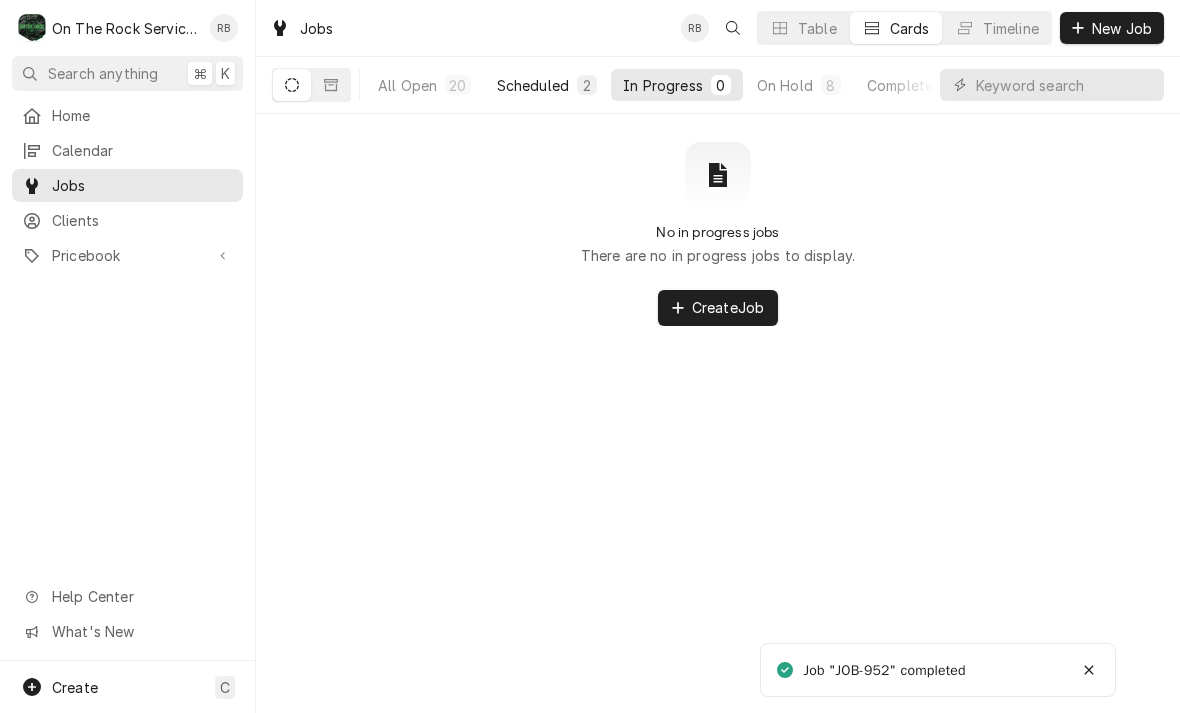 click on "Scheduled" at bounding box center [533, 85] 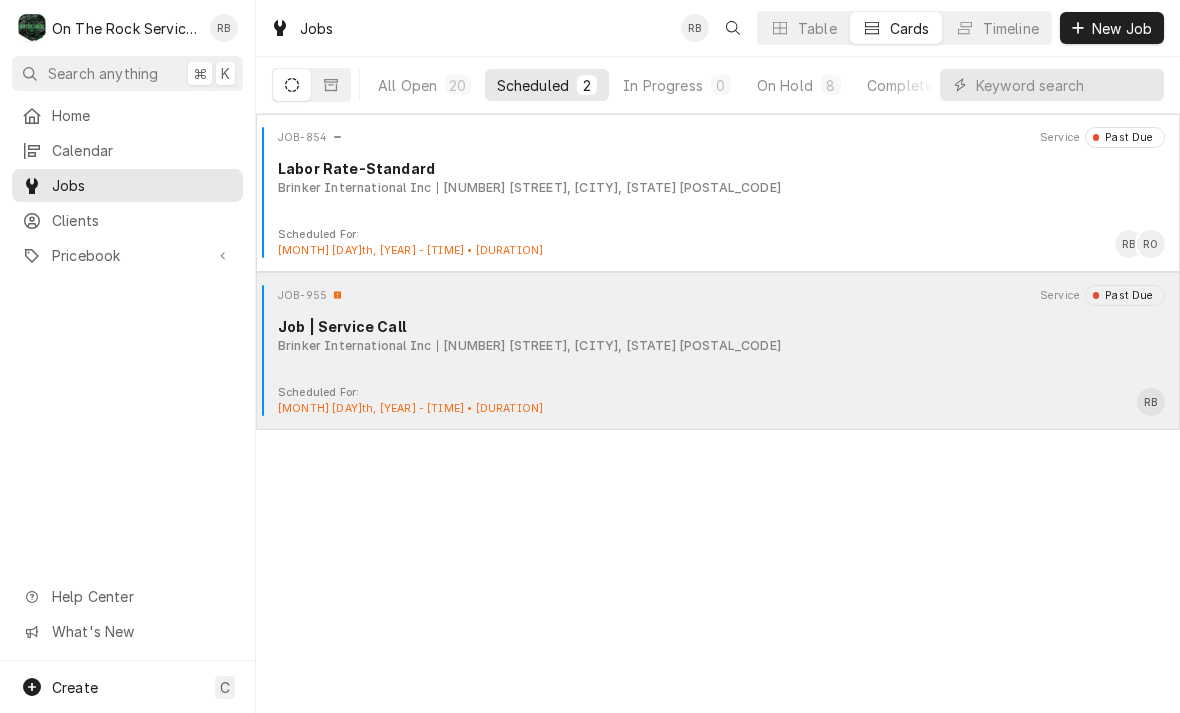 click on "Job | Service Call" at bounding box center (721, 326) 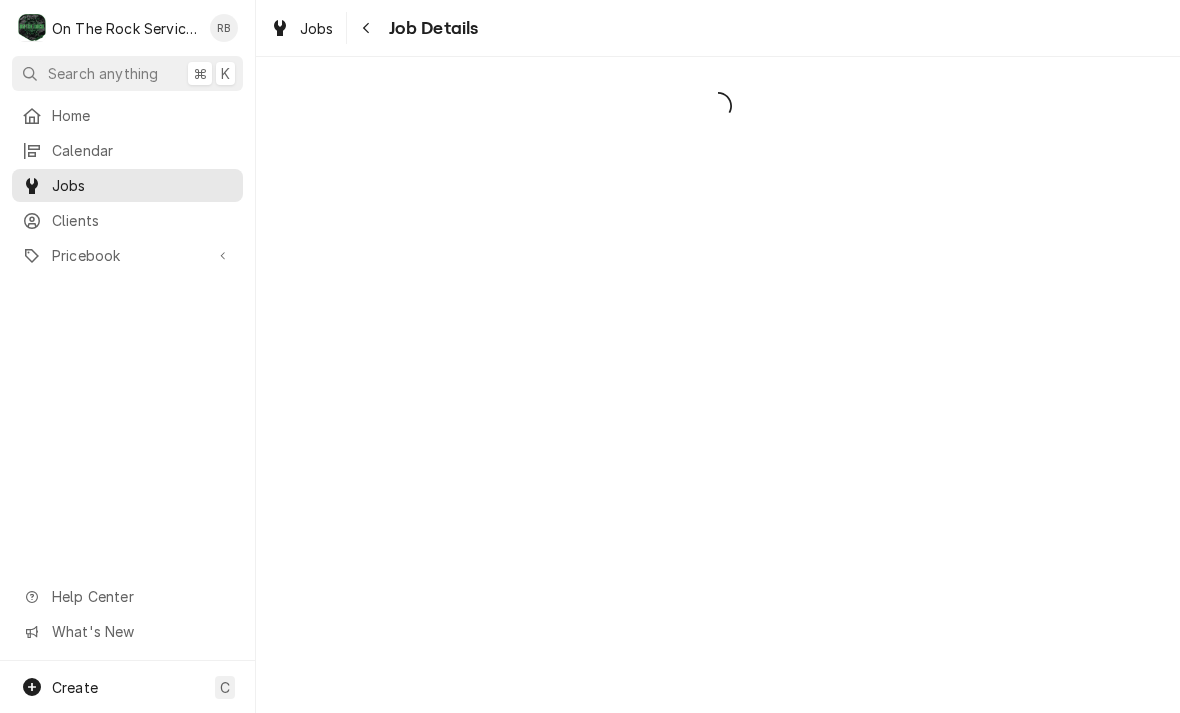 scroll, scrollTop: 0, scrollLeft: 0, axis: both 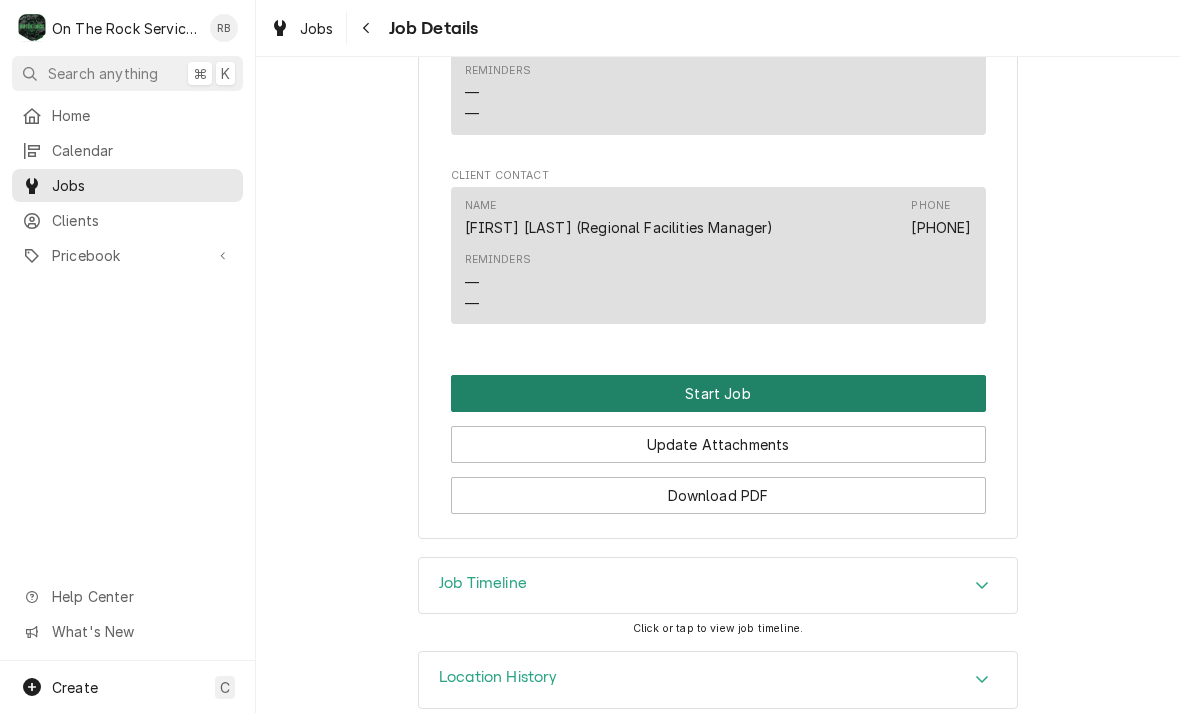 click on "Start Job" at bounding box center [718, 393] 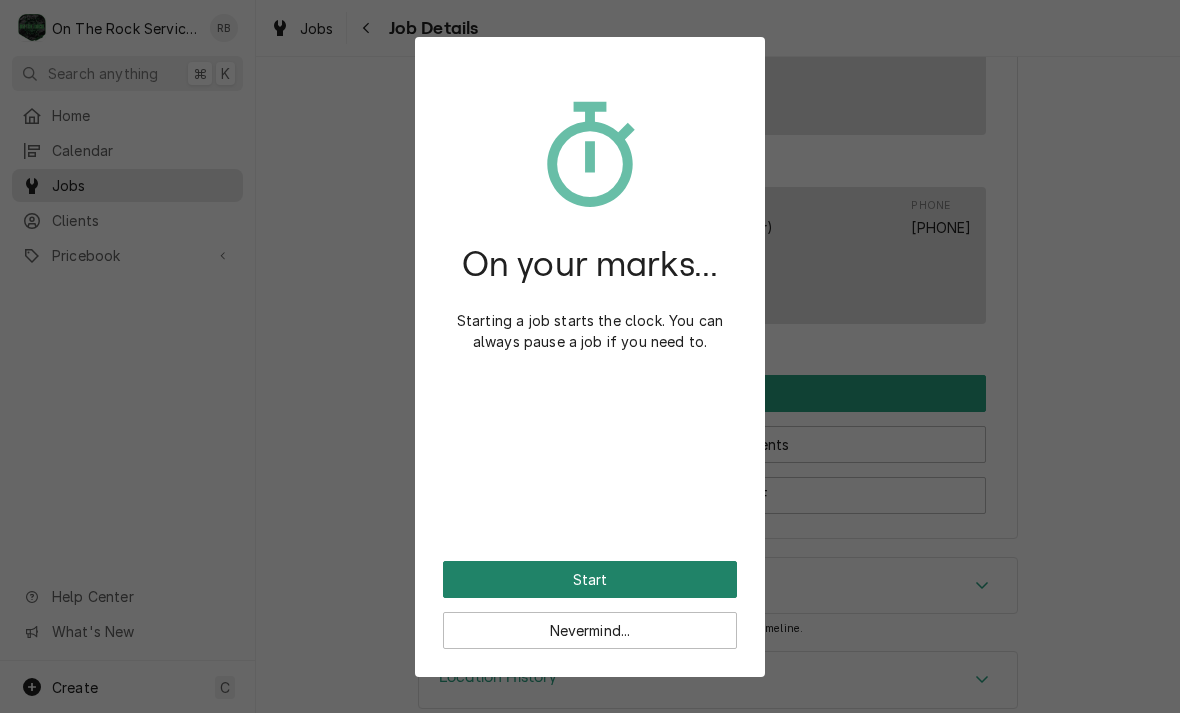 click on "Start" at bounding box center (590, 579) 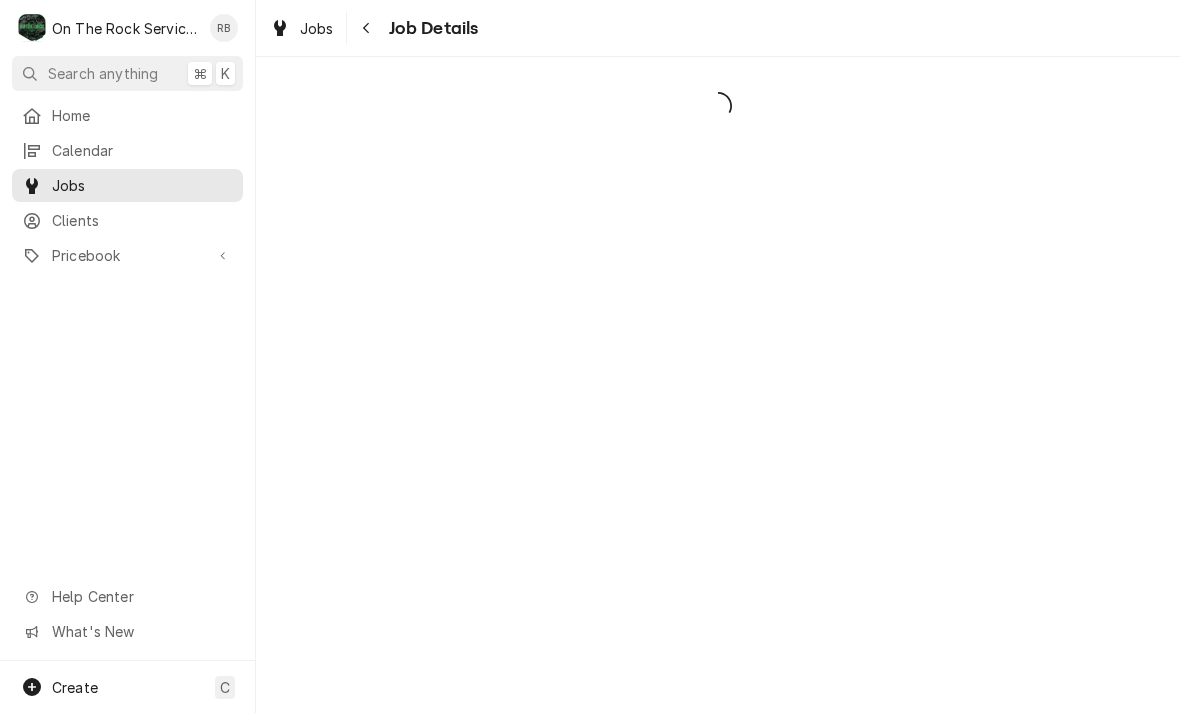 scroll, scrollTop: 0, scrollLeft: 0, axis: both 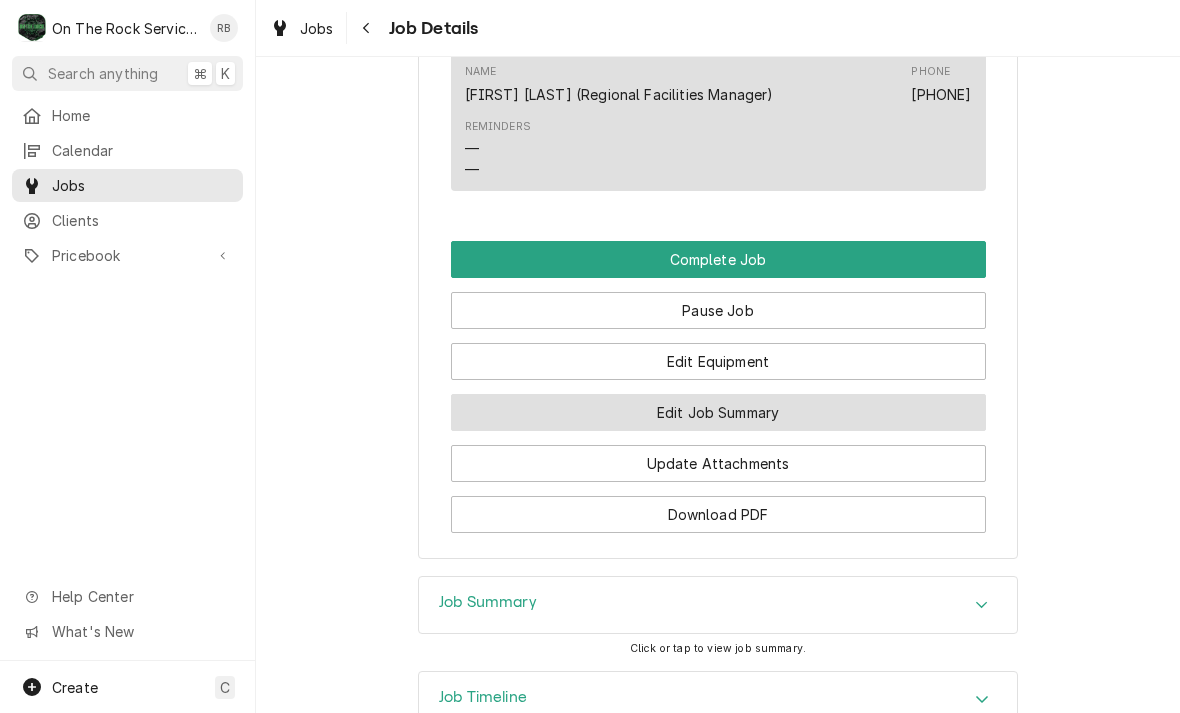 click on "Edit Job Summary" at bounding box center [718, 412] 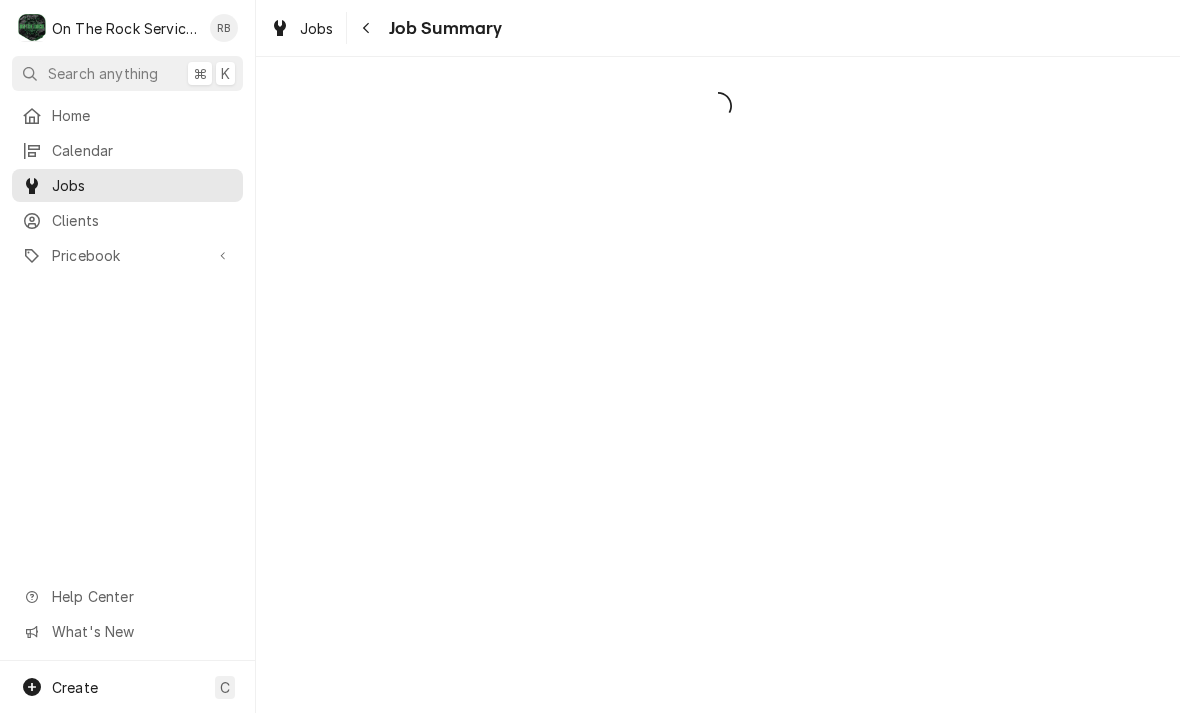 scroll, scrollTop: 0, scrollLeft: 0, axis: both 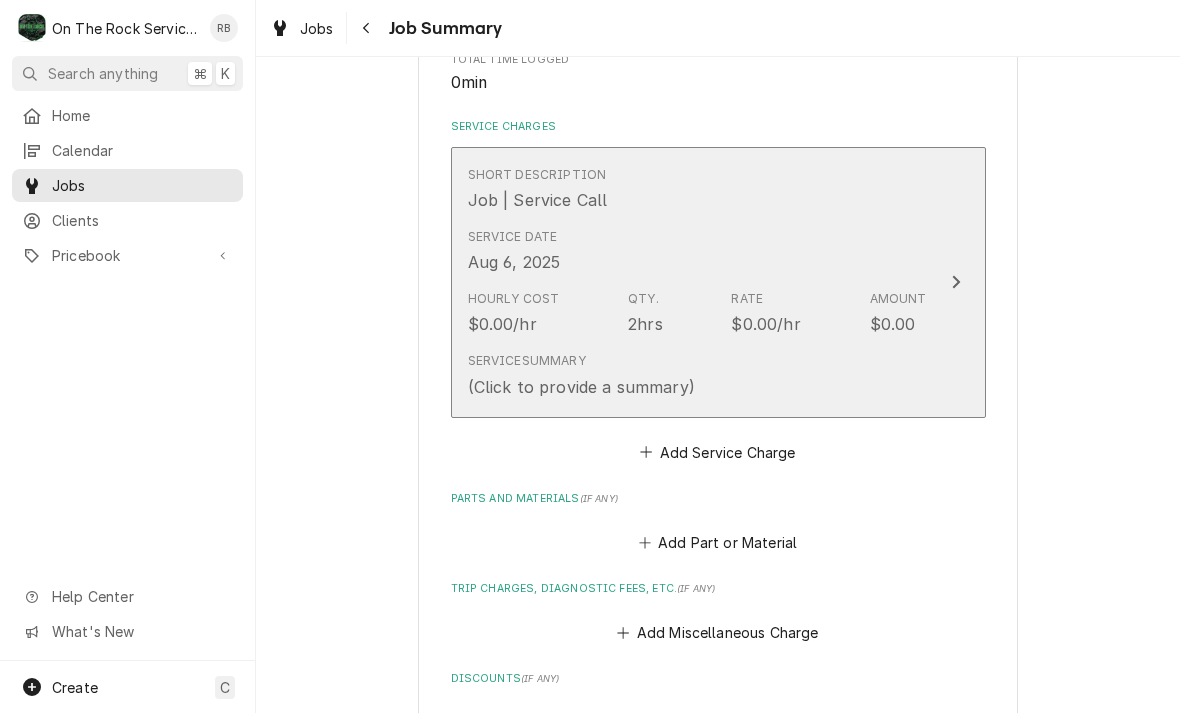 click on "Short Description Job | Service Call Service Date [DATE] Hourly Cost $0.00/hr Qty. 2hrs Rate $0.00/hr Amount $0.00 Service  Summary (Click to provide a summary)" at bounding box center (718, 282) 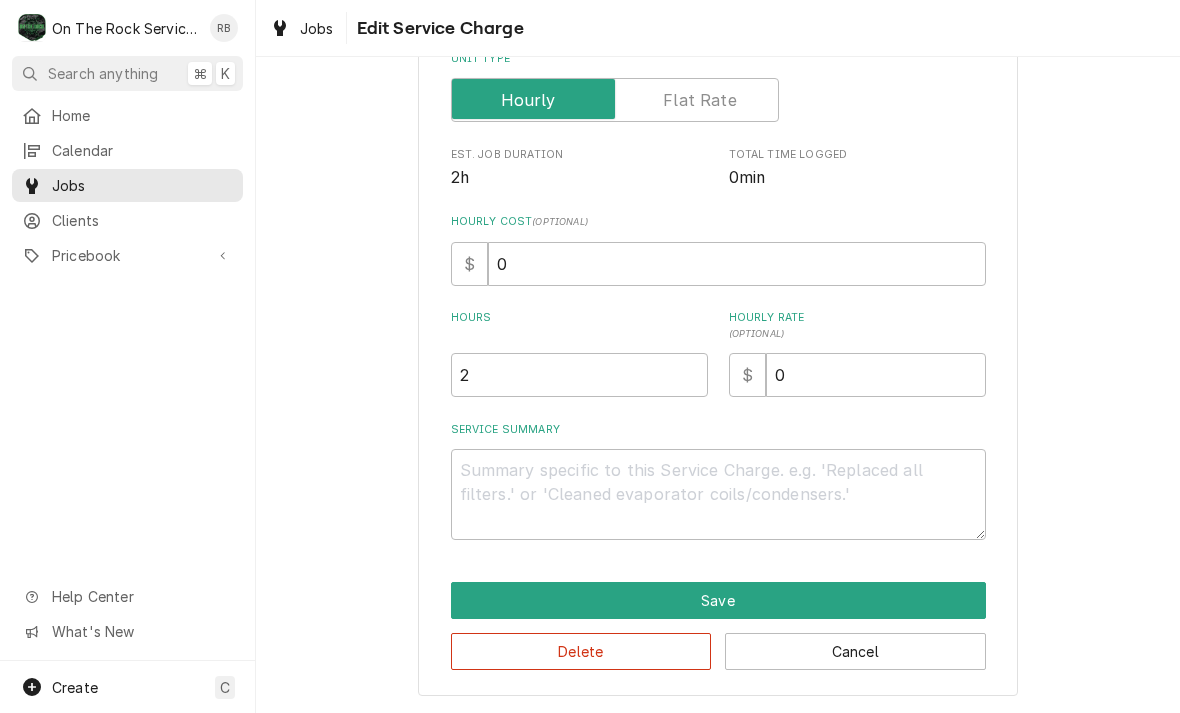 scroll, scrollTop: 304, scrollLeft: 0, axis: vertical 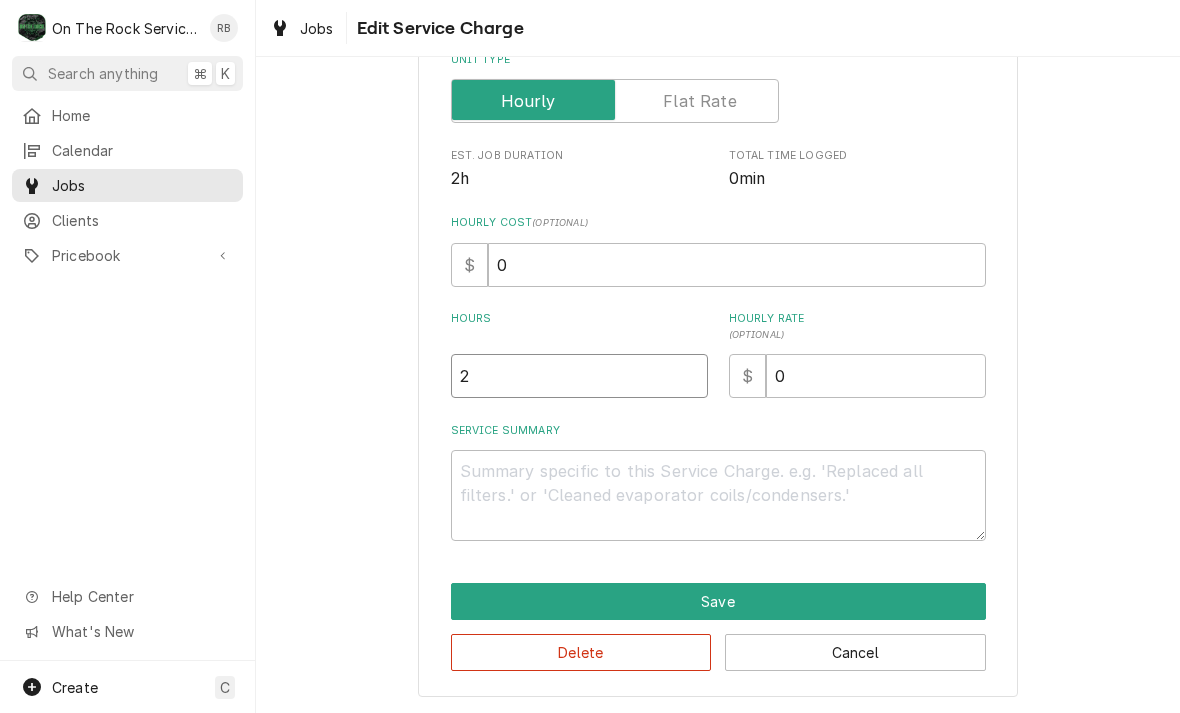 click on "2" at bounding box center (579, 376) 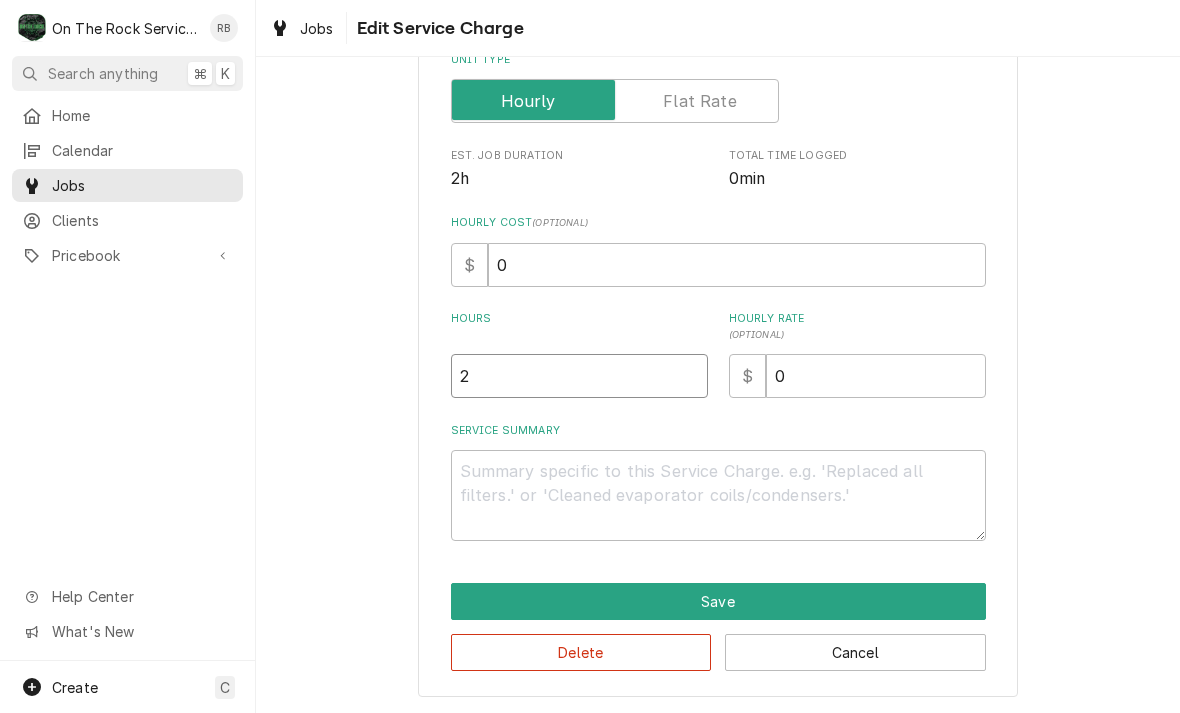 type on "x" 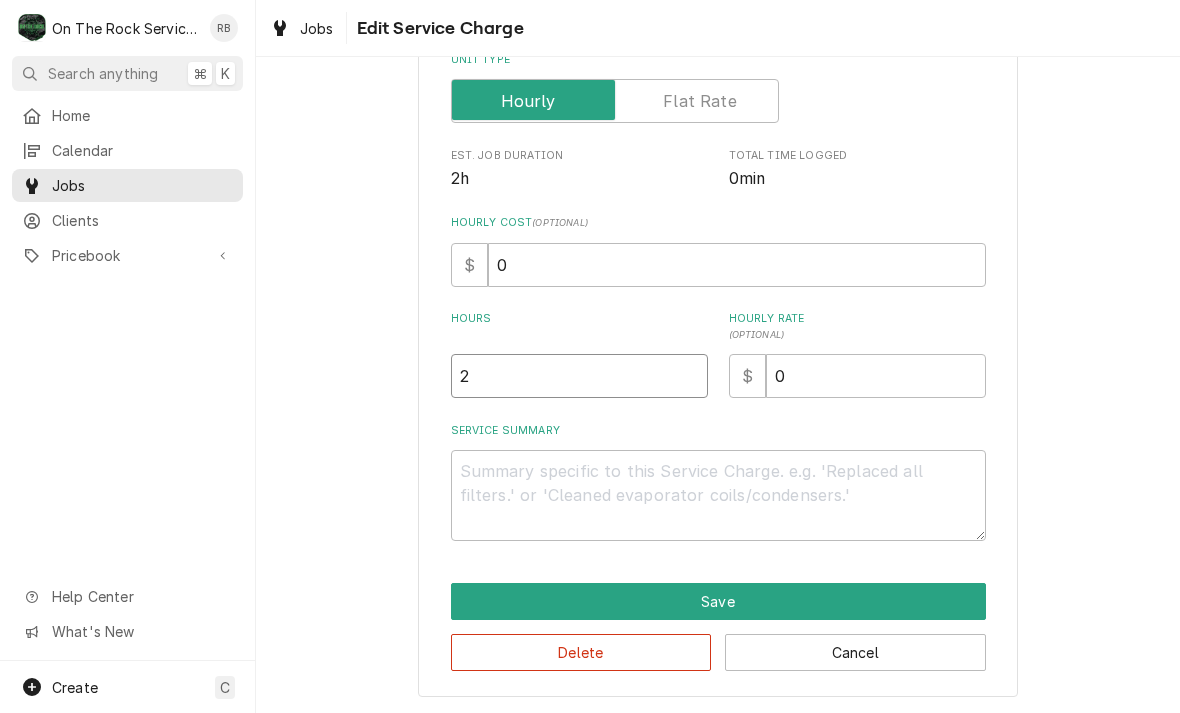 type 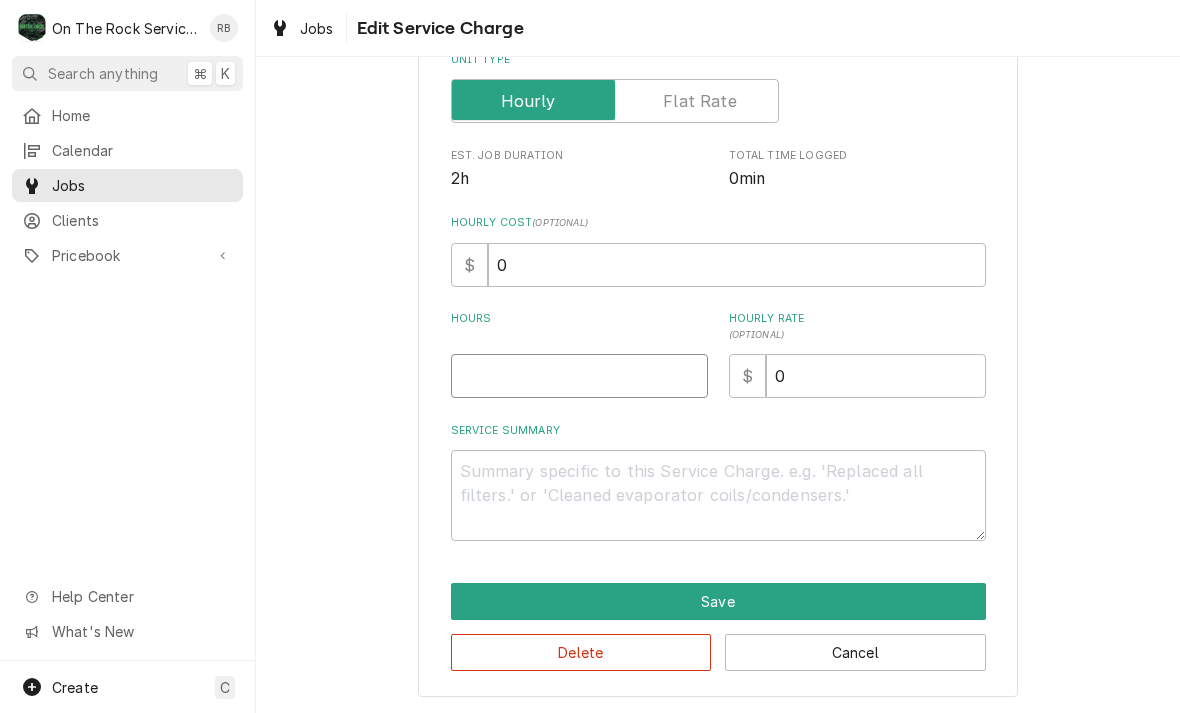 type on "x" 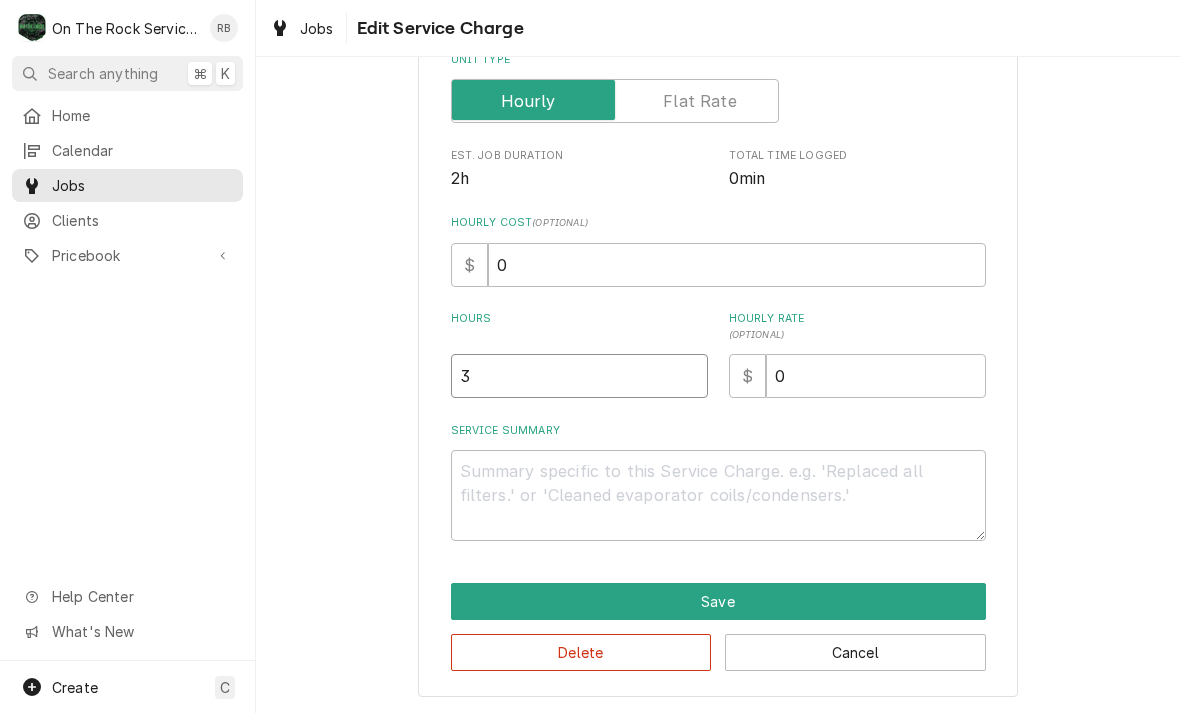 type on "3" 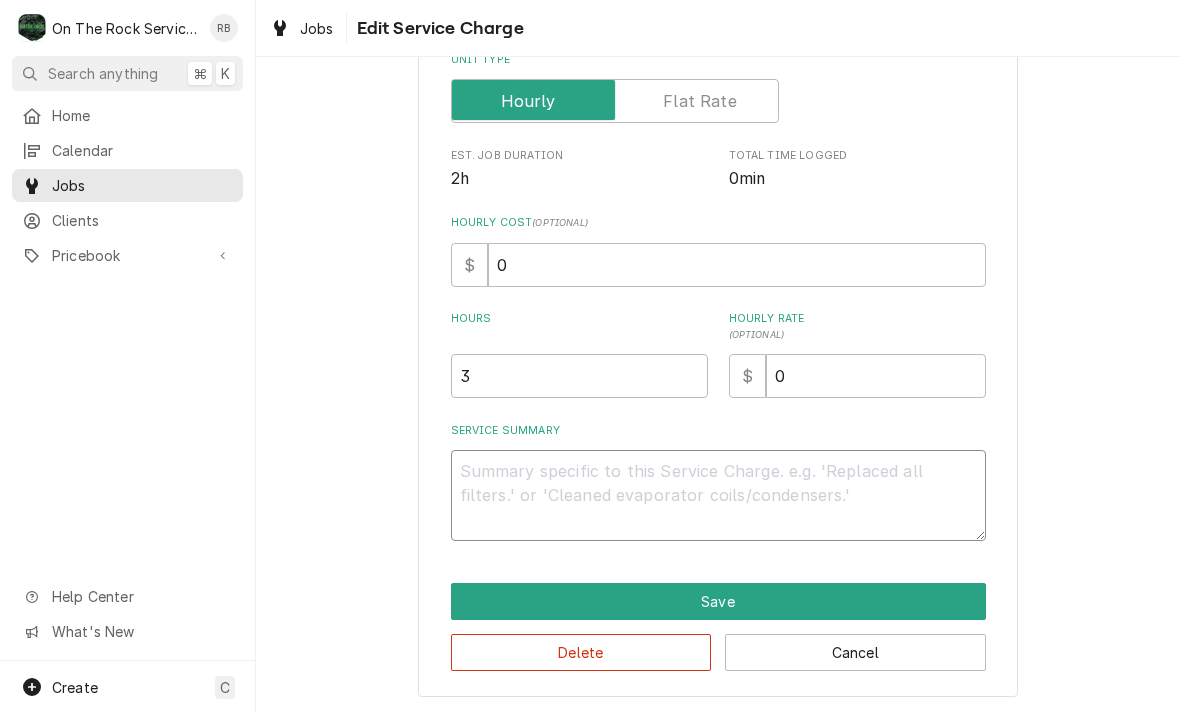 click on "Service Summary" at bounding box center (718, 495) 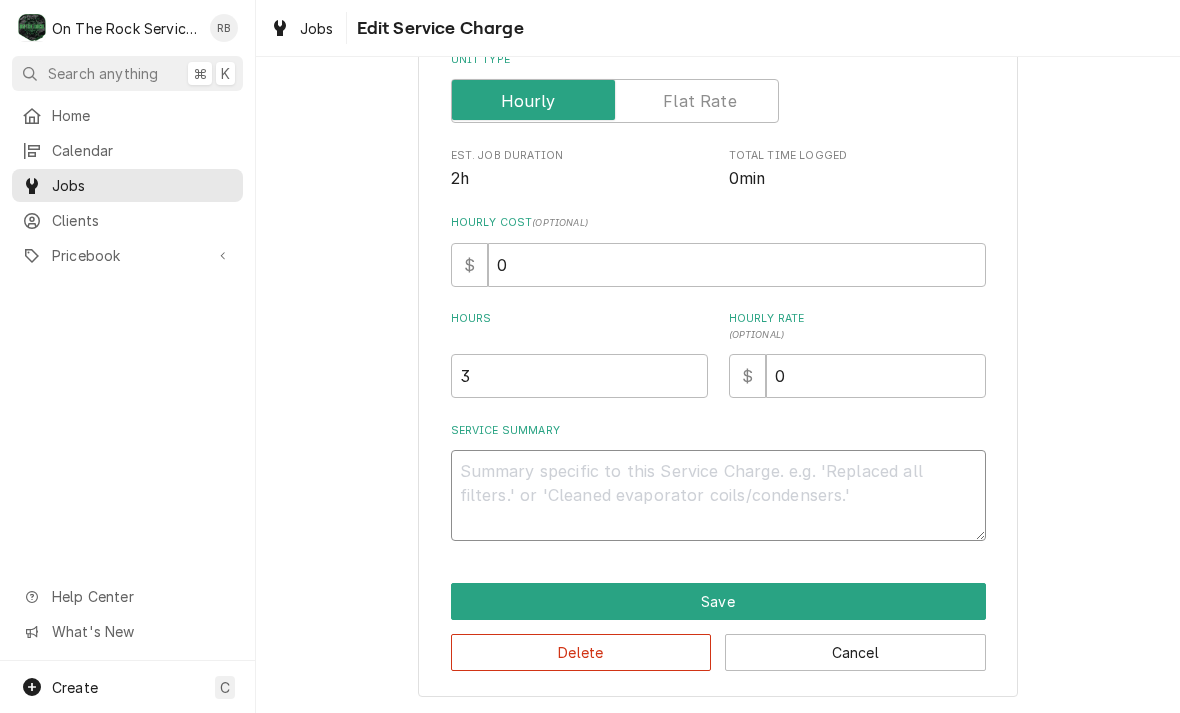 type on "x" 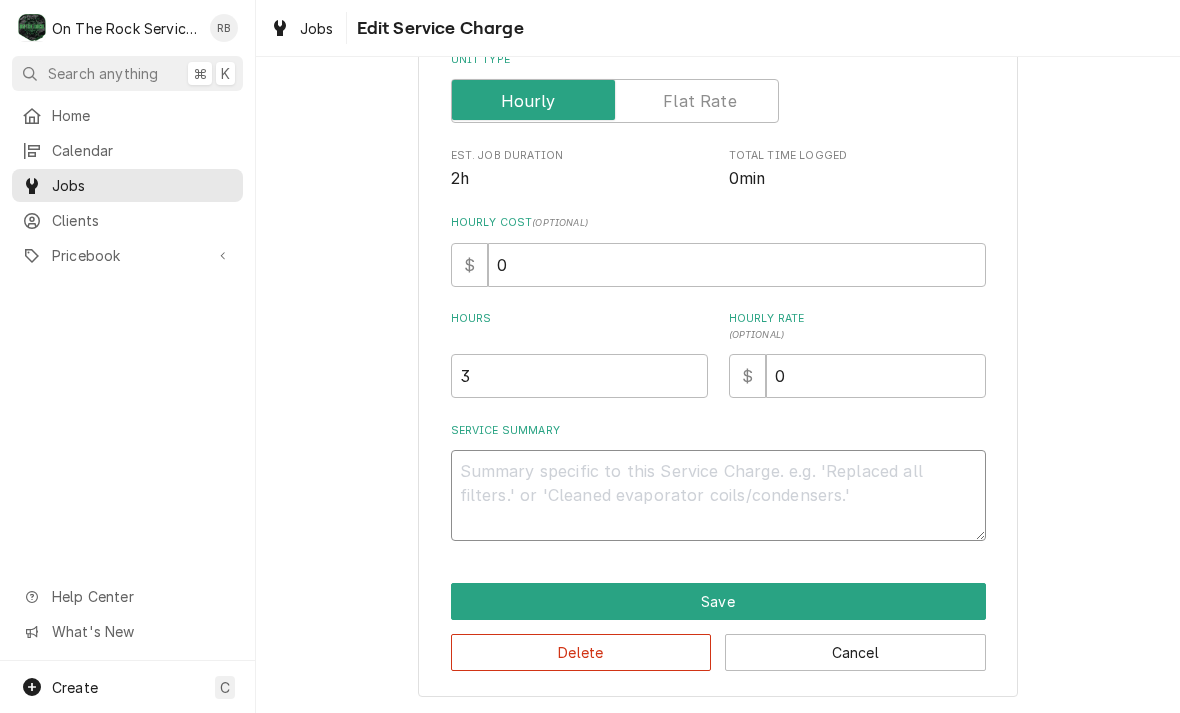 type on "8" 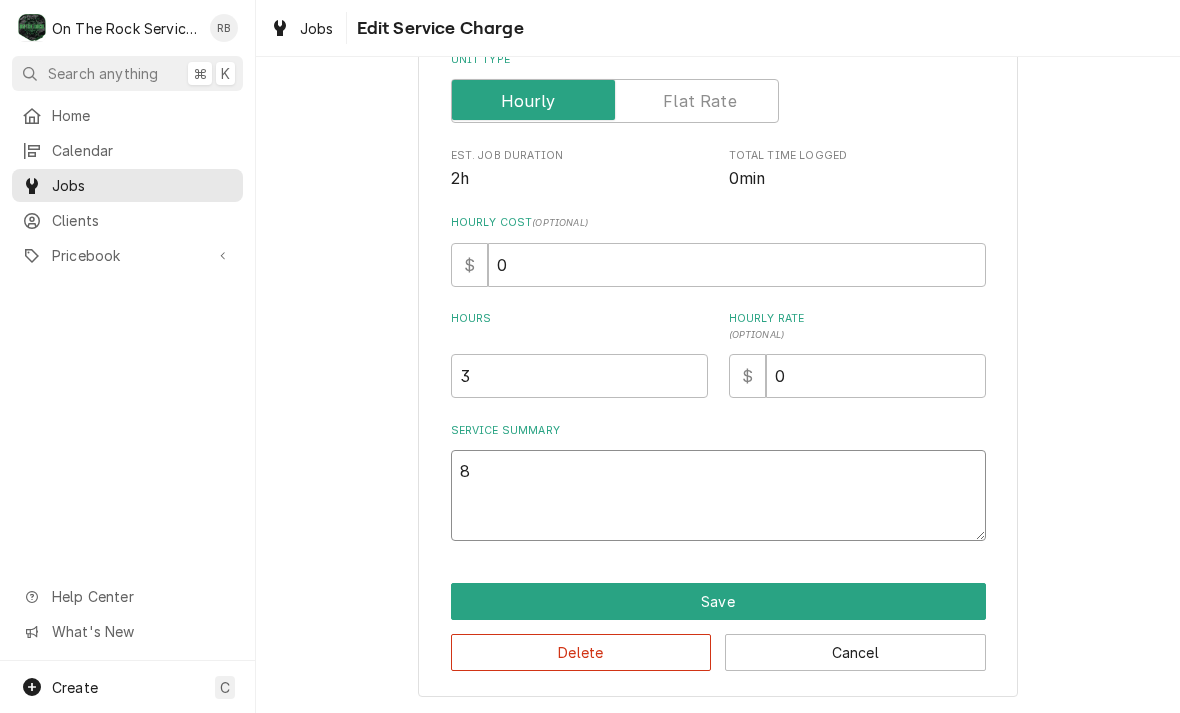 type on "x" 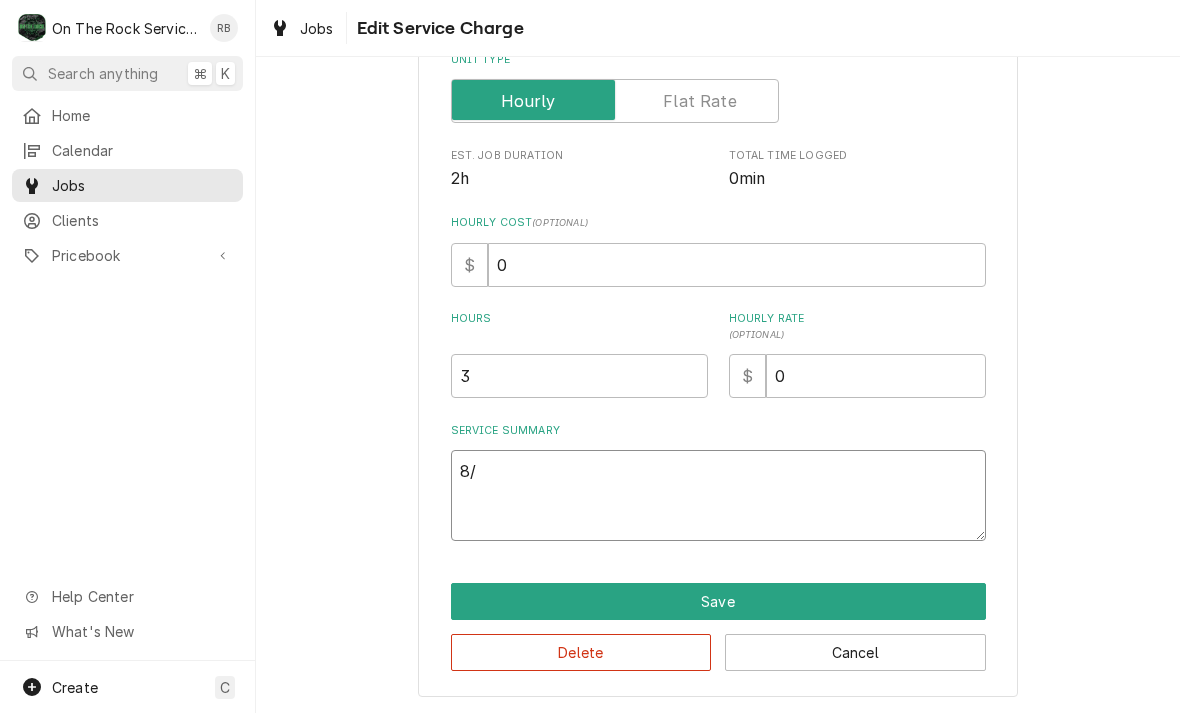 type on "x" 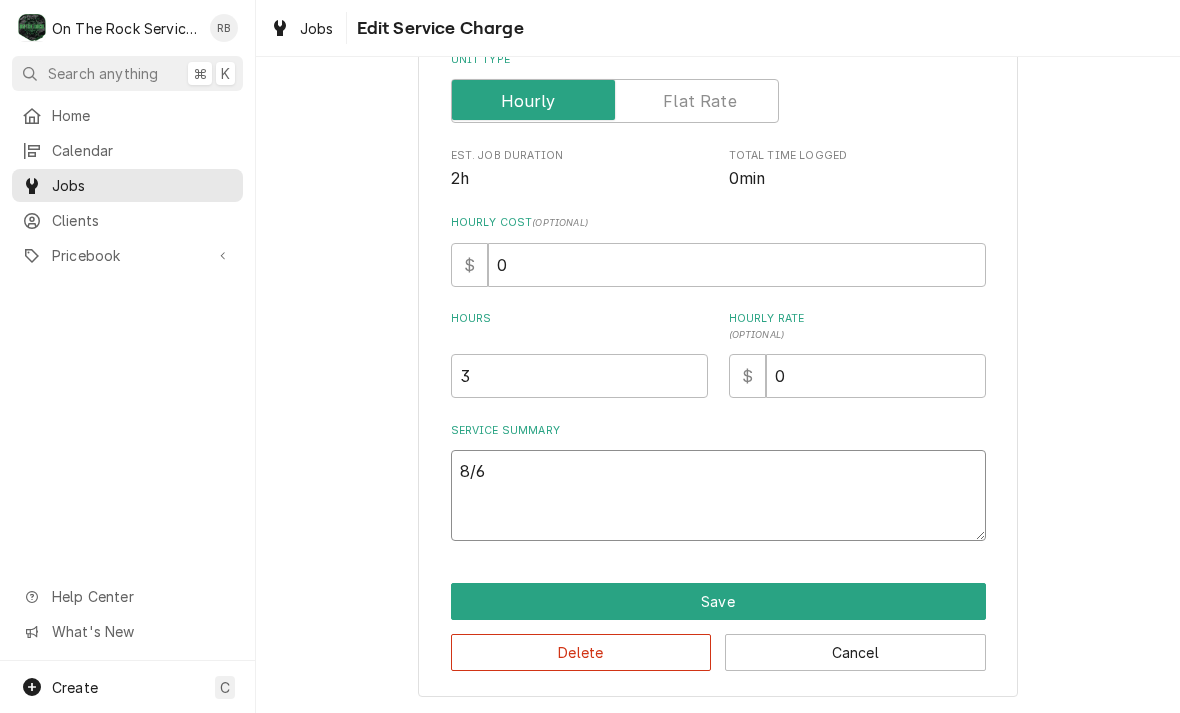 type on "x" 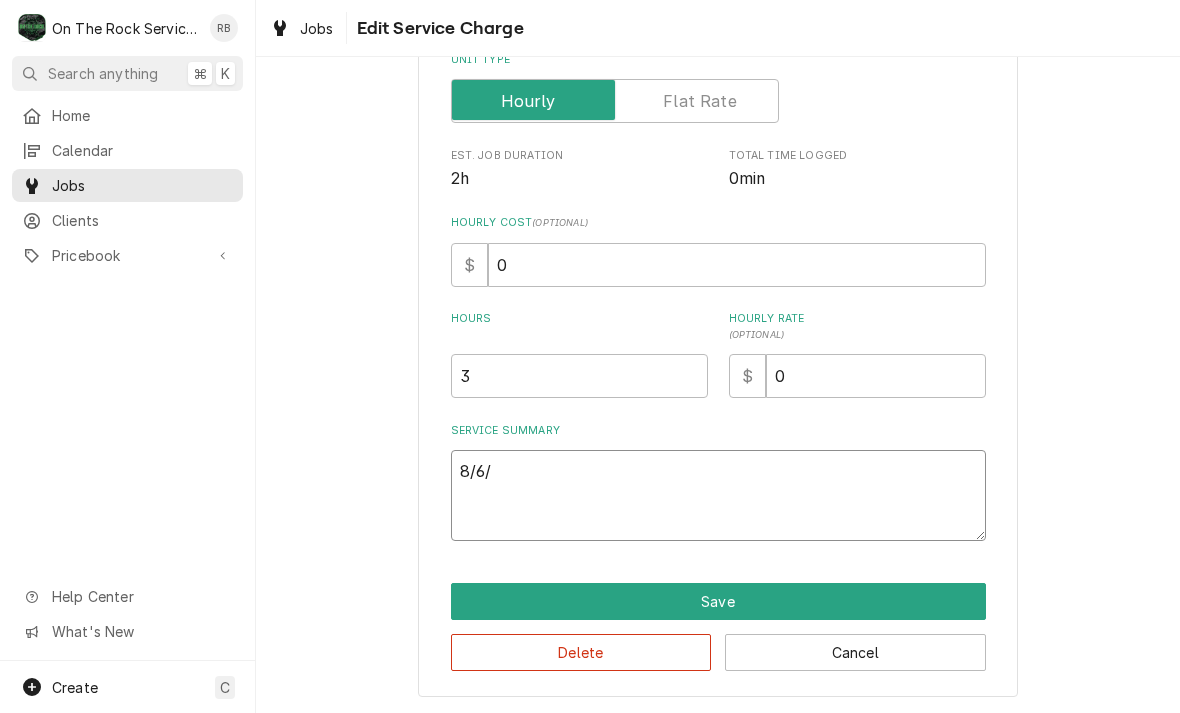 type on "x" 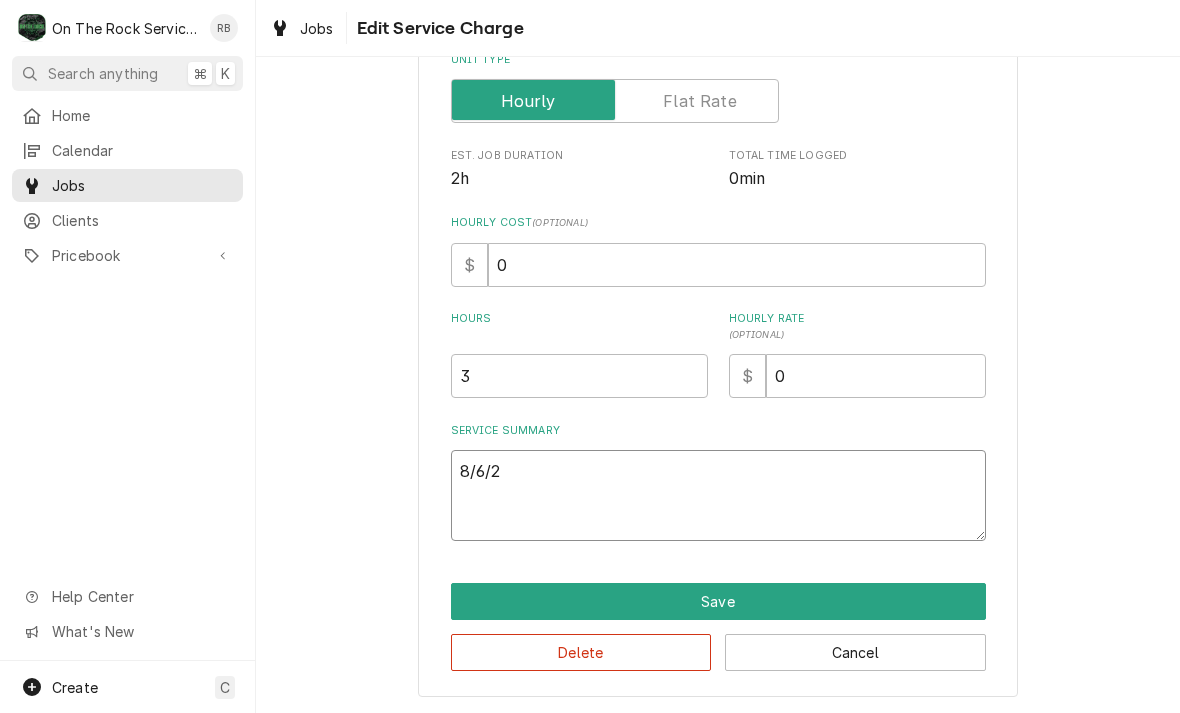 type on "x" 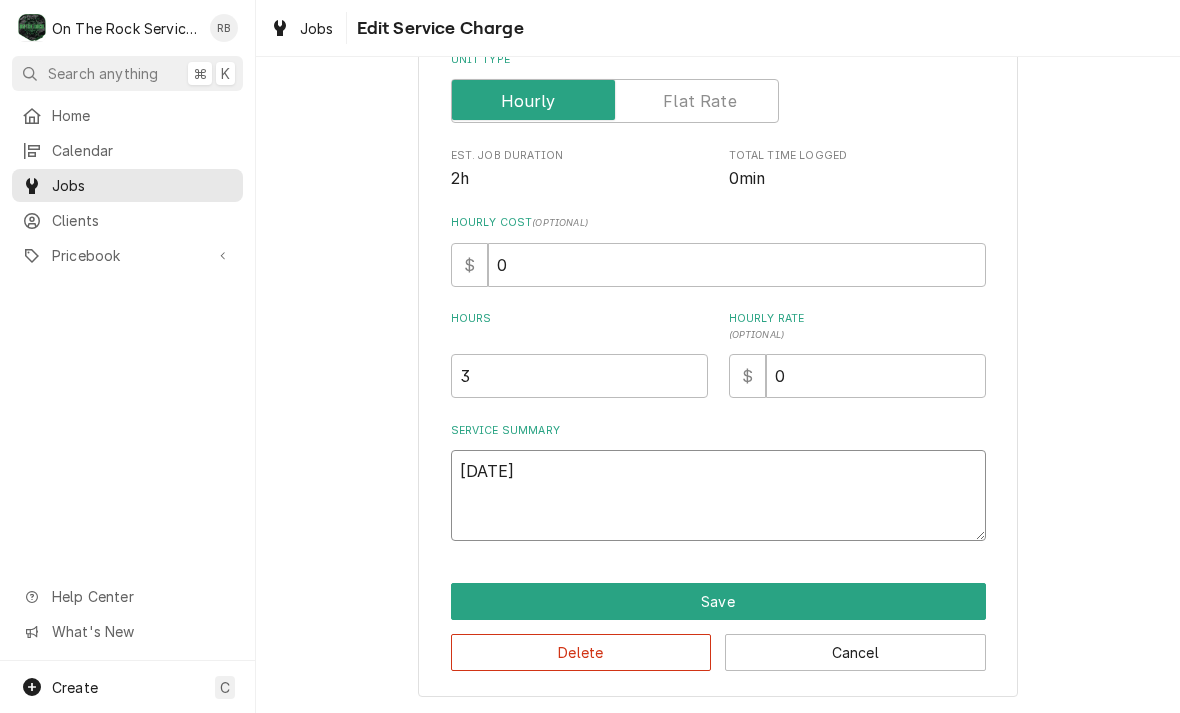 type on "x" 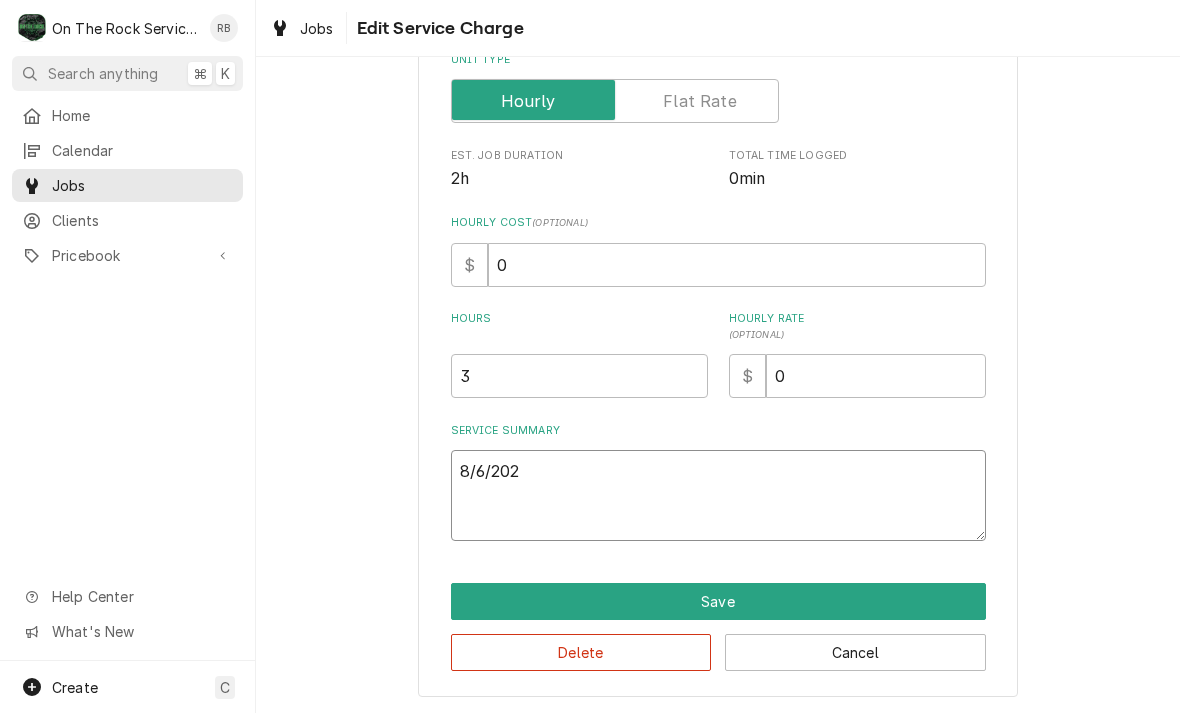 type on "x" 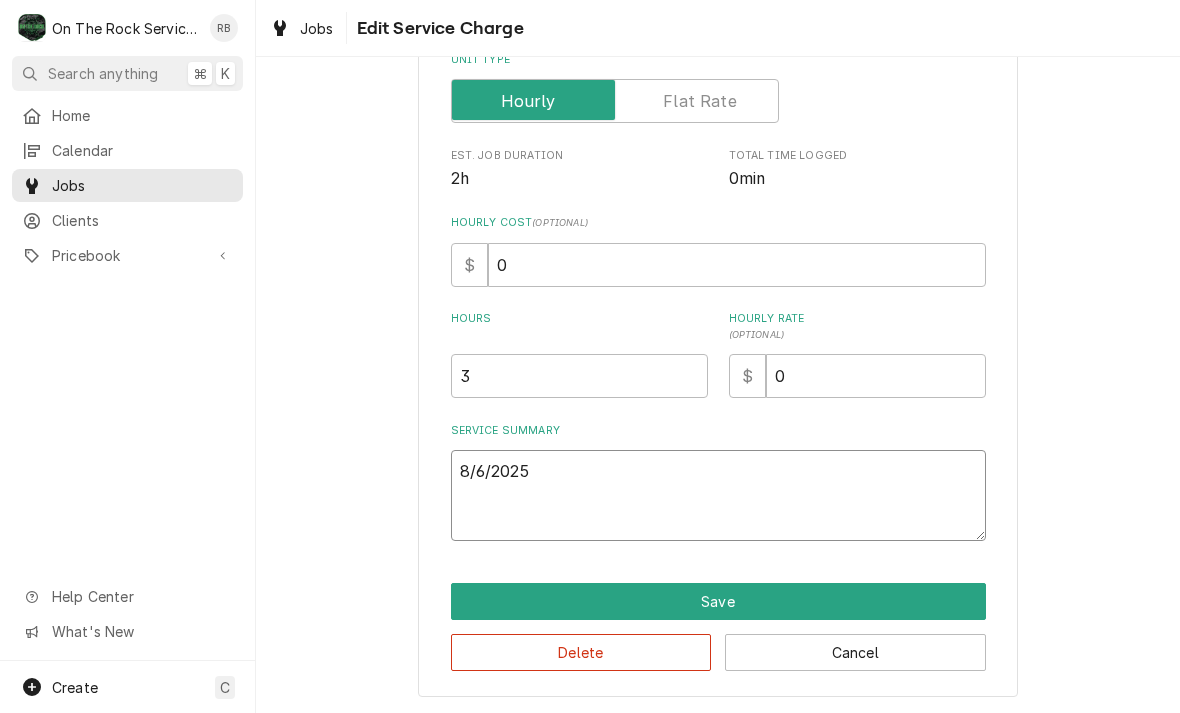 type on "x" 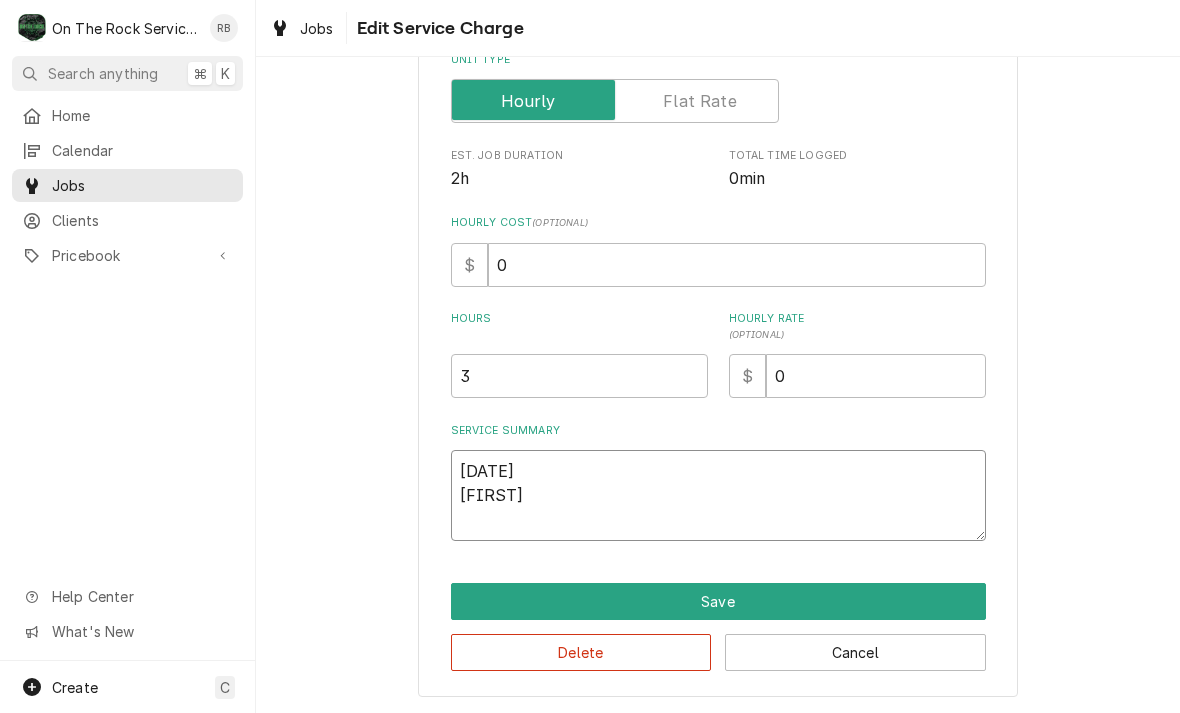 type on "x" 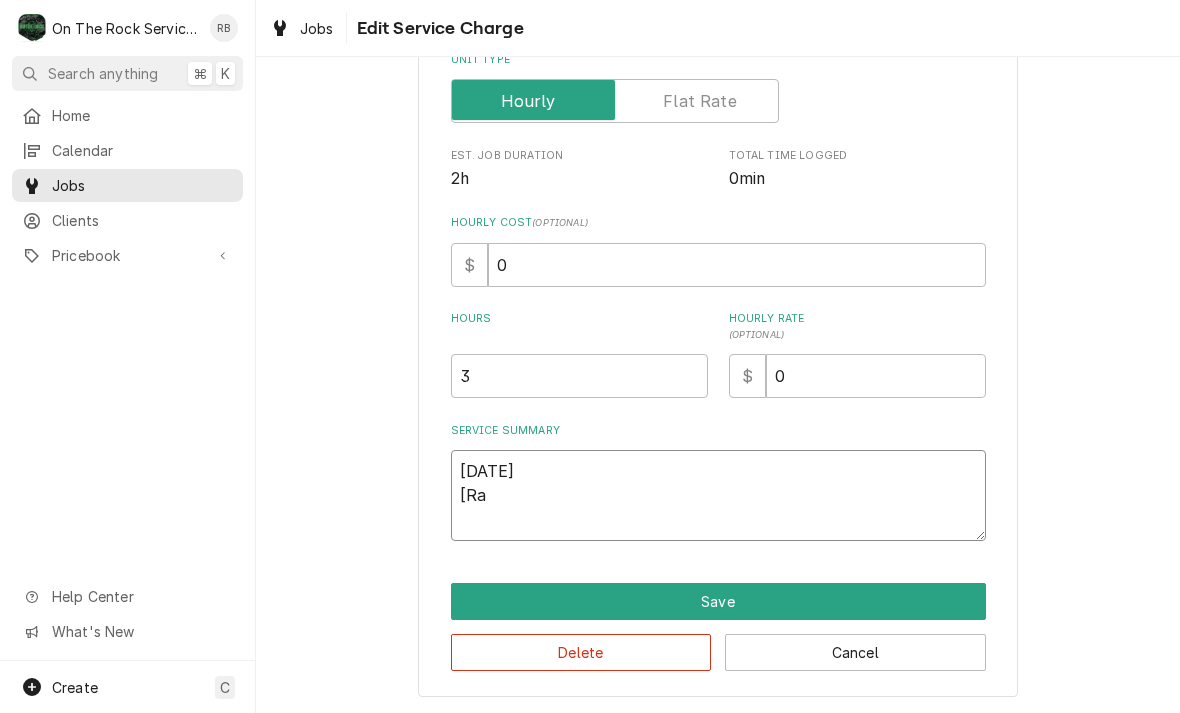 type on "x" 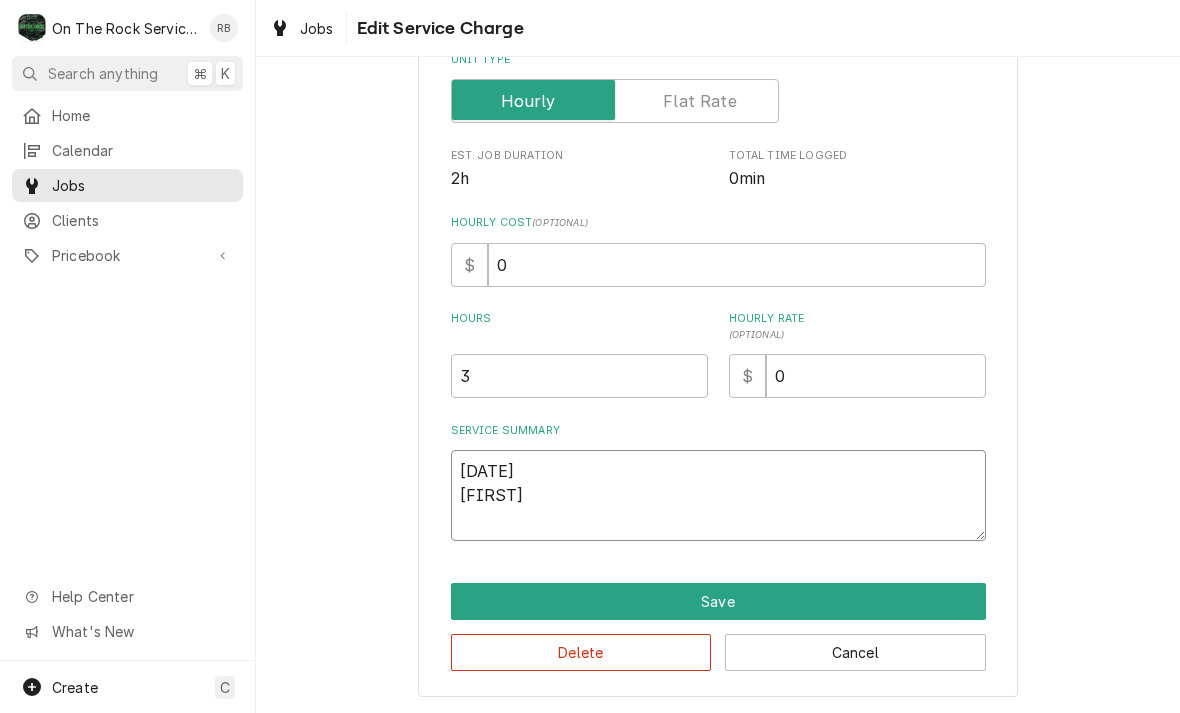 type on "x" 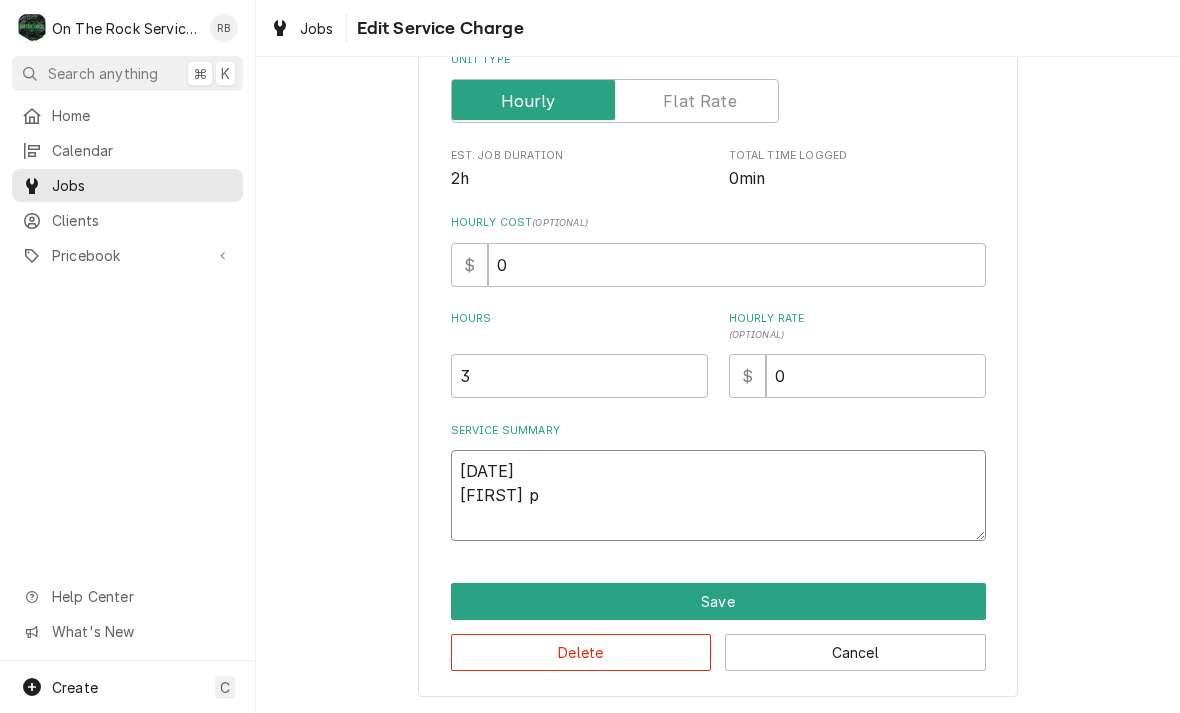 type on "x" 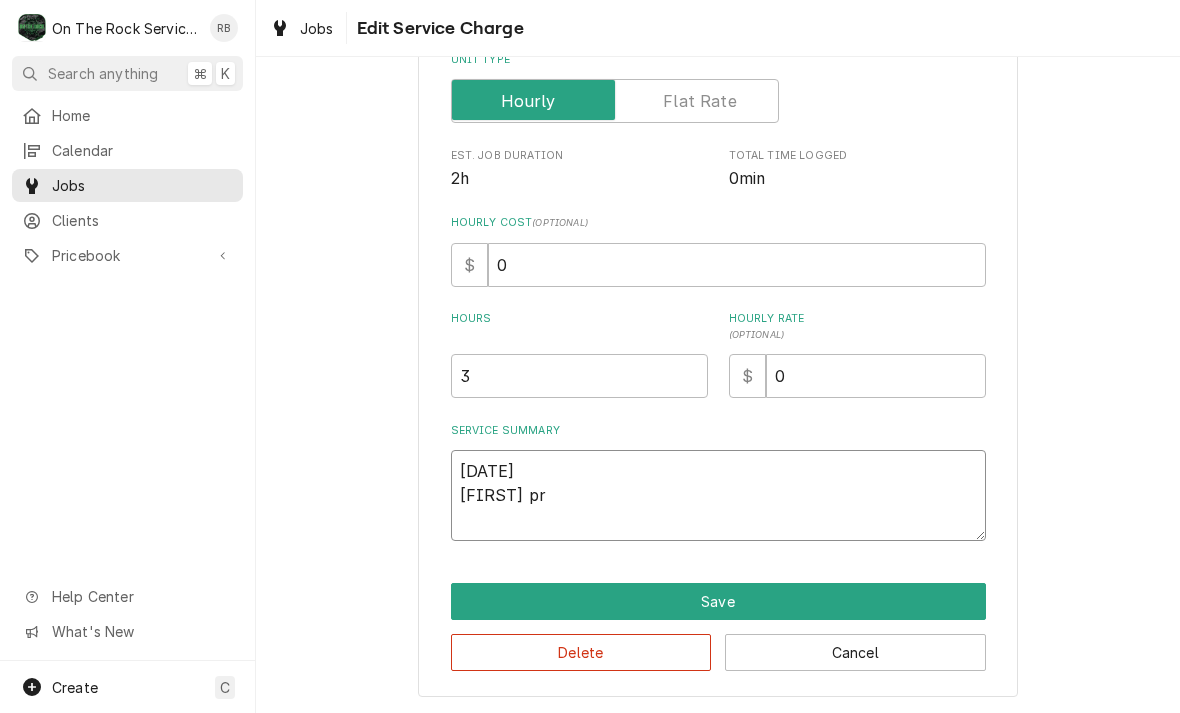 type on "x" 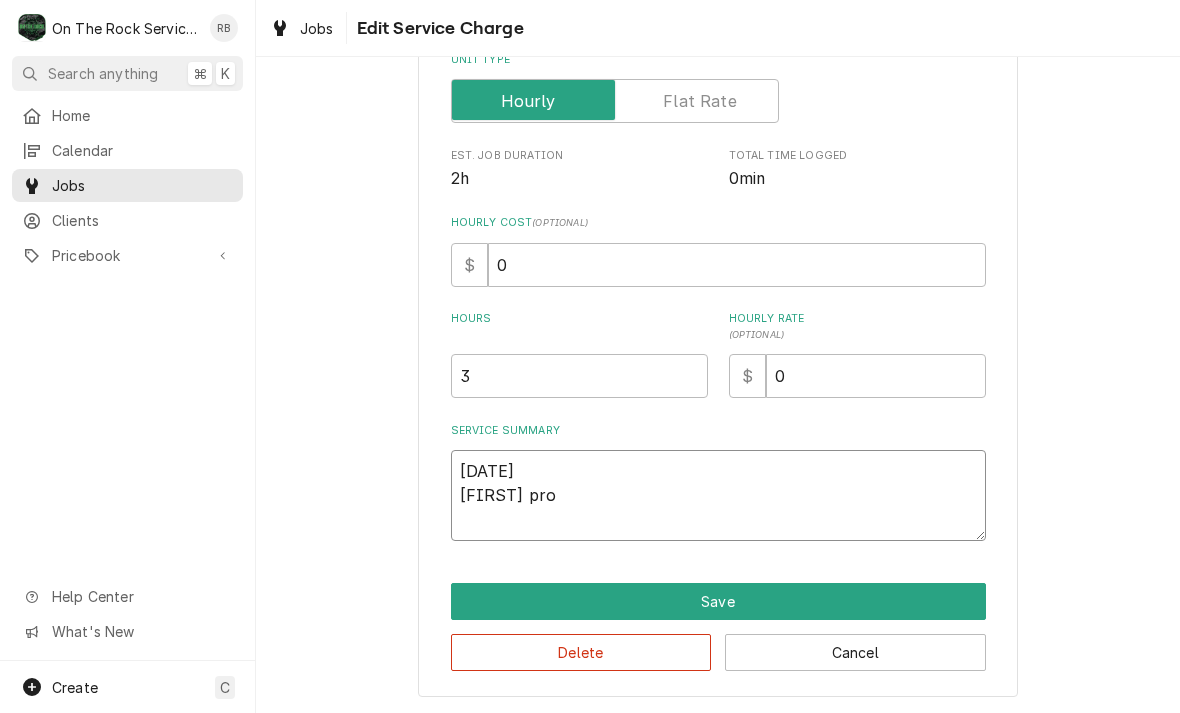 type on "x" 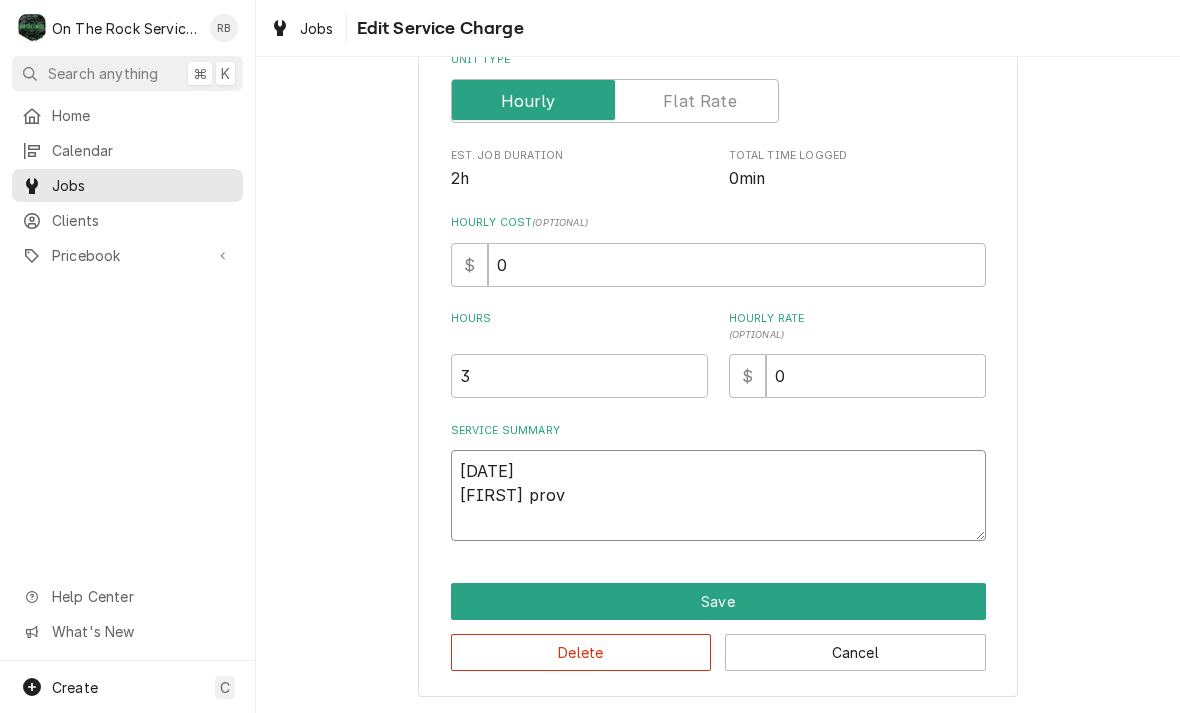 type on "x" 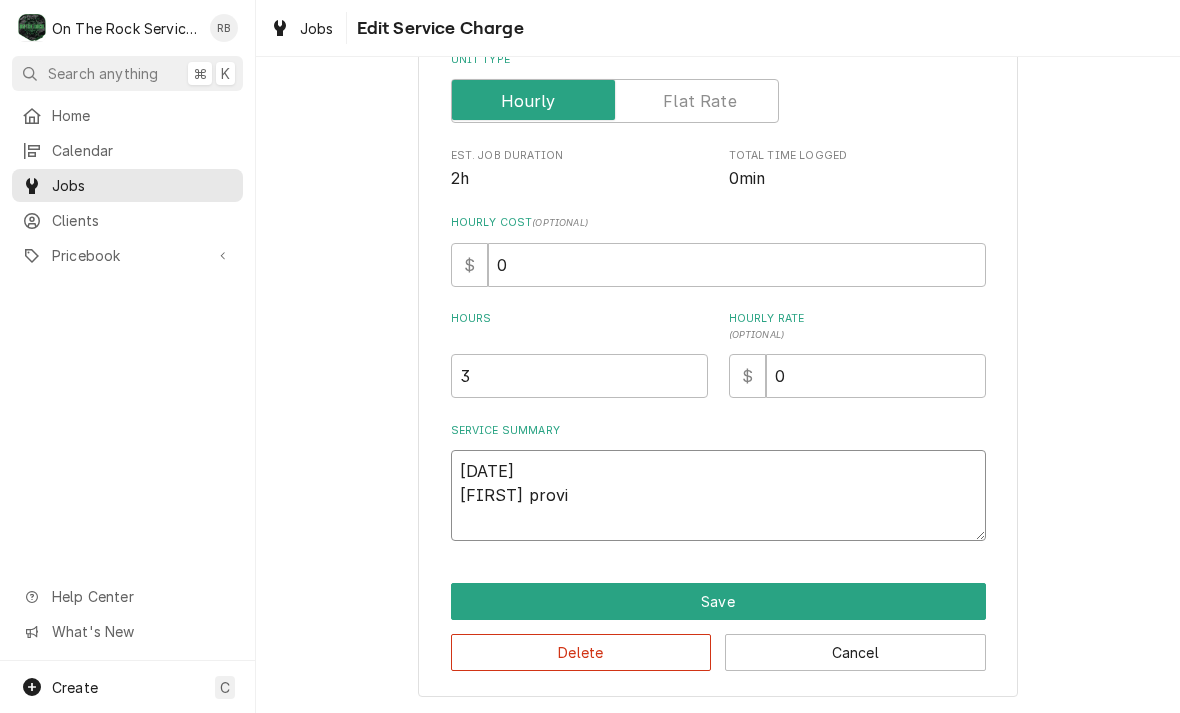 type on "x" 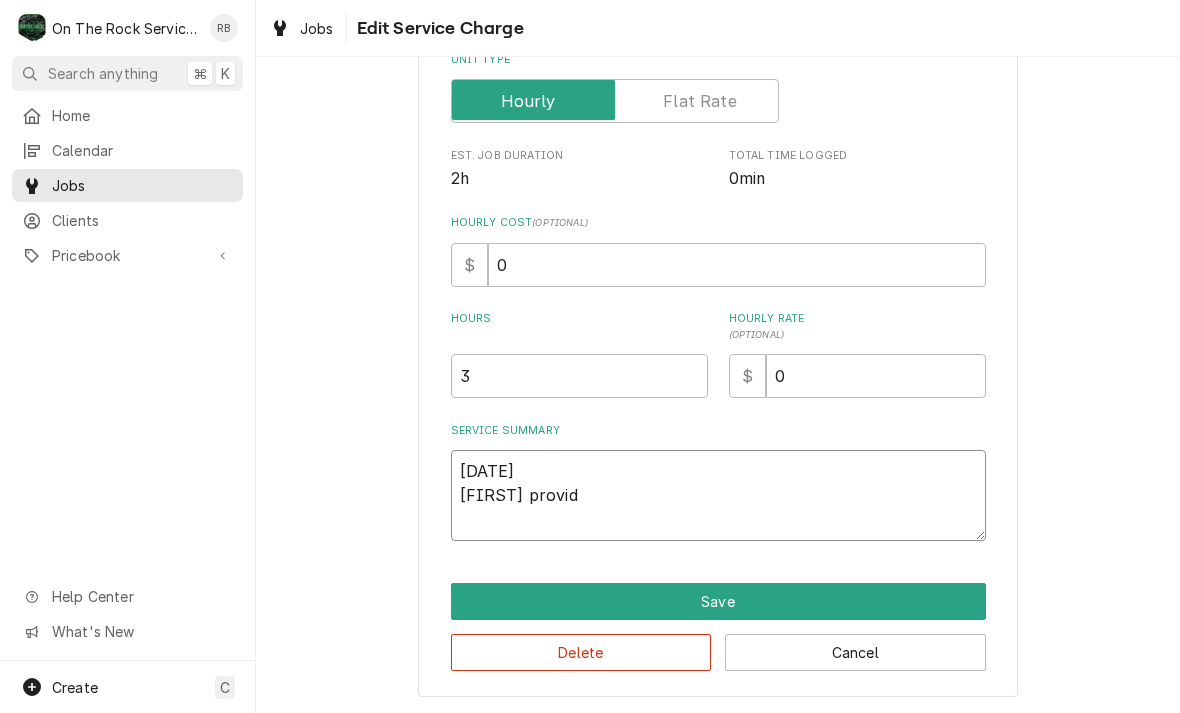 type on "x" 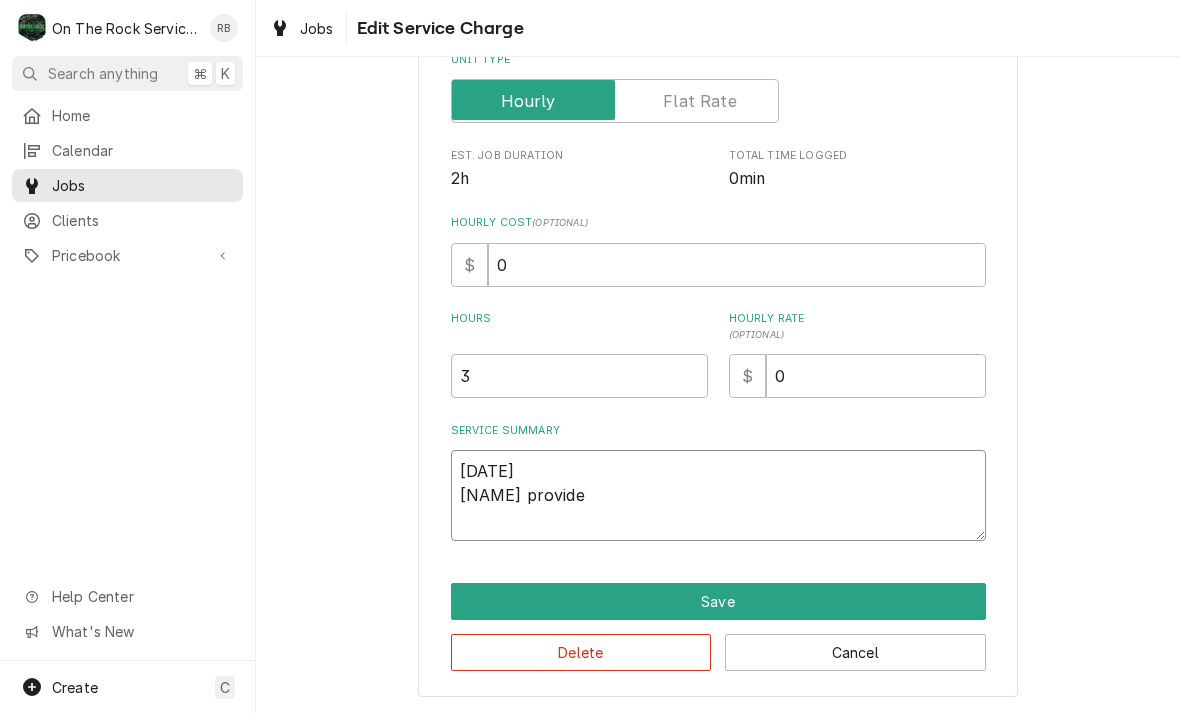 type on "x" 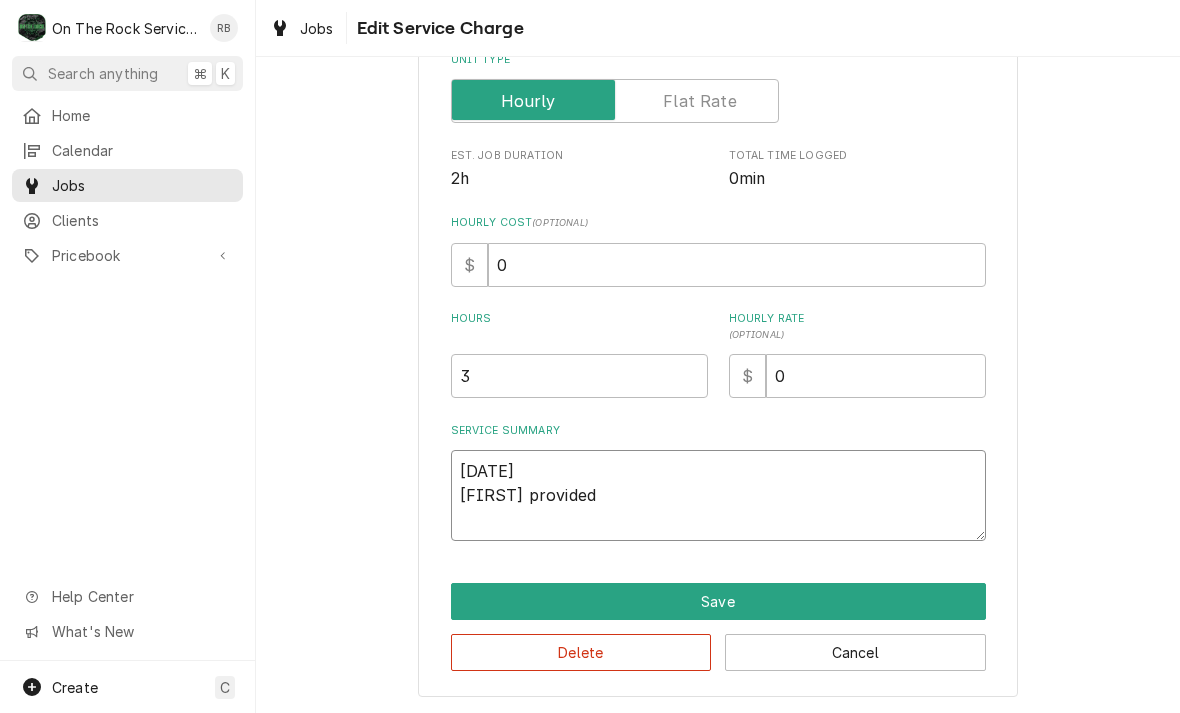type on "x" 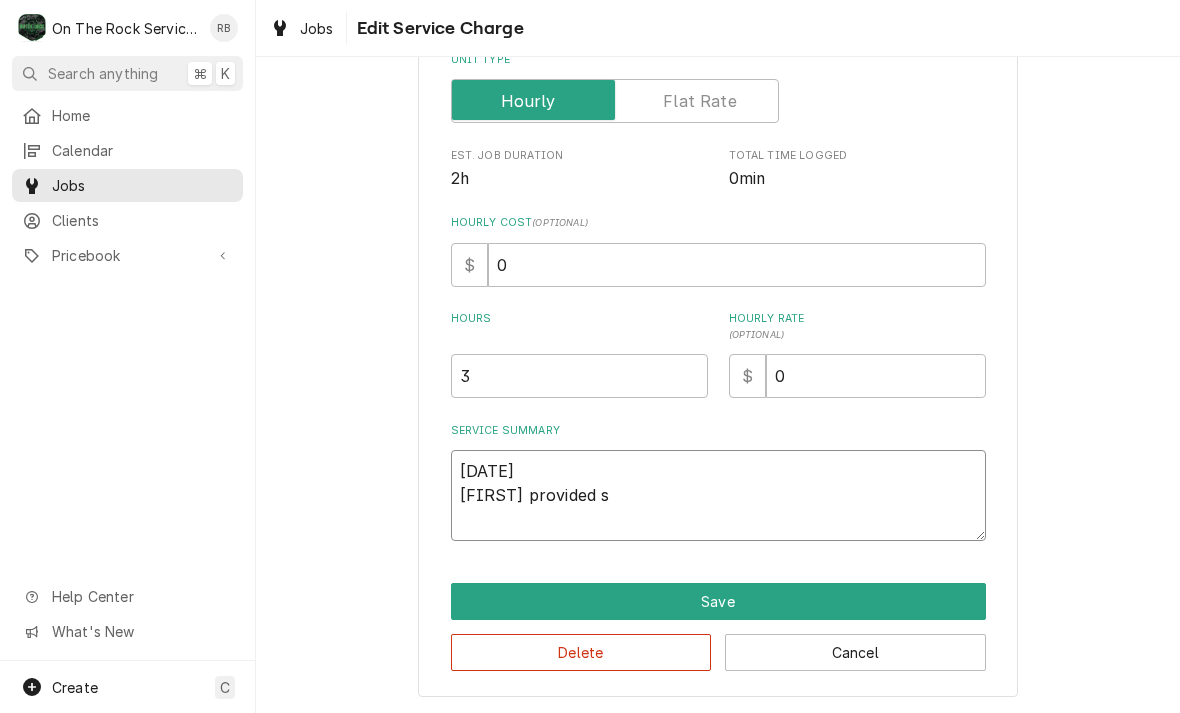 type on "x" 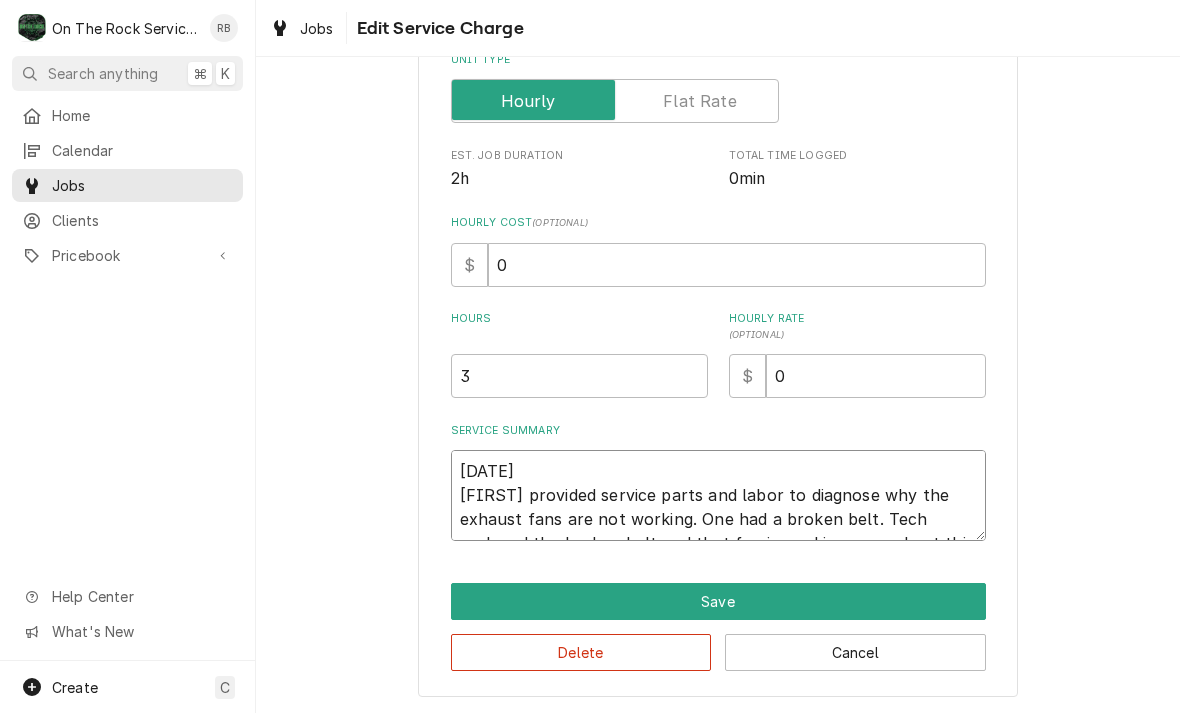 type on "[DATE]
[NAME] provided ser" 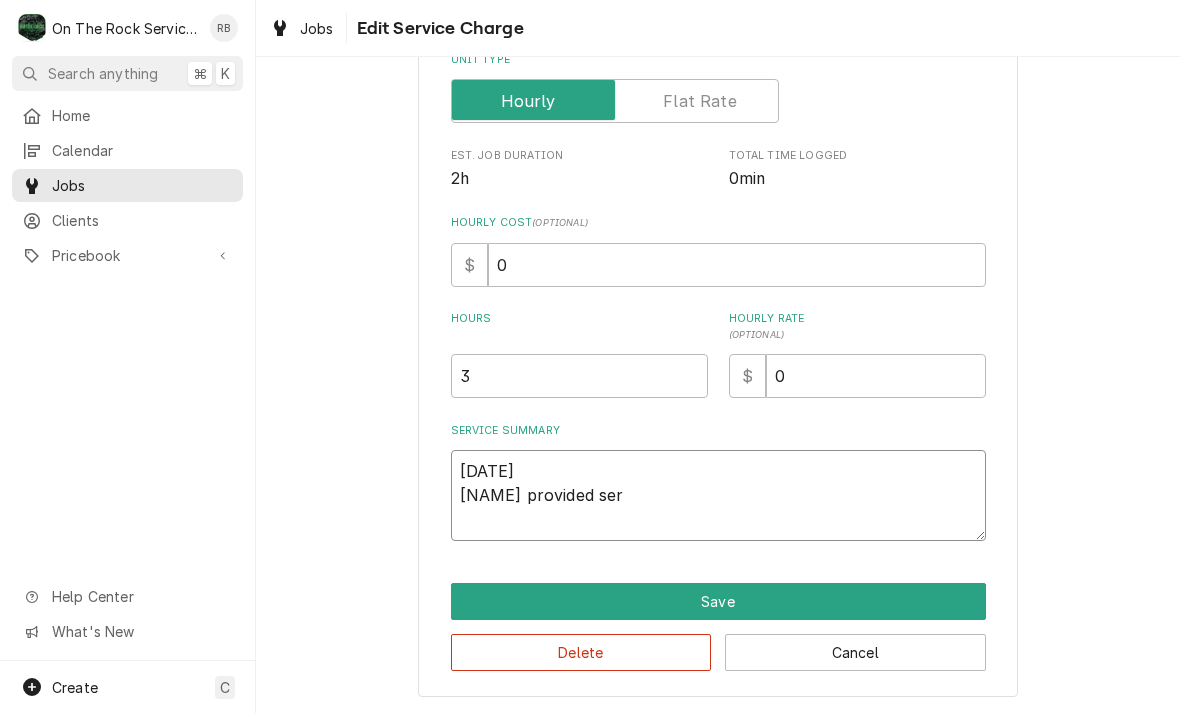 type on "x" 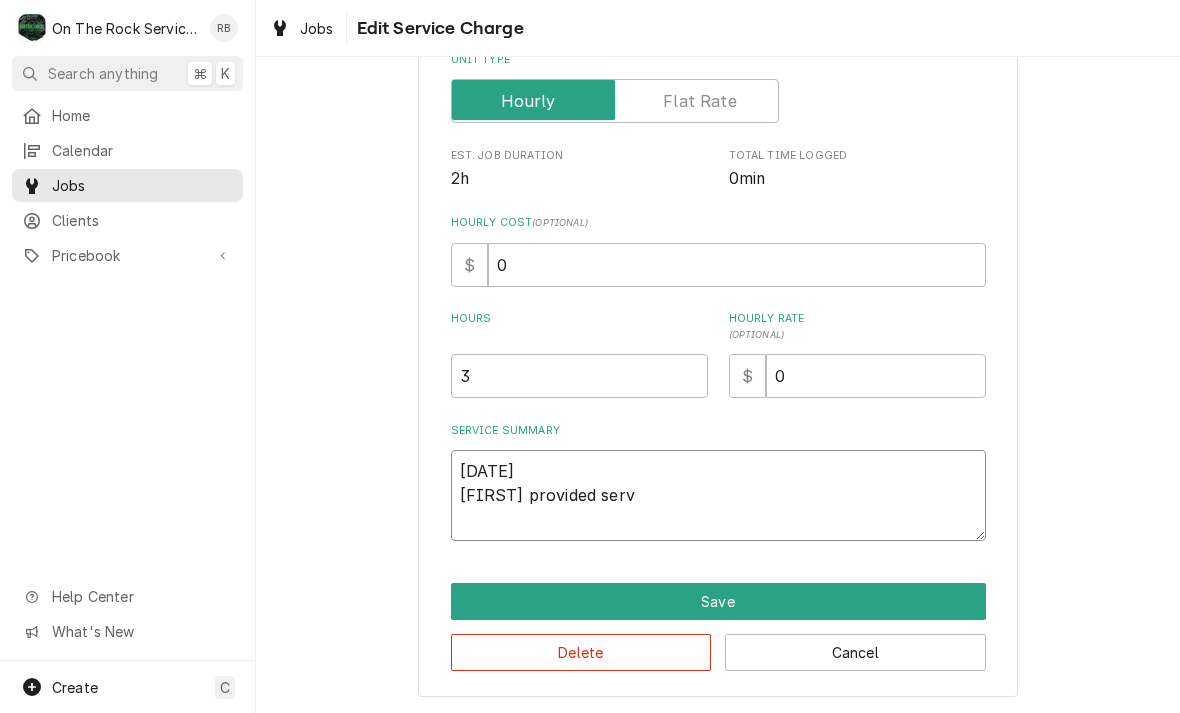 type on "[DATE]
[FIRST] provided service parts and labor to diagnose why the exhaust fans are not working. One had a broken belt. Tech replaced the broken belt and that fan is working properly at this time and returned to service. The other fan had no voltage going to the coil on the contactor. Tech found a wire that had came out of a wire nut. Tech put the 2 wires back together and the fan is now working. All fans are operating properly at this time." 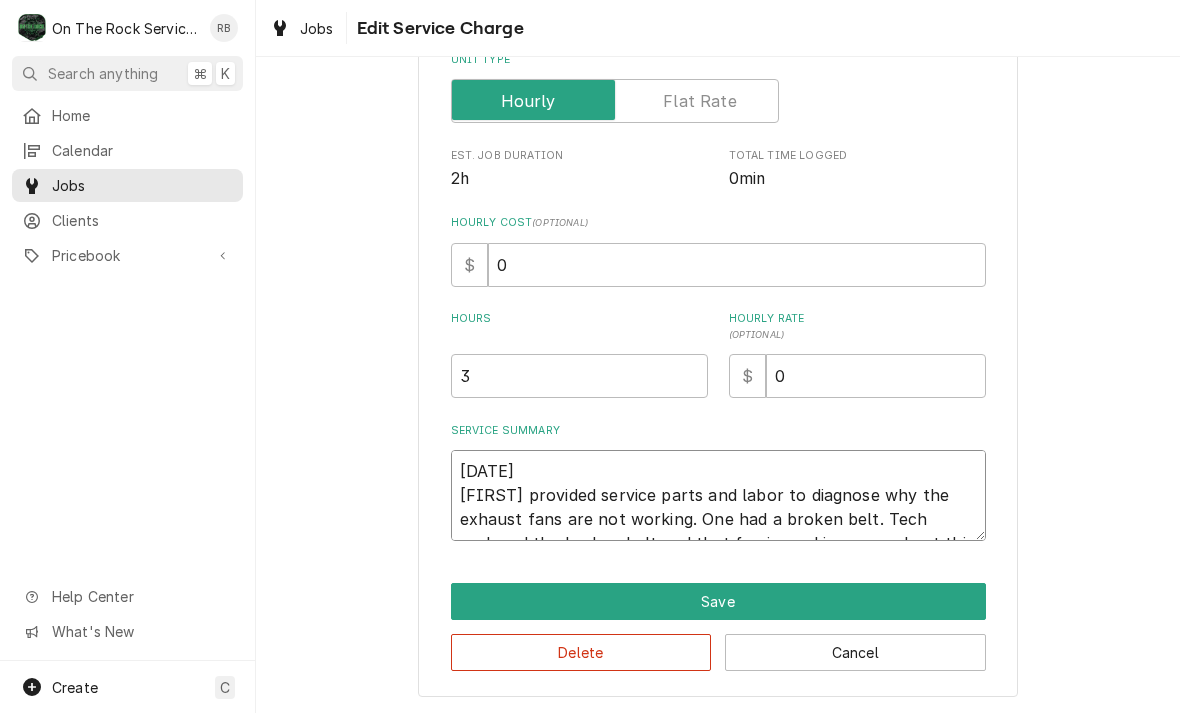 type on "x" 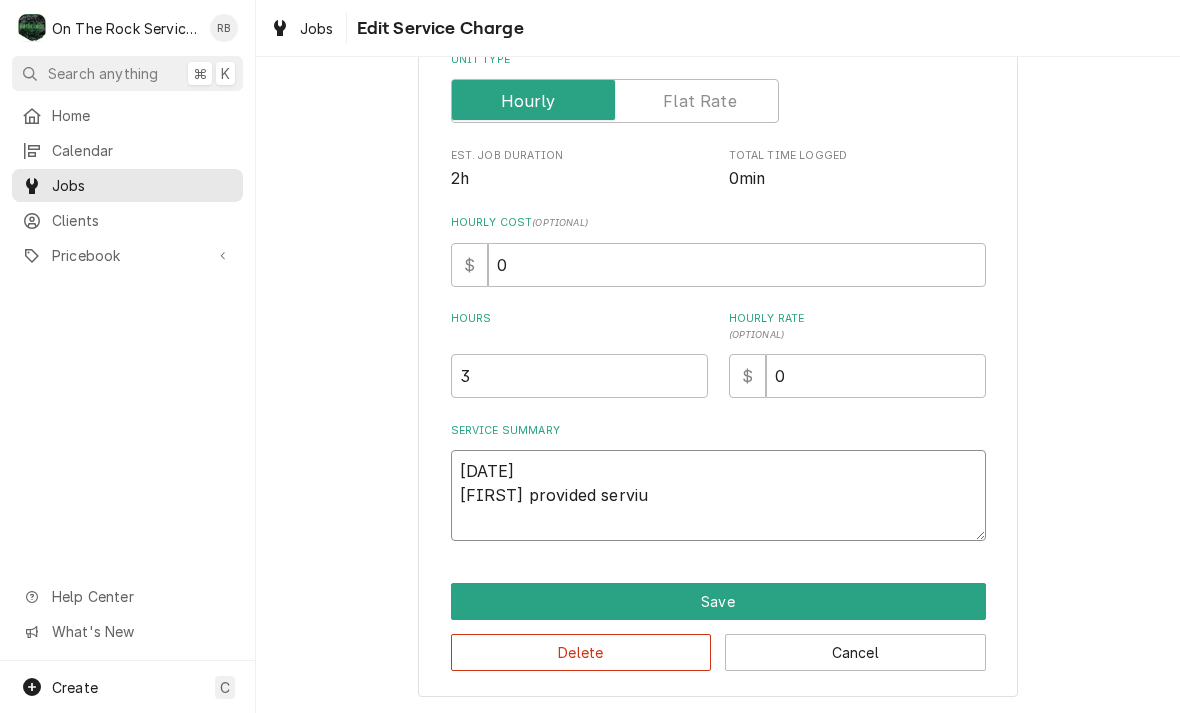 type on "x" 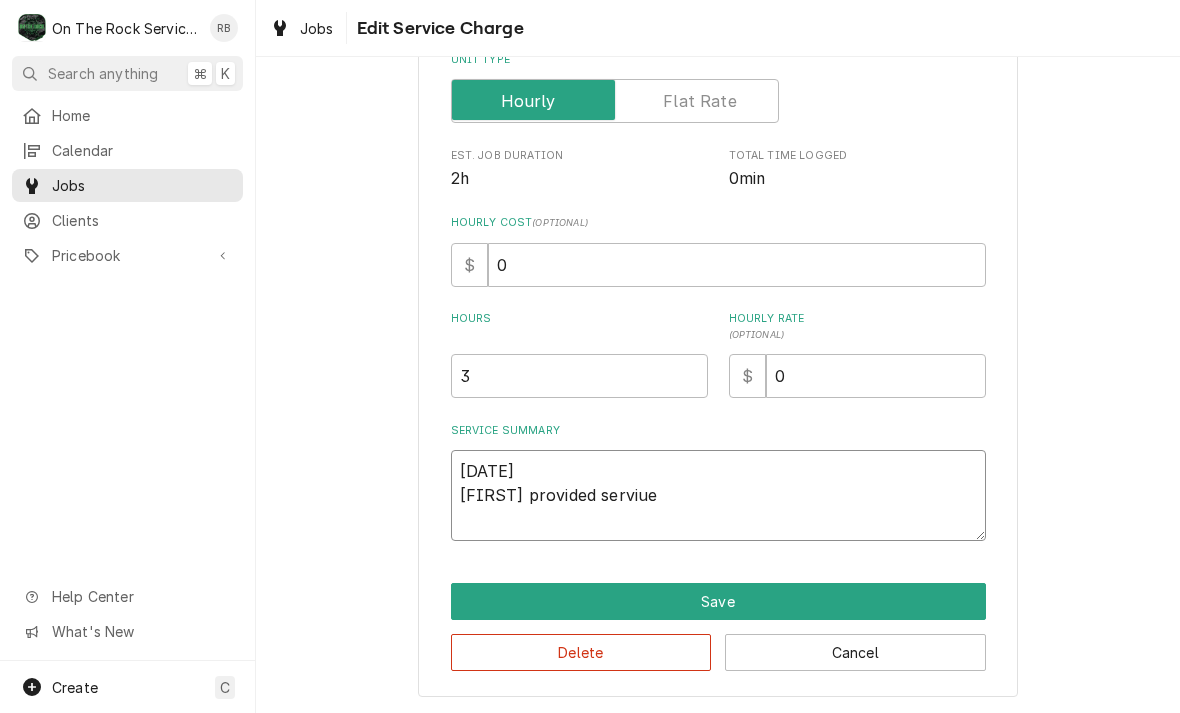 type on "x" 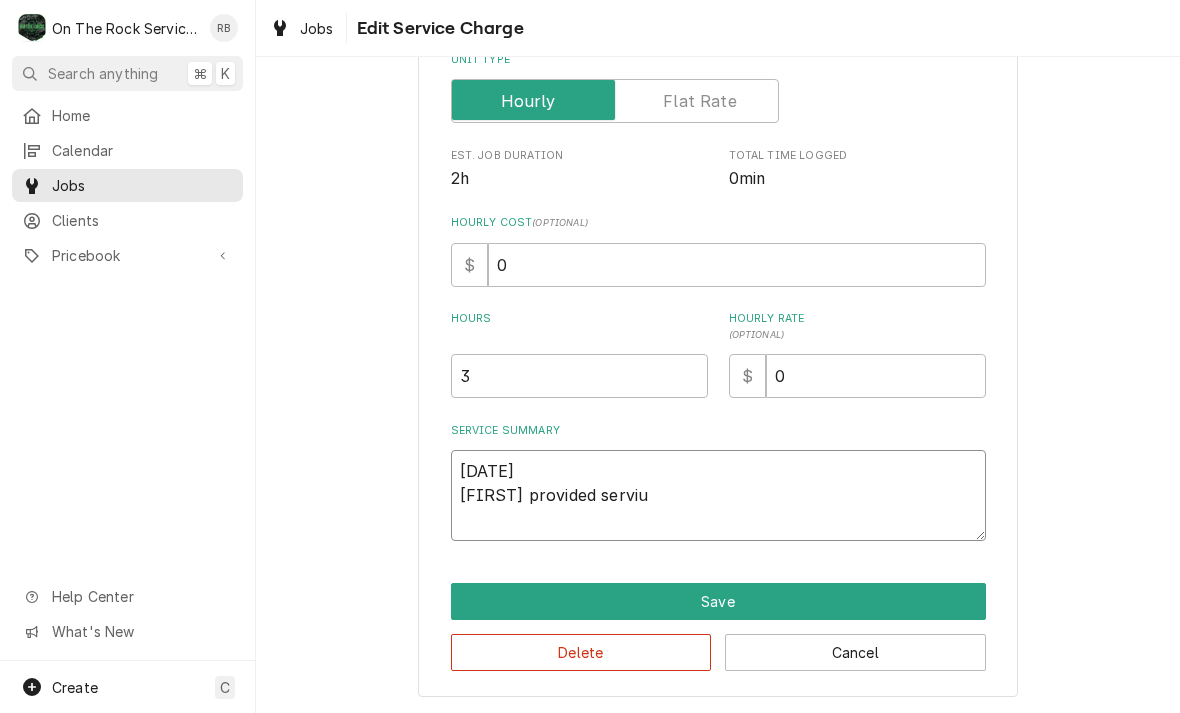 type on "x" 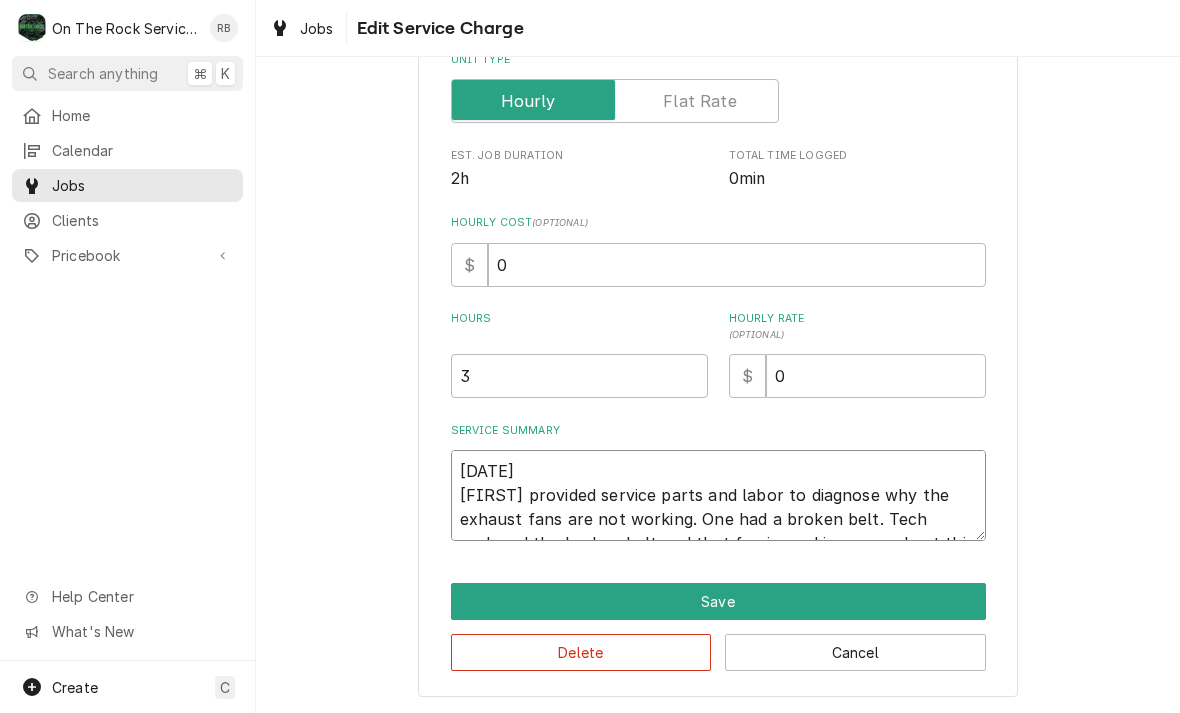 type on "x" 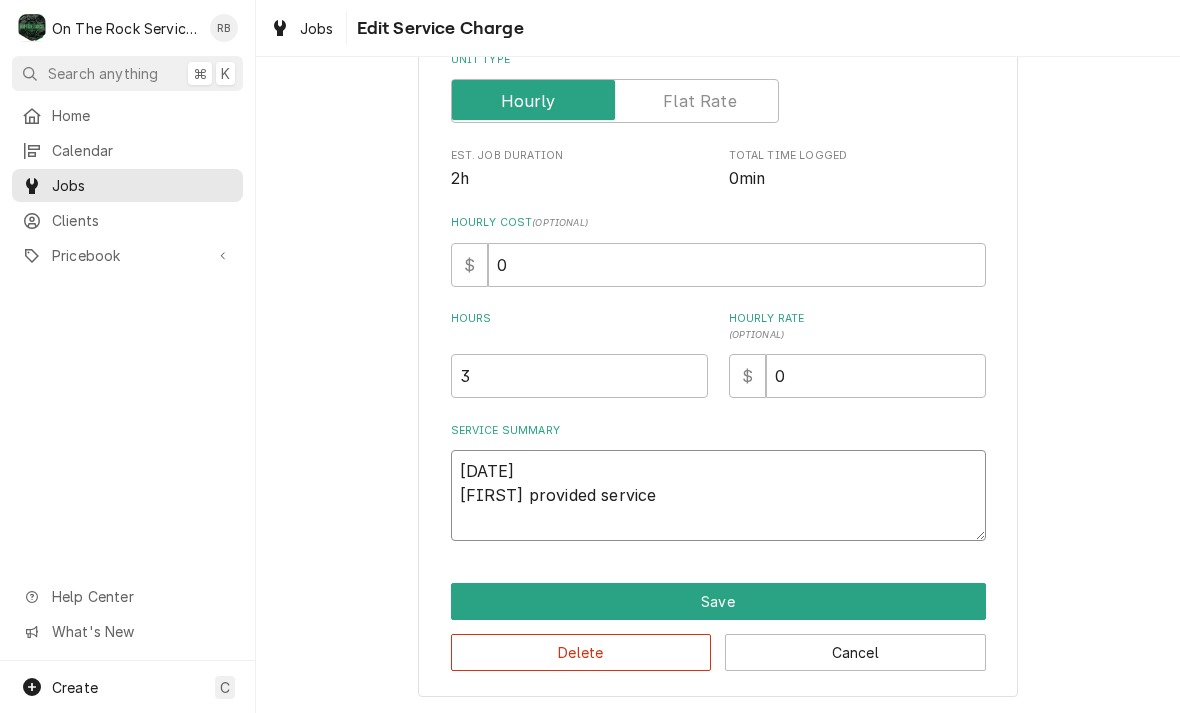 type on "x" 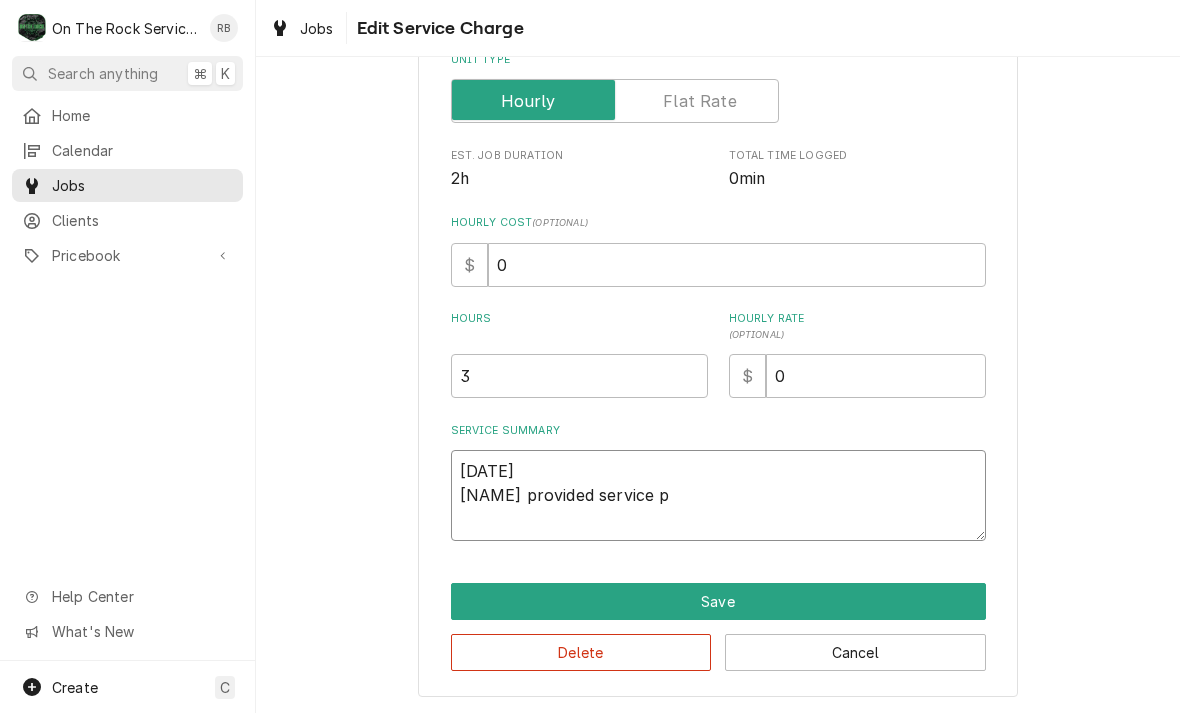 type on "x" 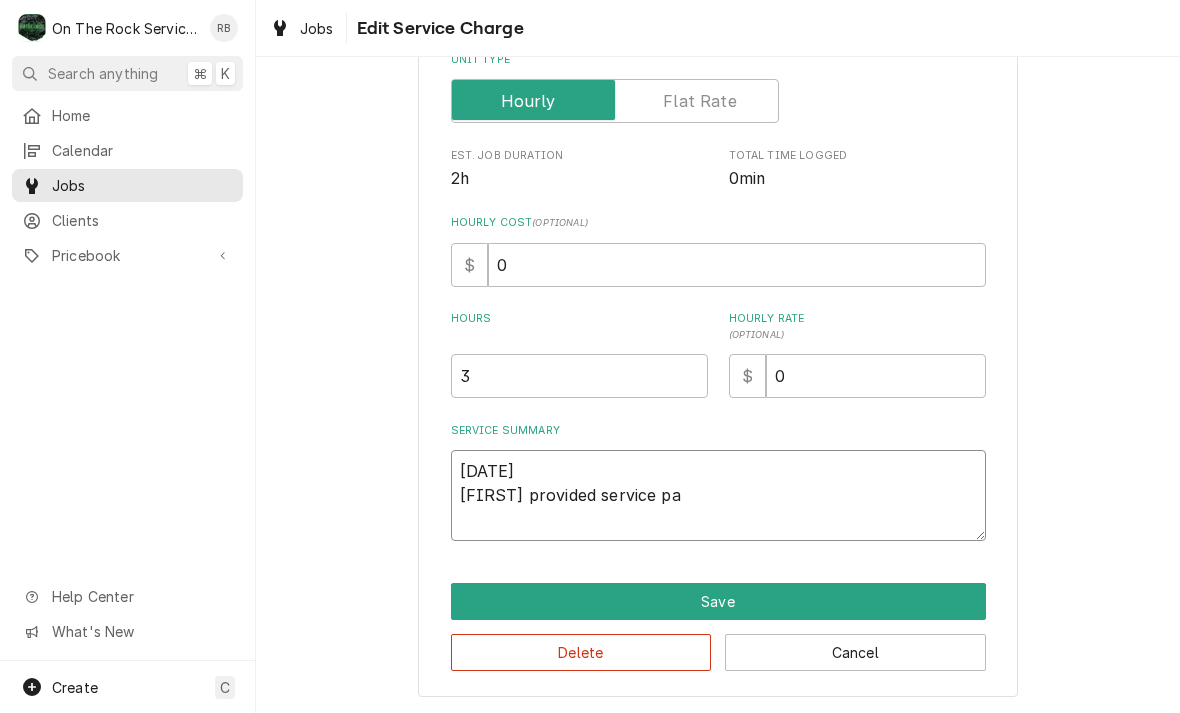 type on "x" 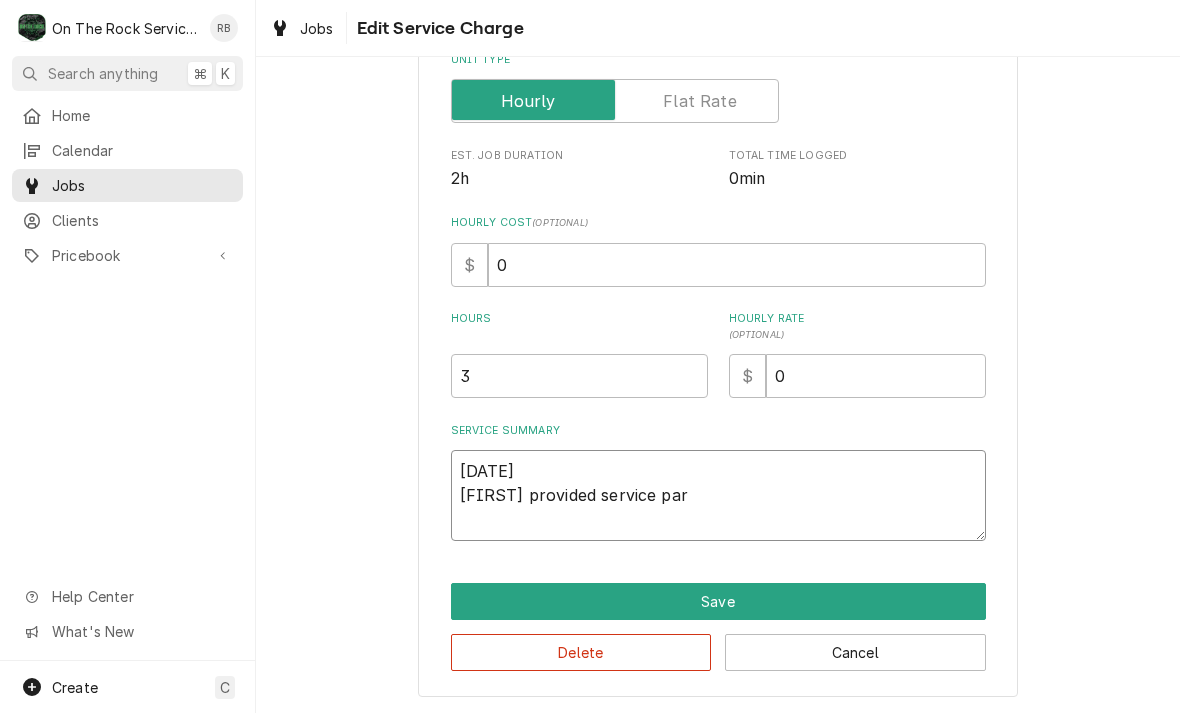 type on "x" 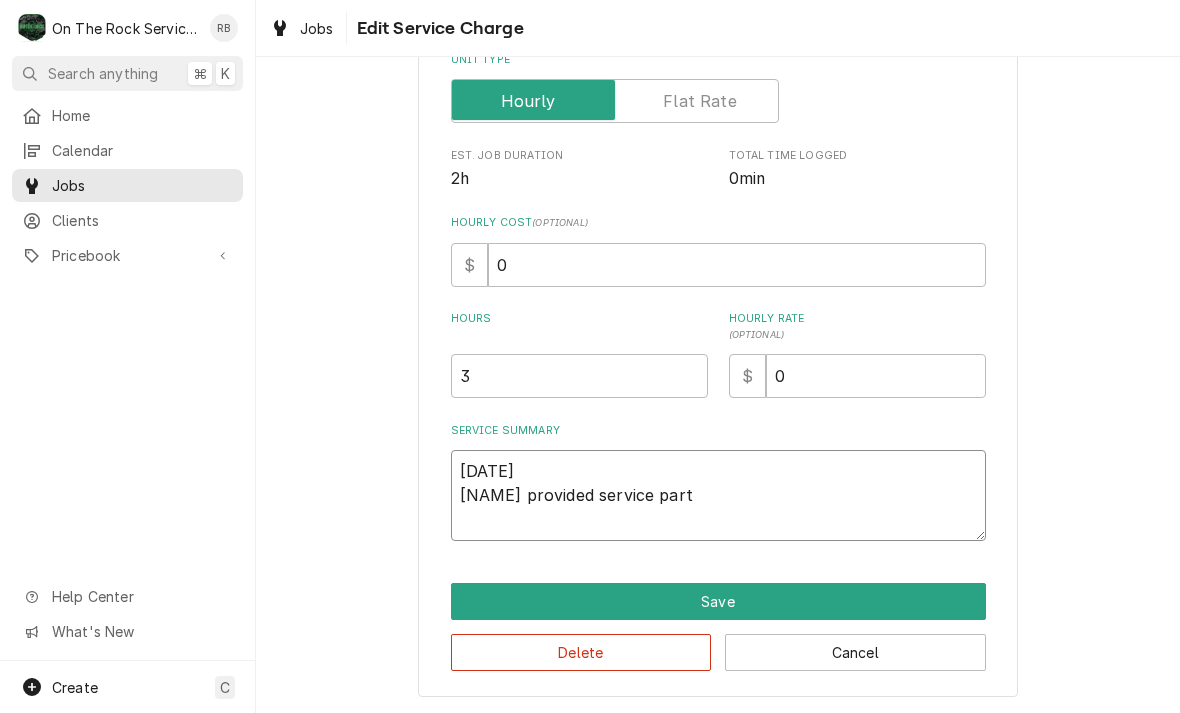 type on "x" 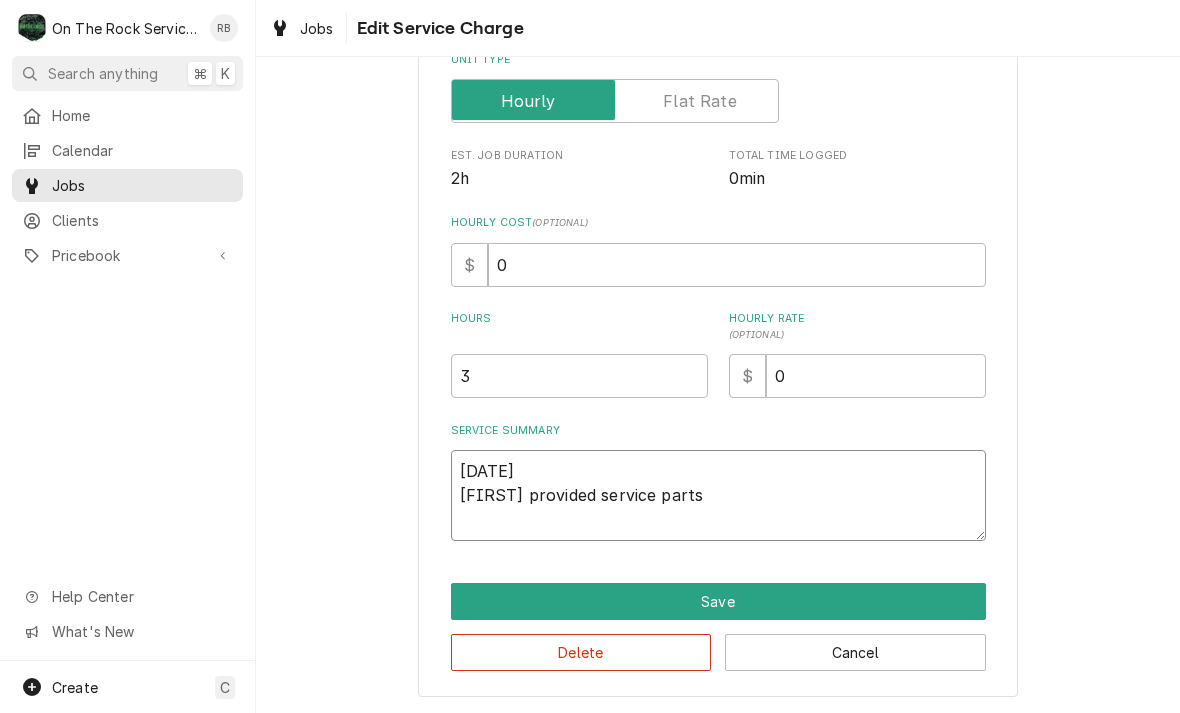 type on "[DATE]
[FIRST] provided service parts" 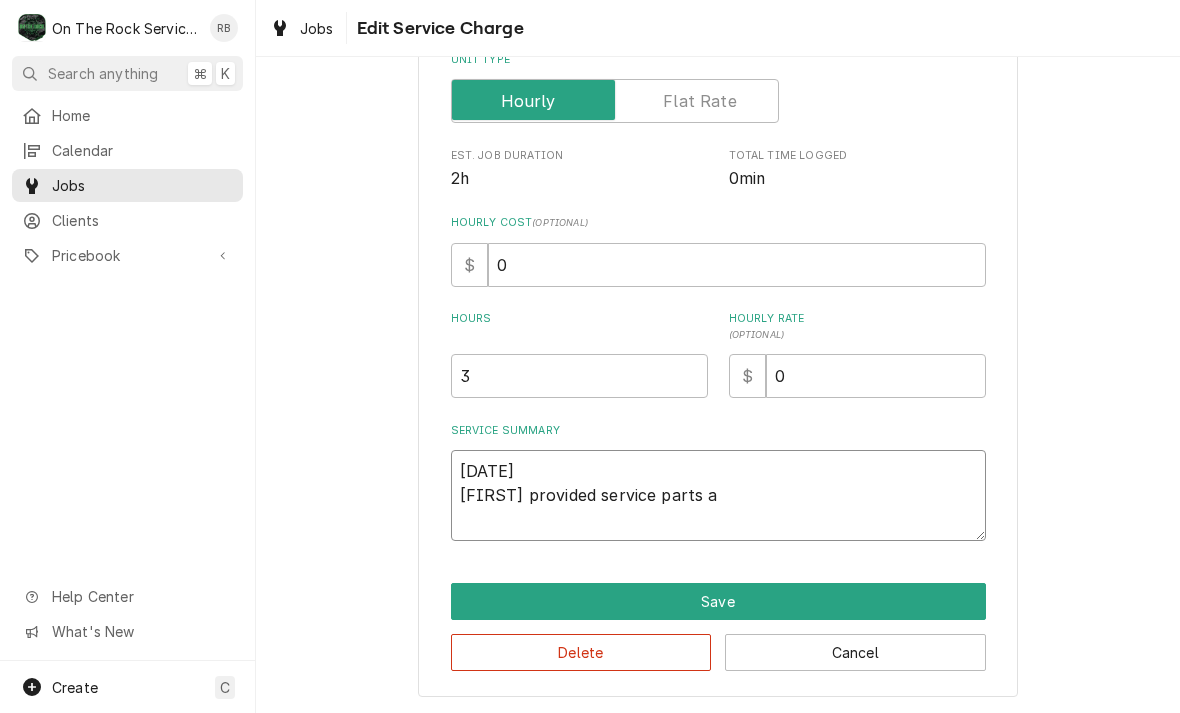 type on "x" 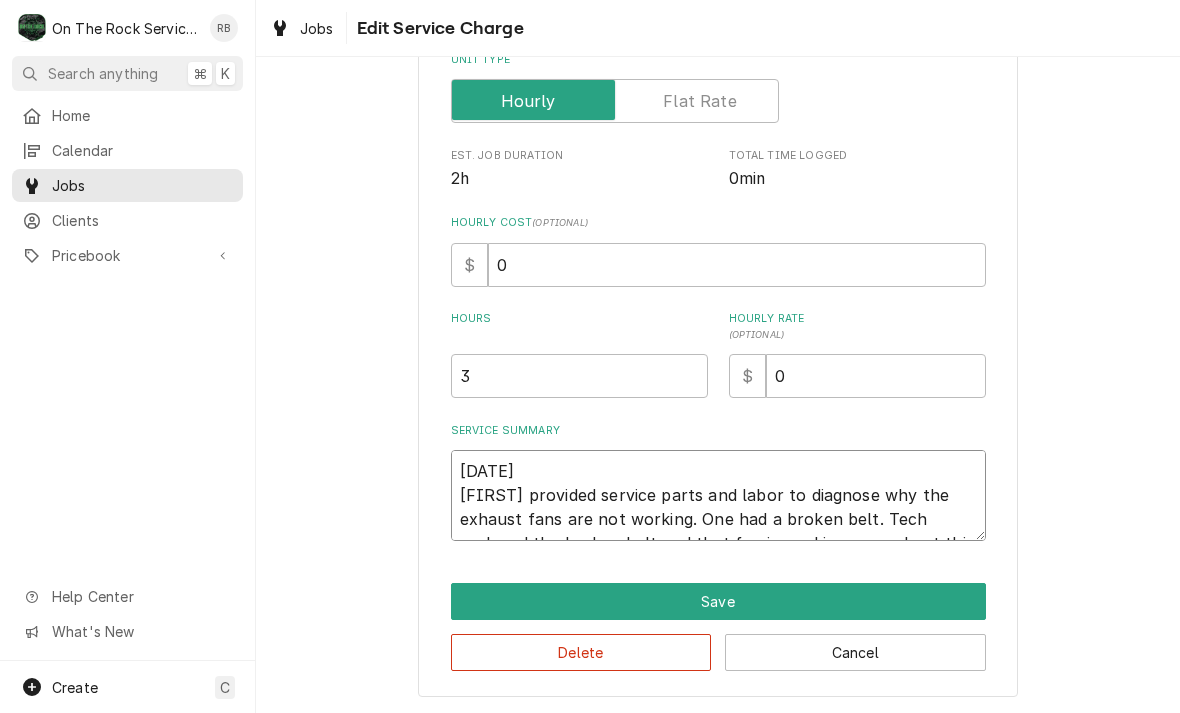 type on "x" 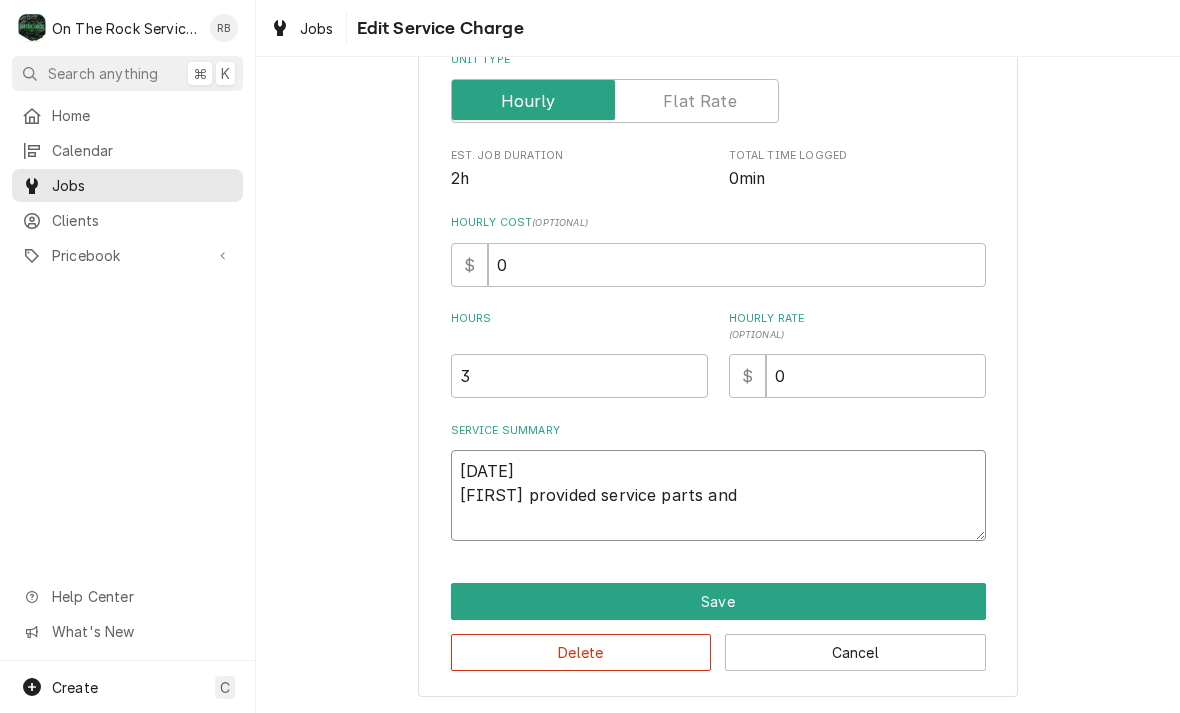 type on "x" 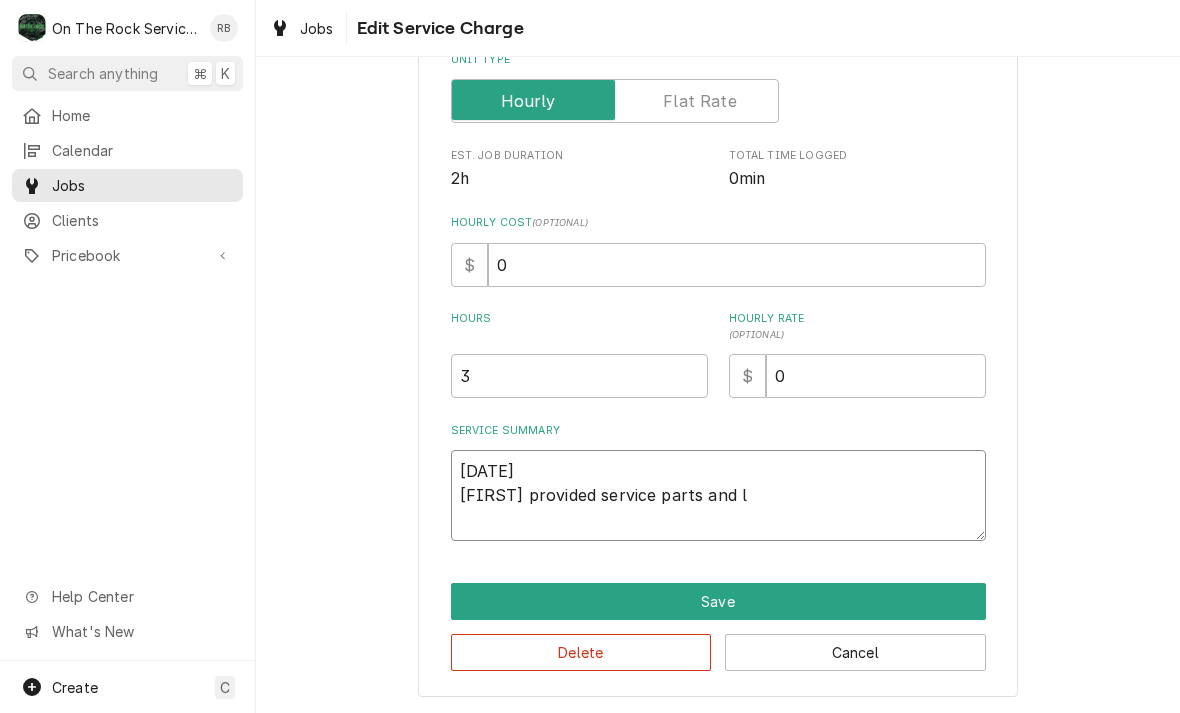 type on "x" 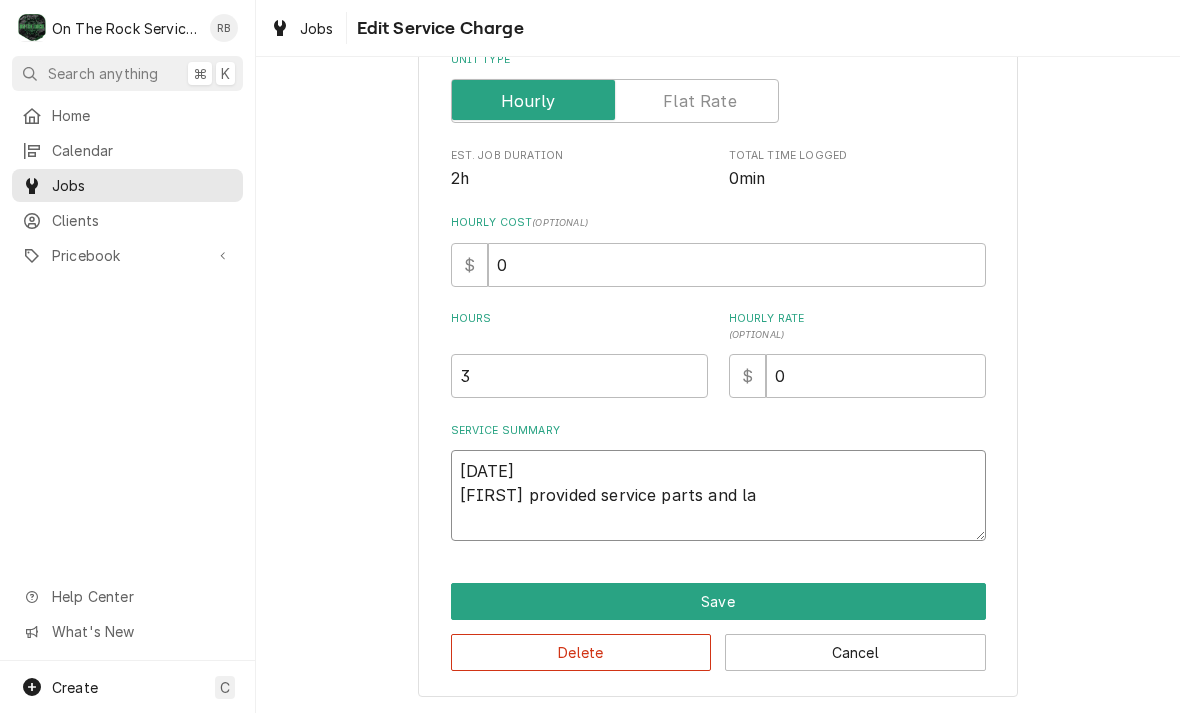 type on "x" 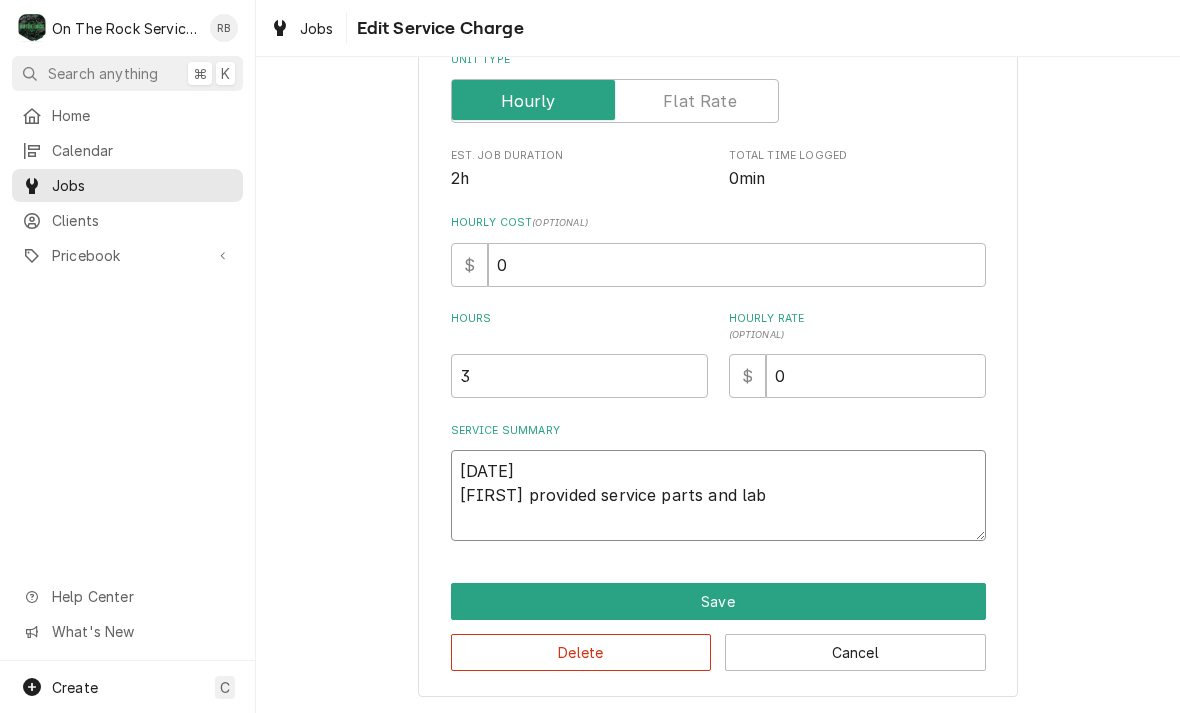 type on "x" 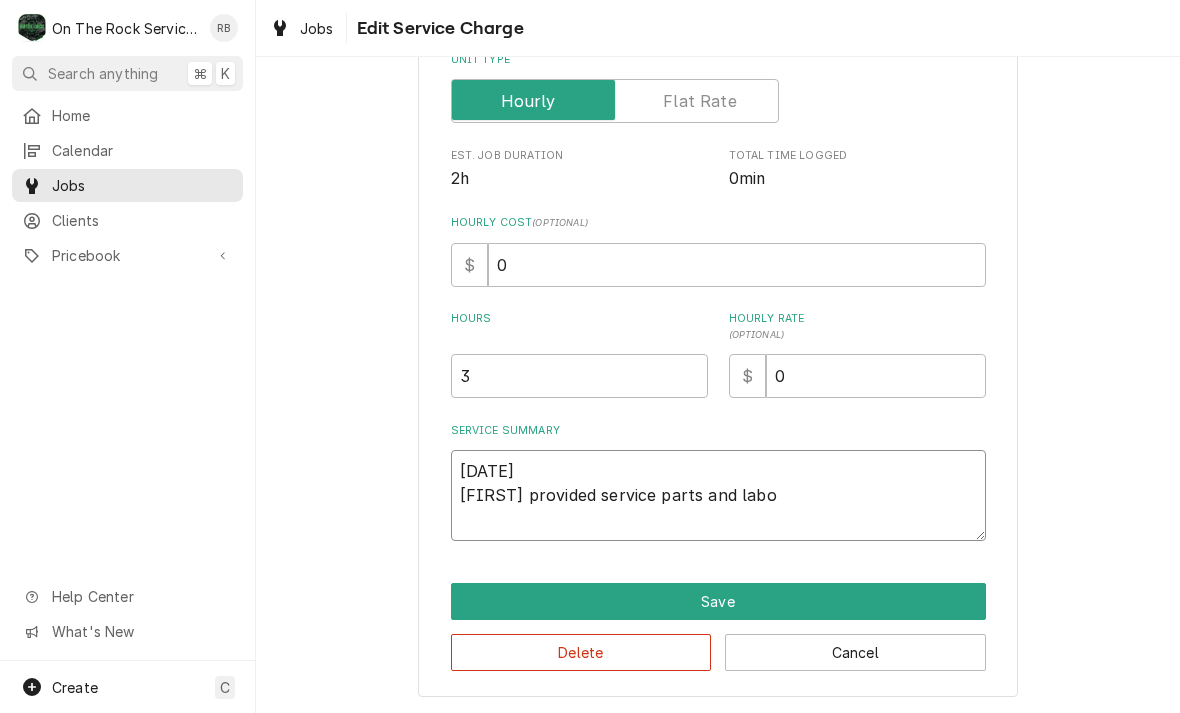 type on "x" 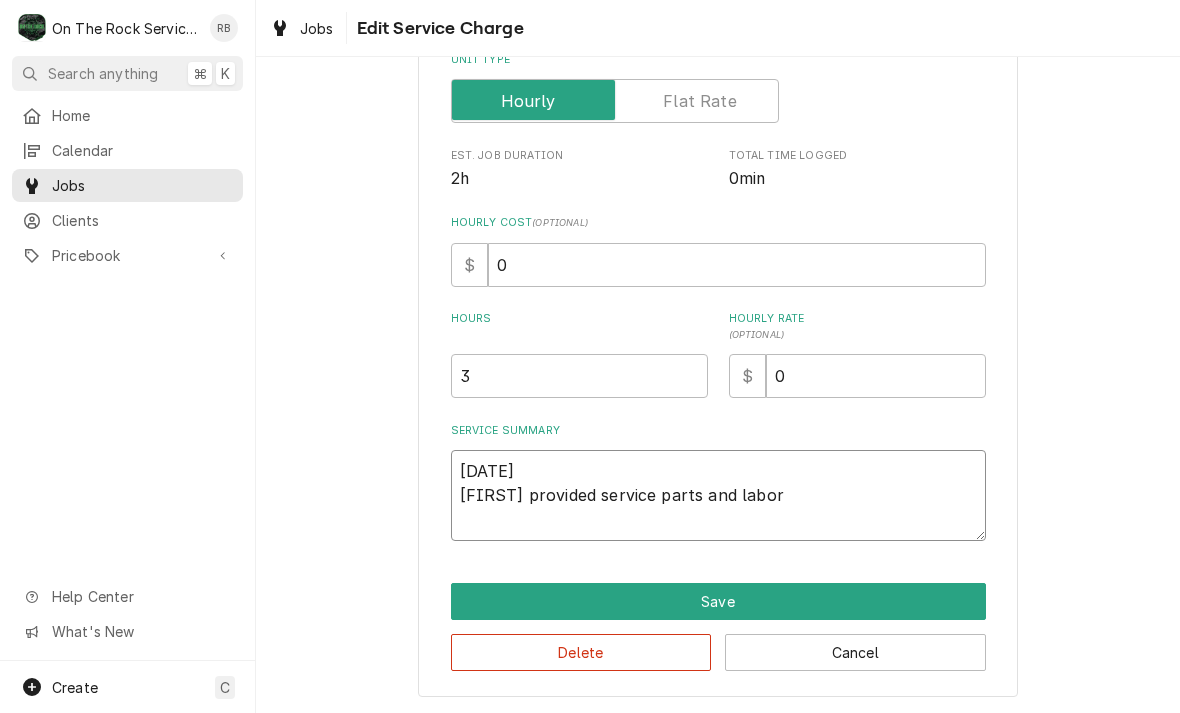 type on "x" 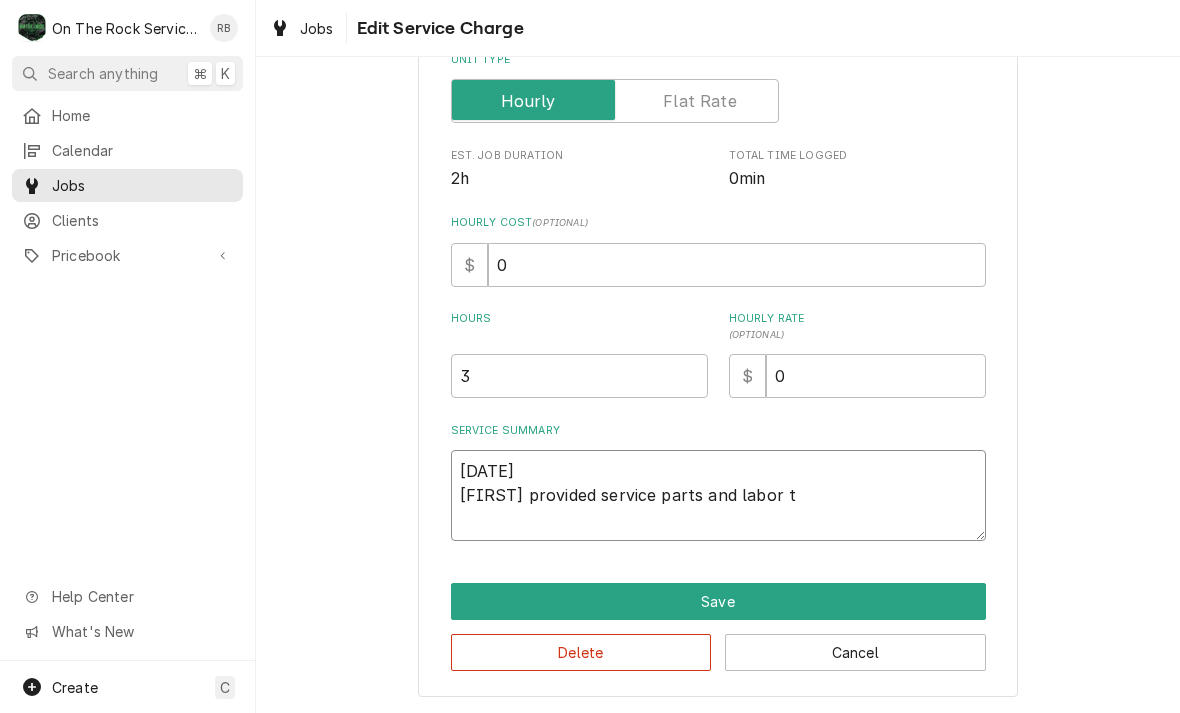 type on "x" 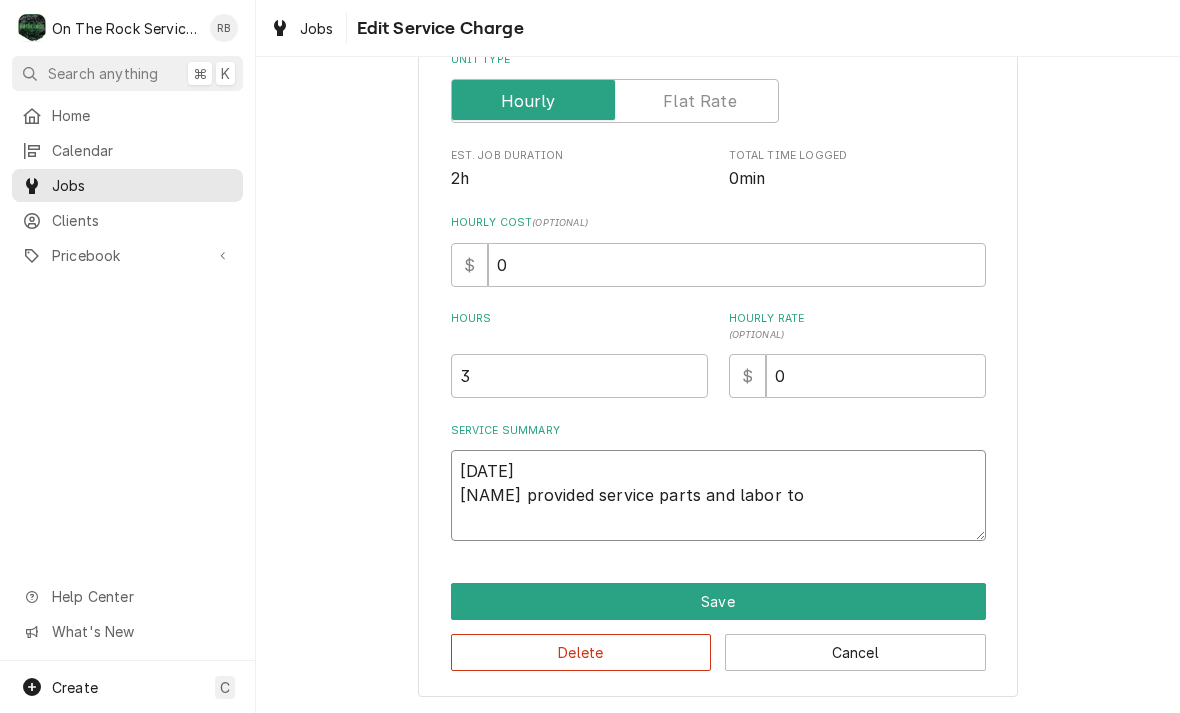 type on "x" 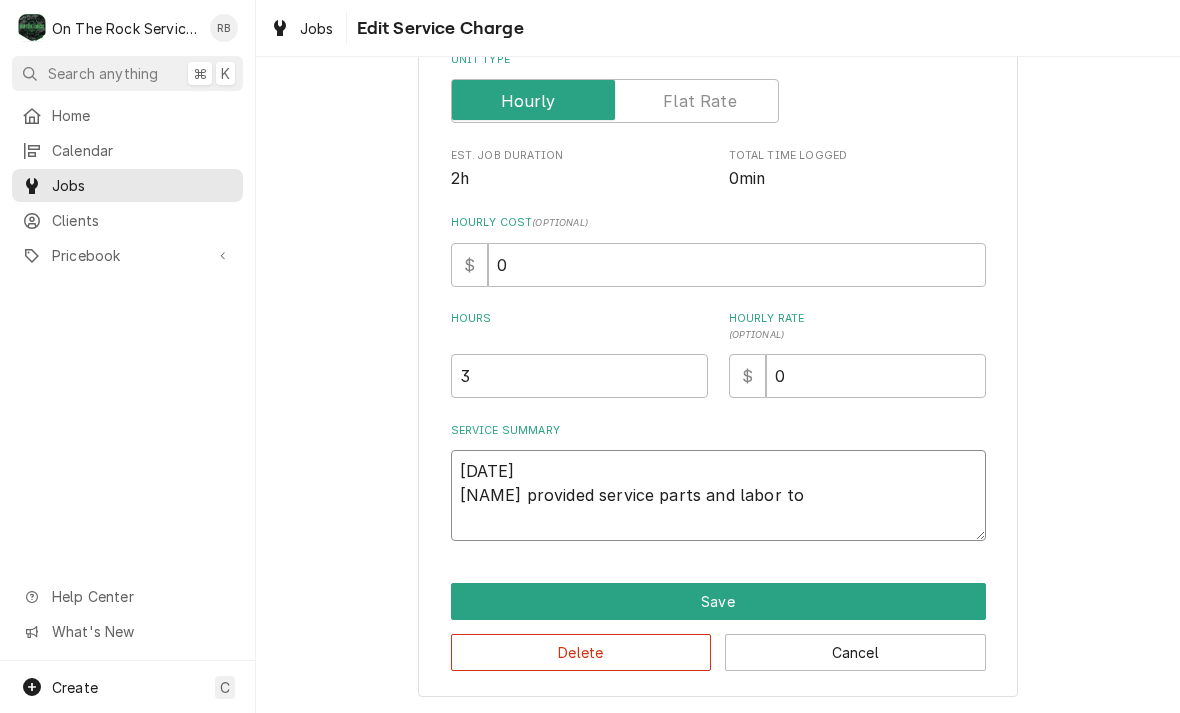 type on "x" 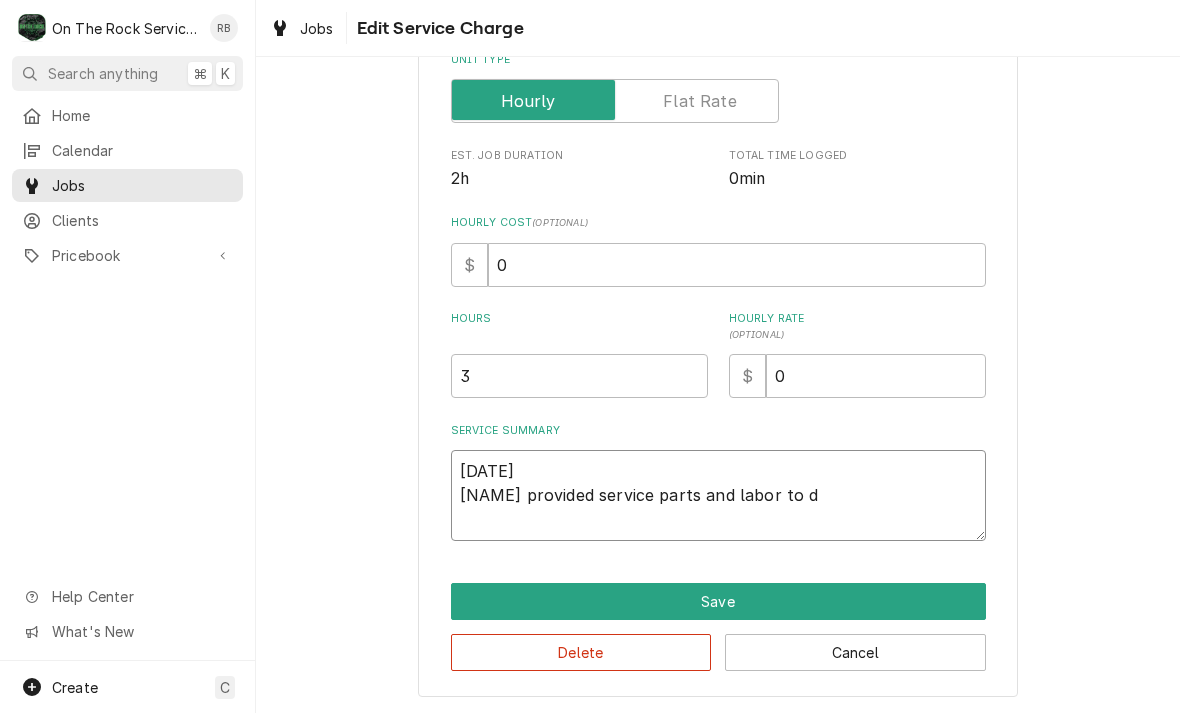 type on "x" 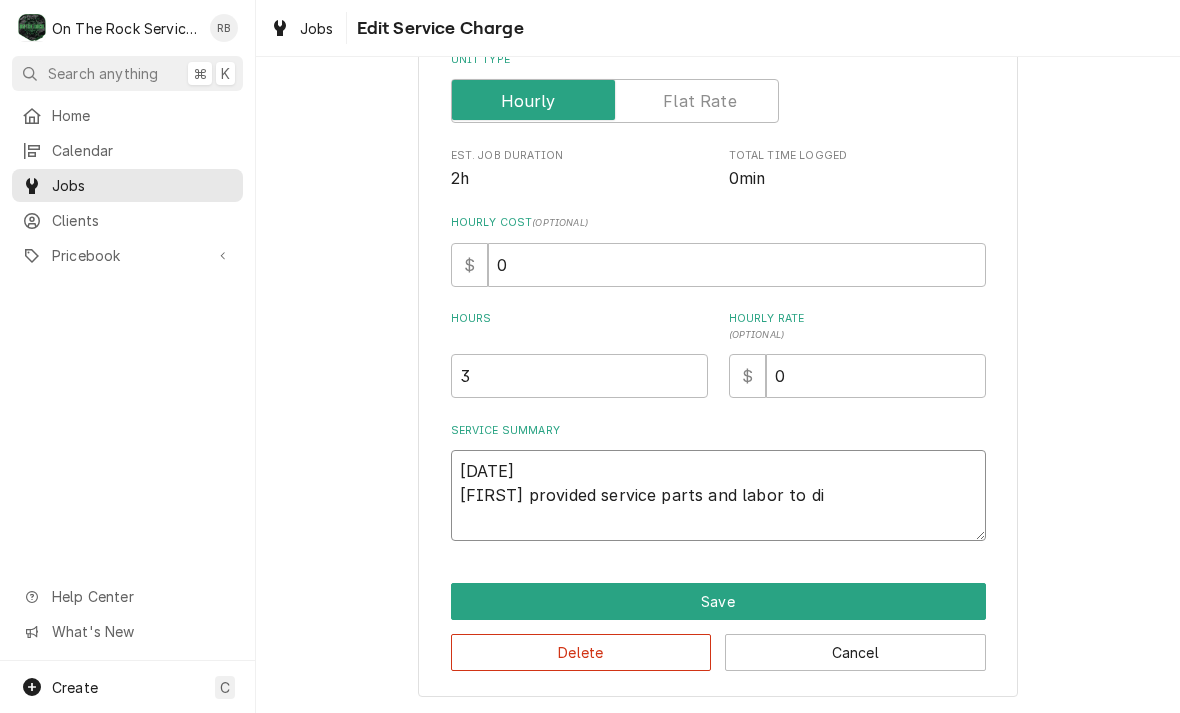 type on "x" 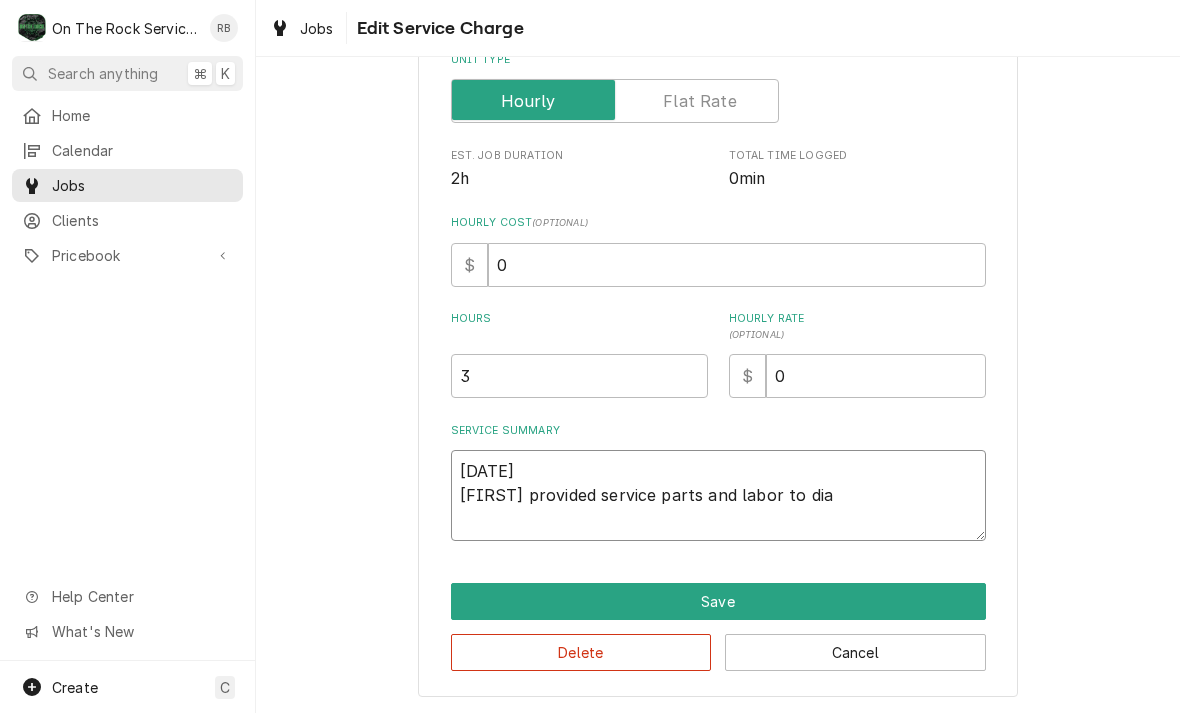 type on "x" 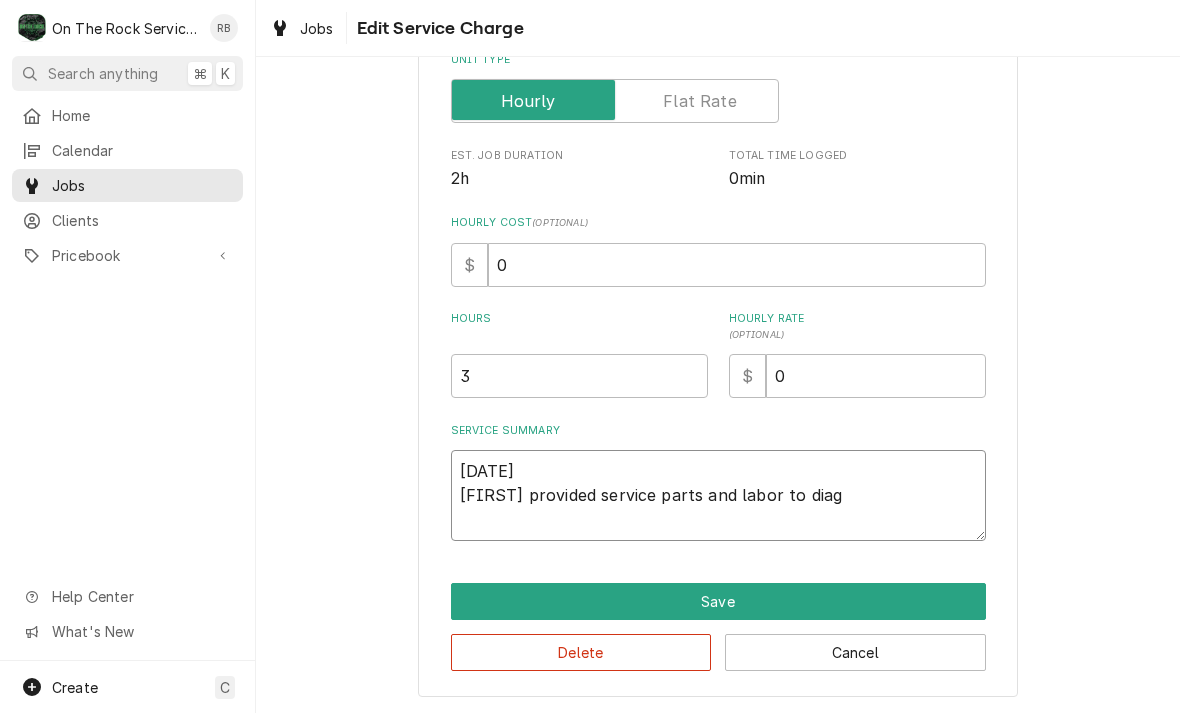 type on "x" 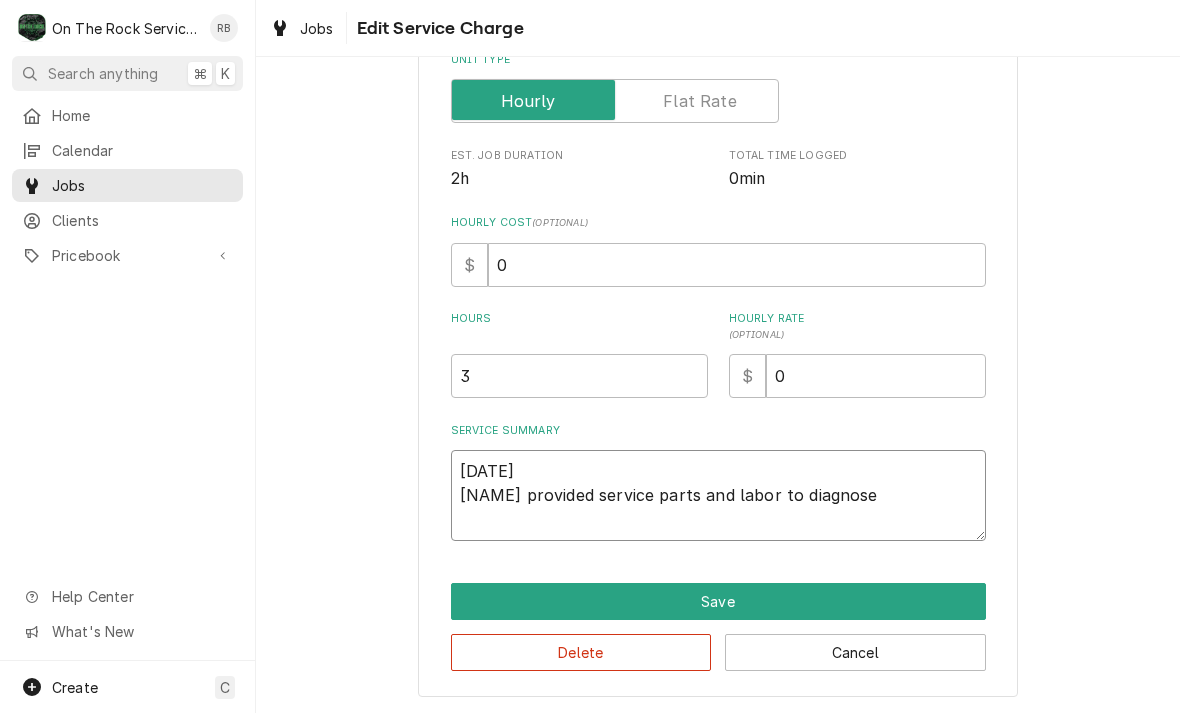 type on "x" 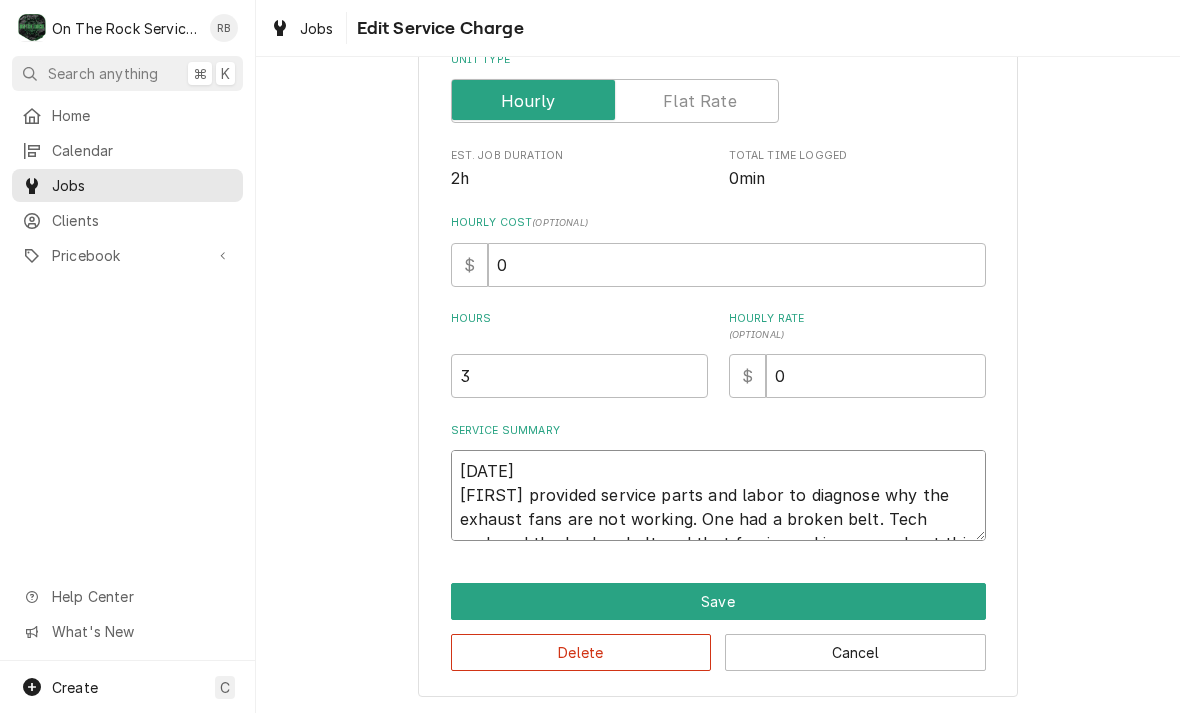type on "x" 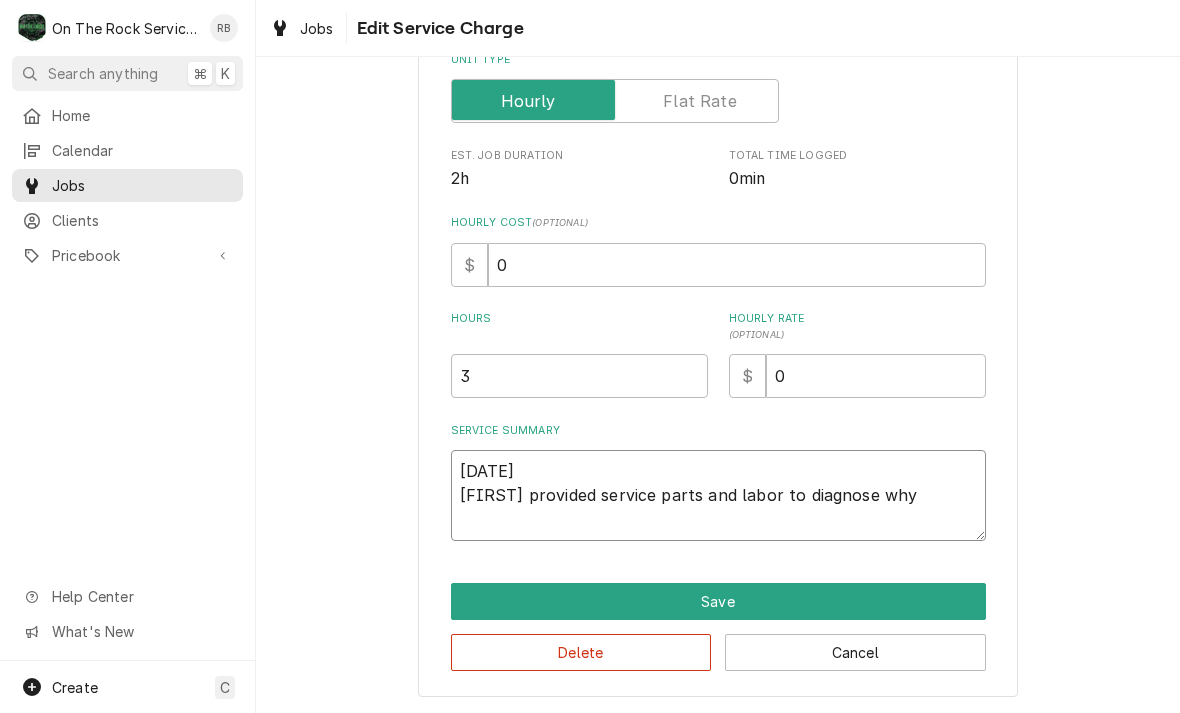 type on "x" 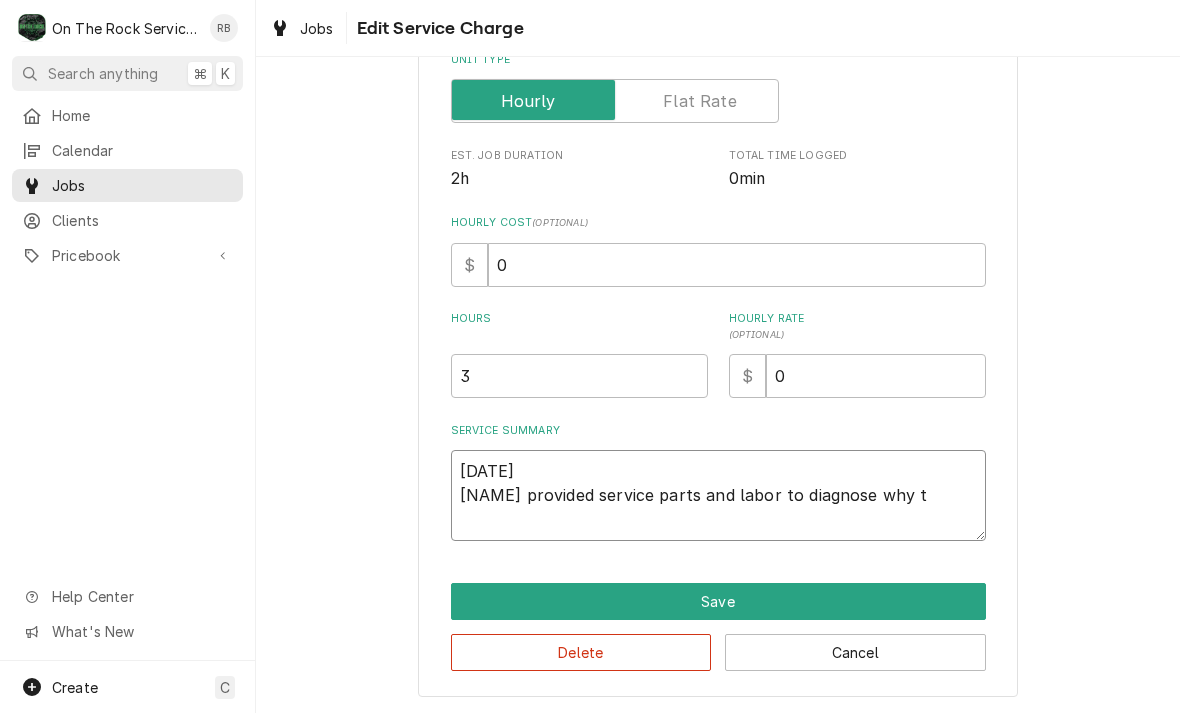 type on "x" 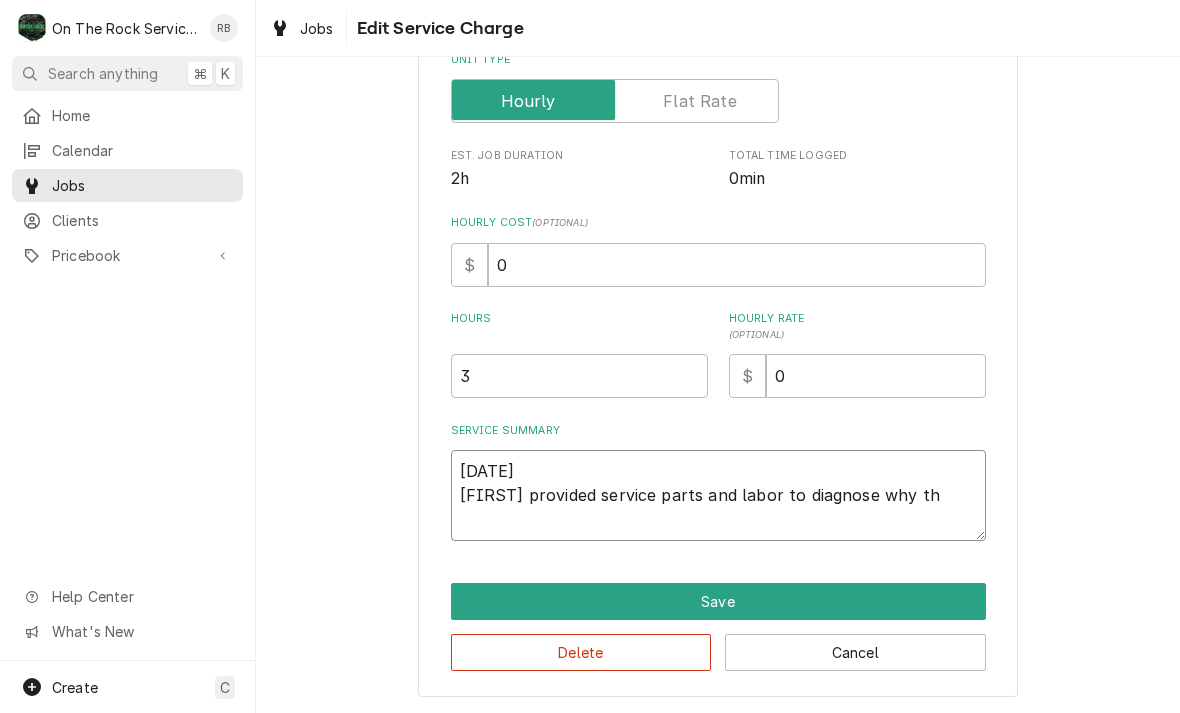 type on "x" 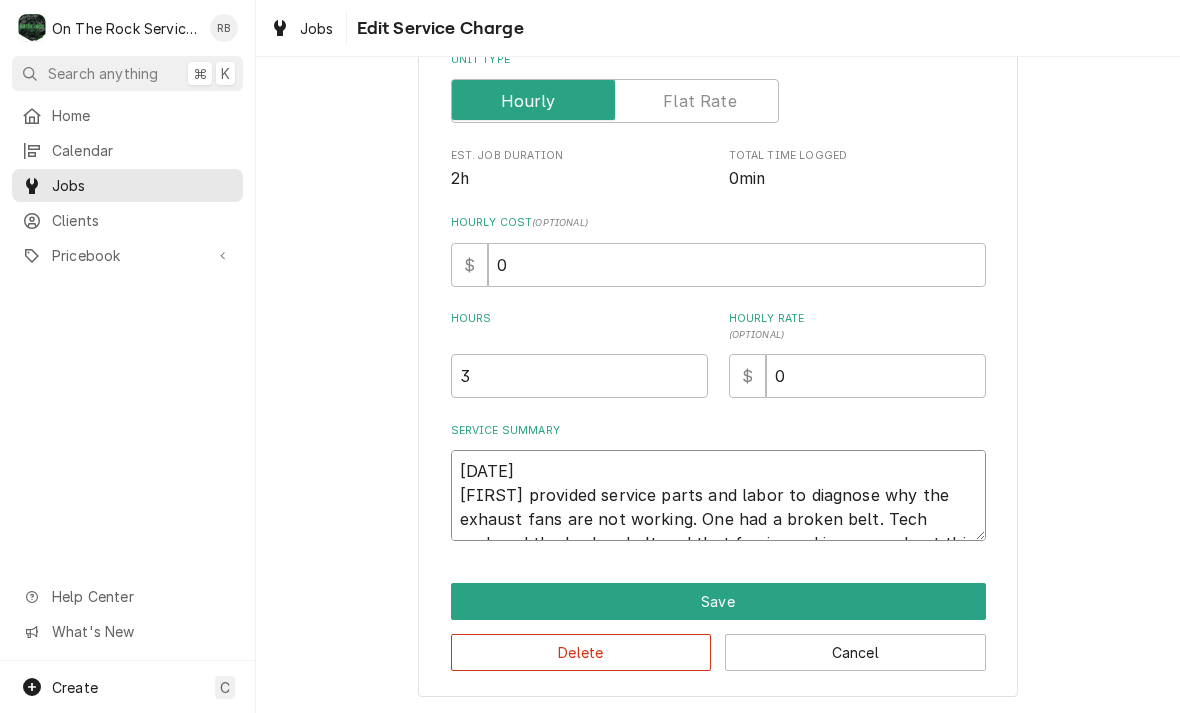 type on "x" 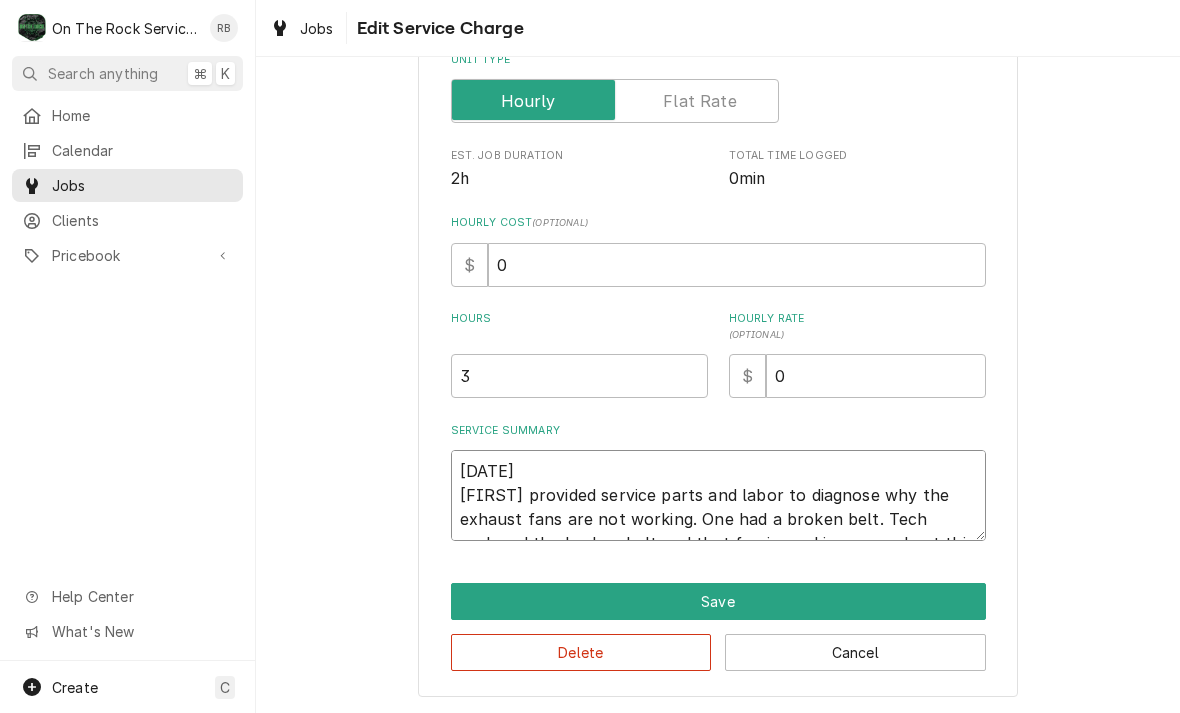 type on "x" 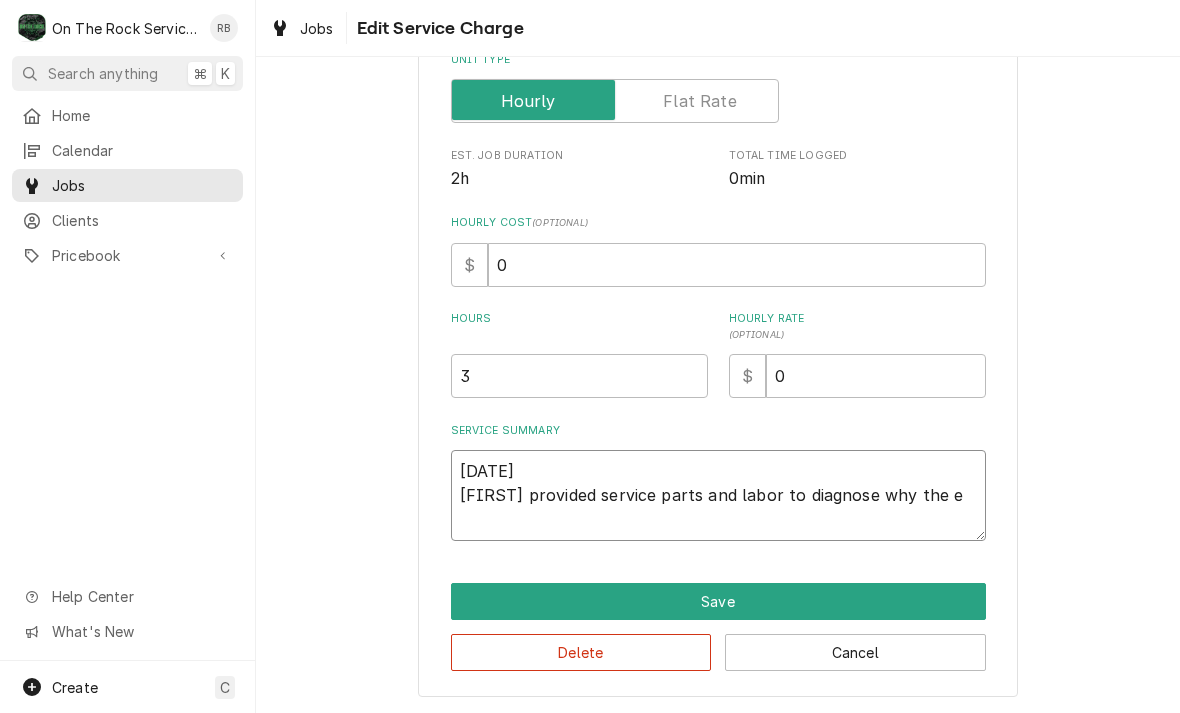 type on "x" 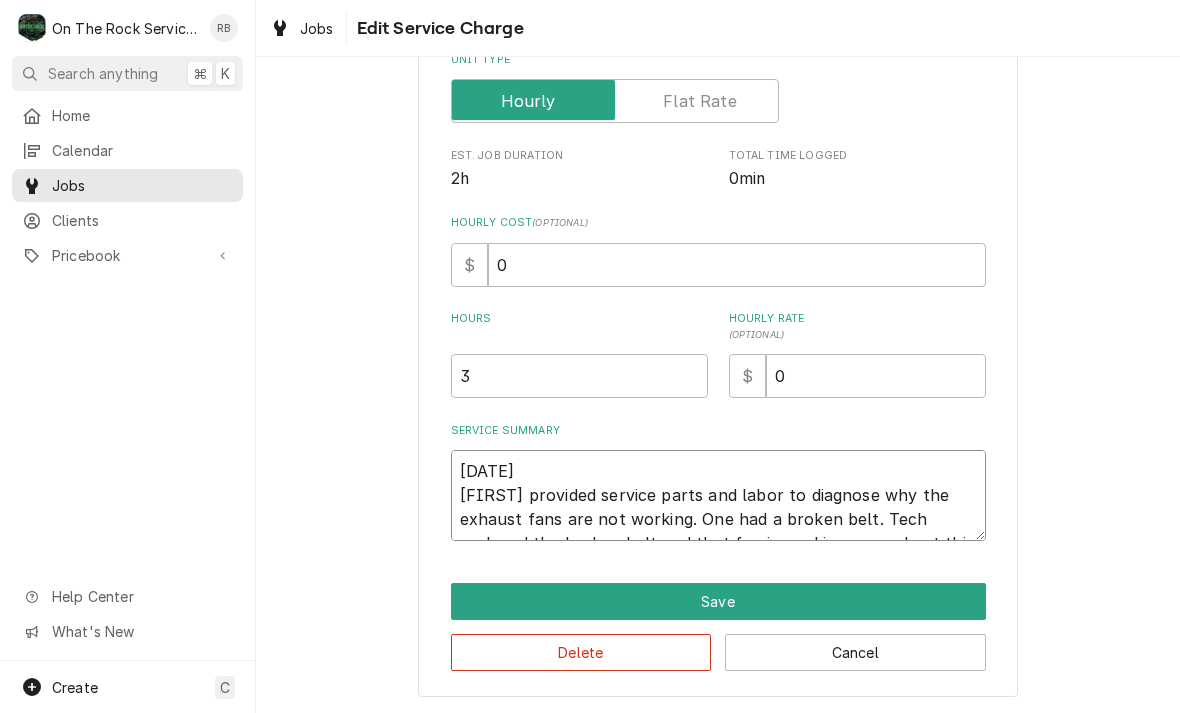 type on "x" 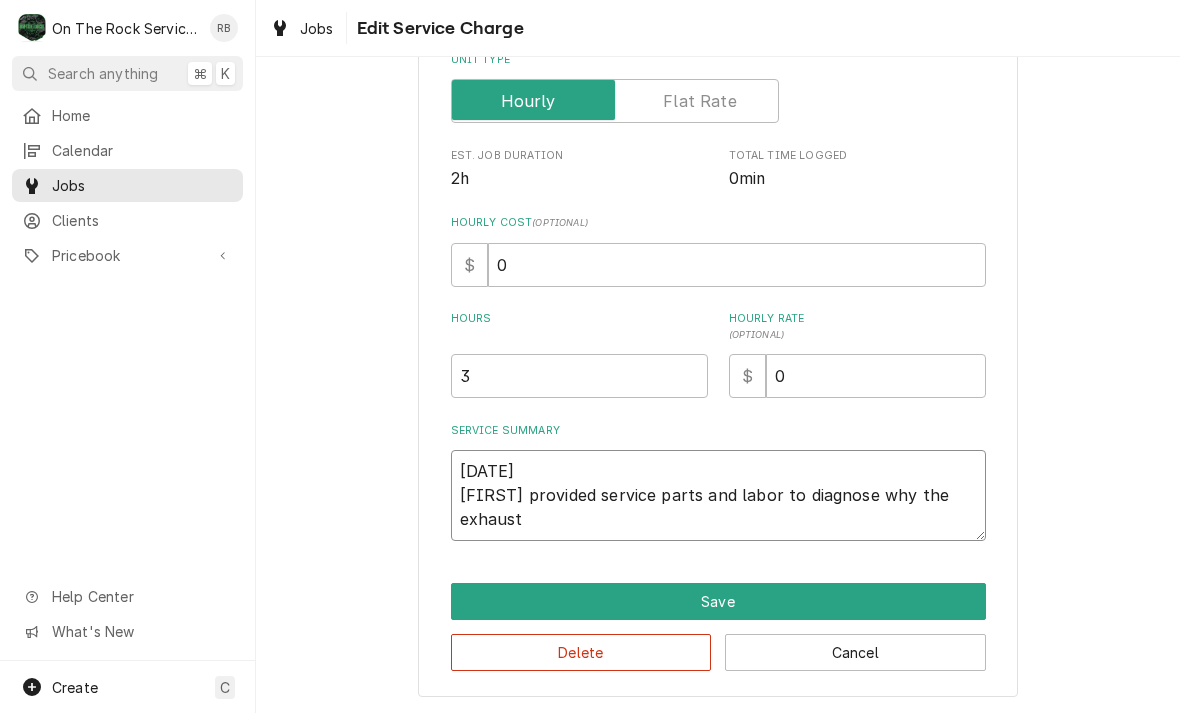type on "x" 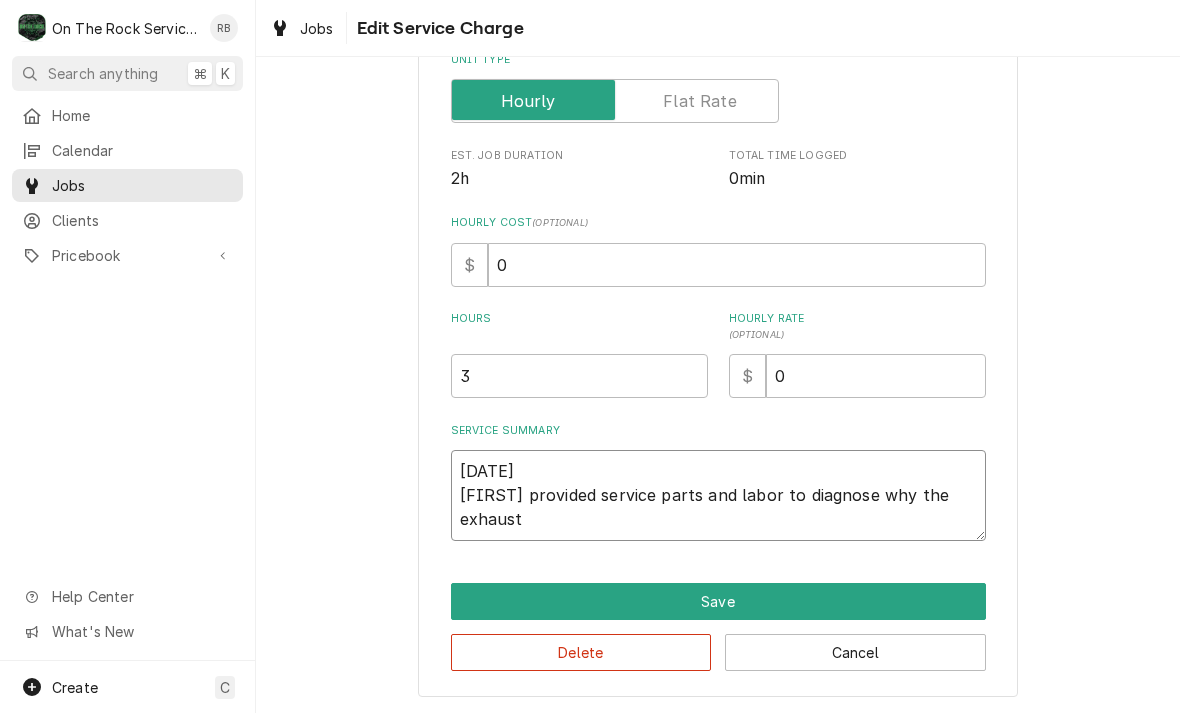type on "x" 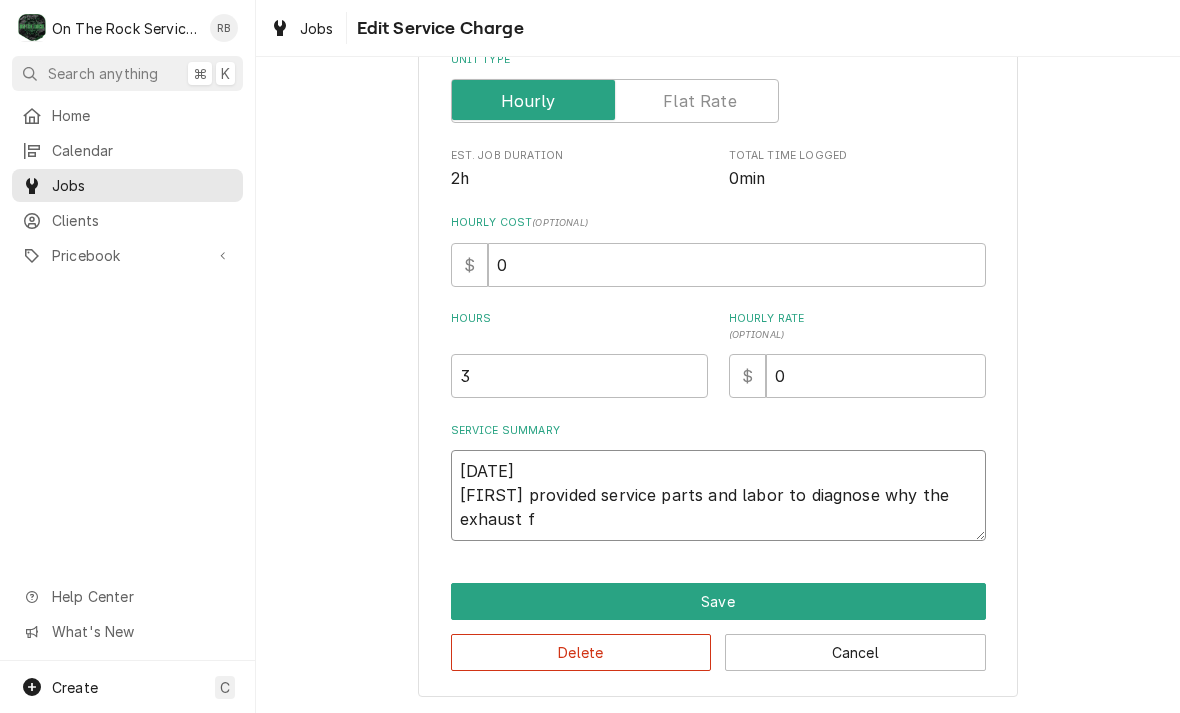 type on "x" 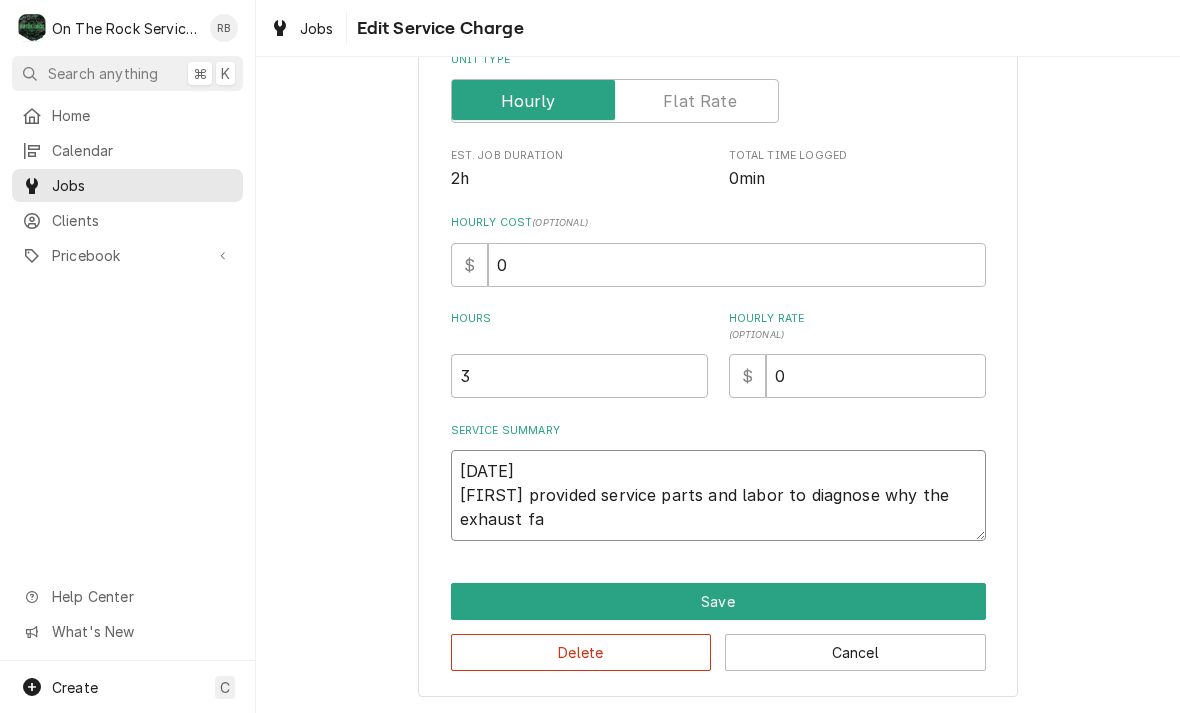type on "x" 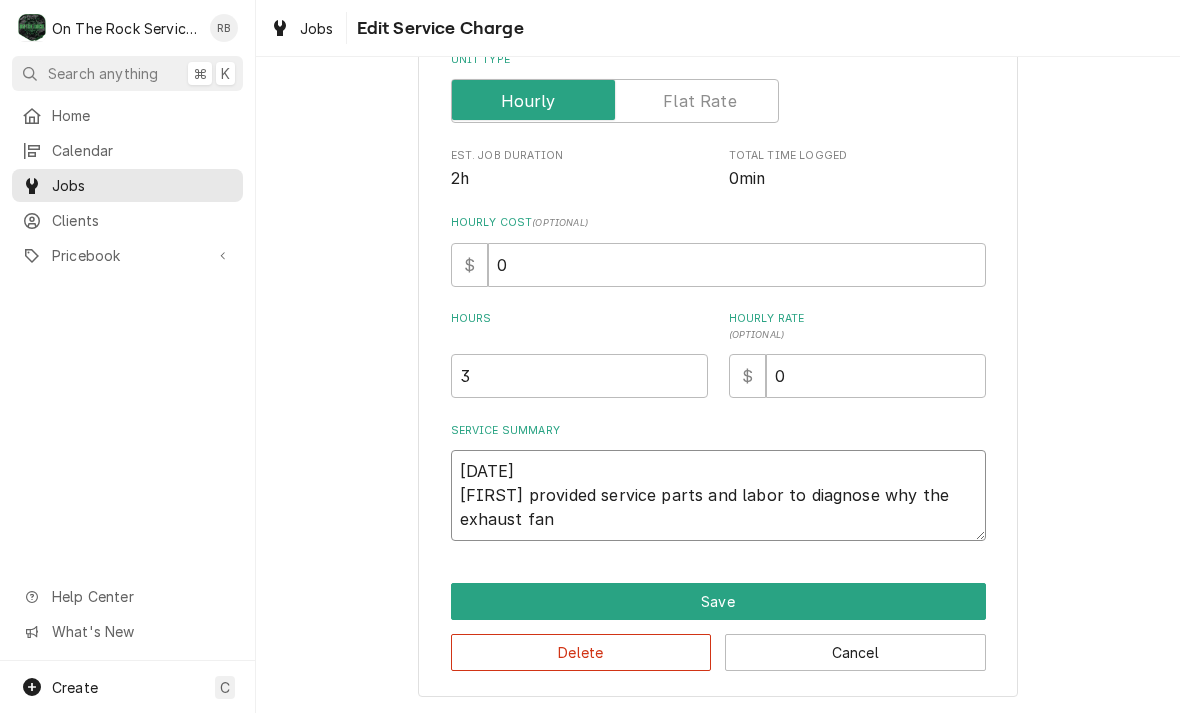 type on "x" 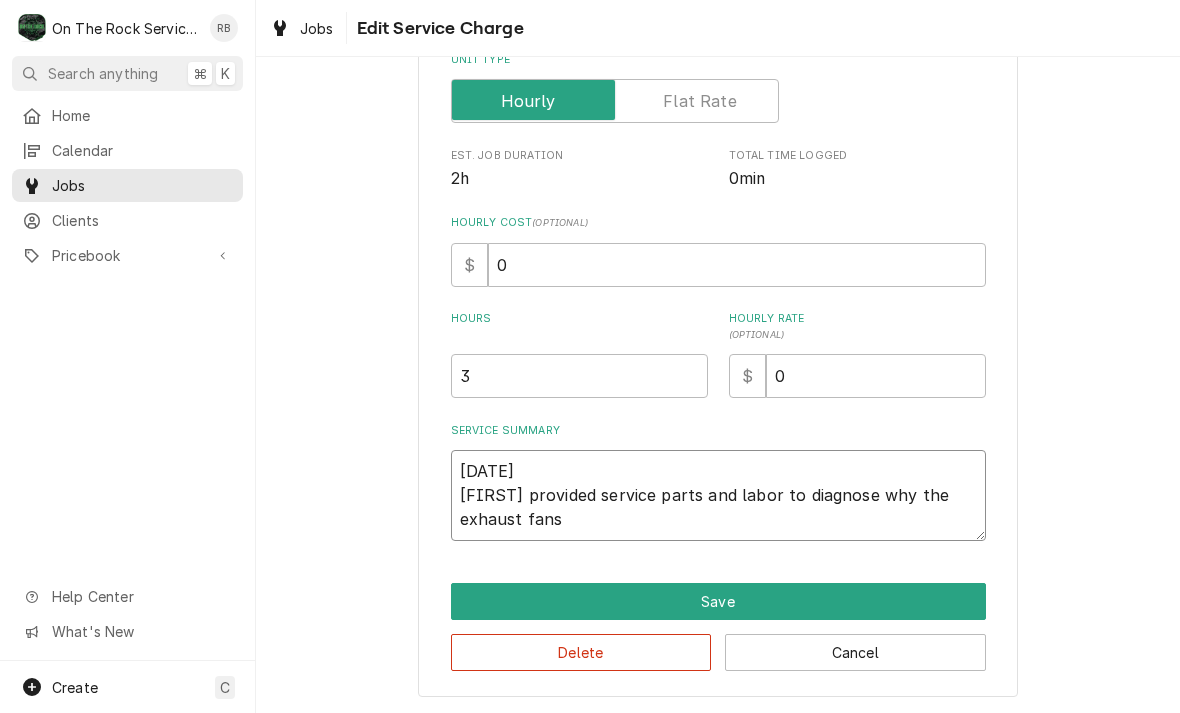 type on "x" 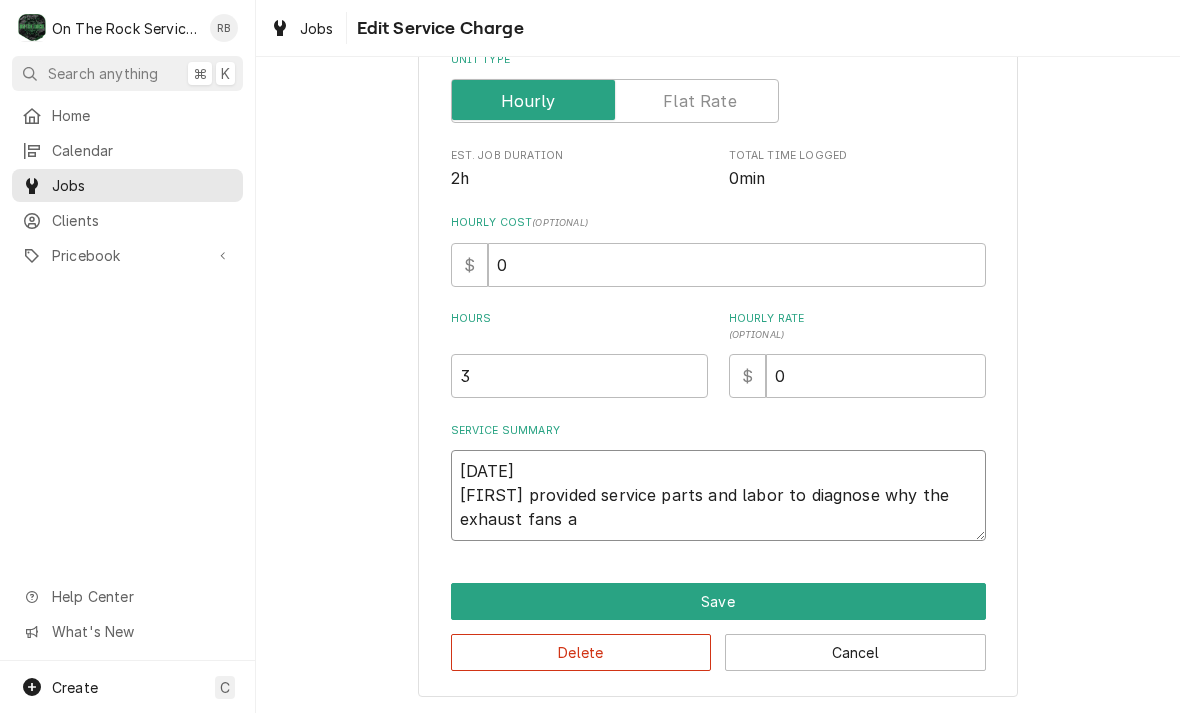 type on "x" 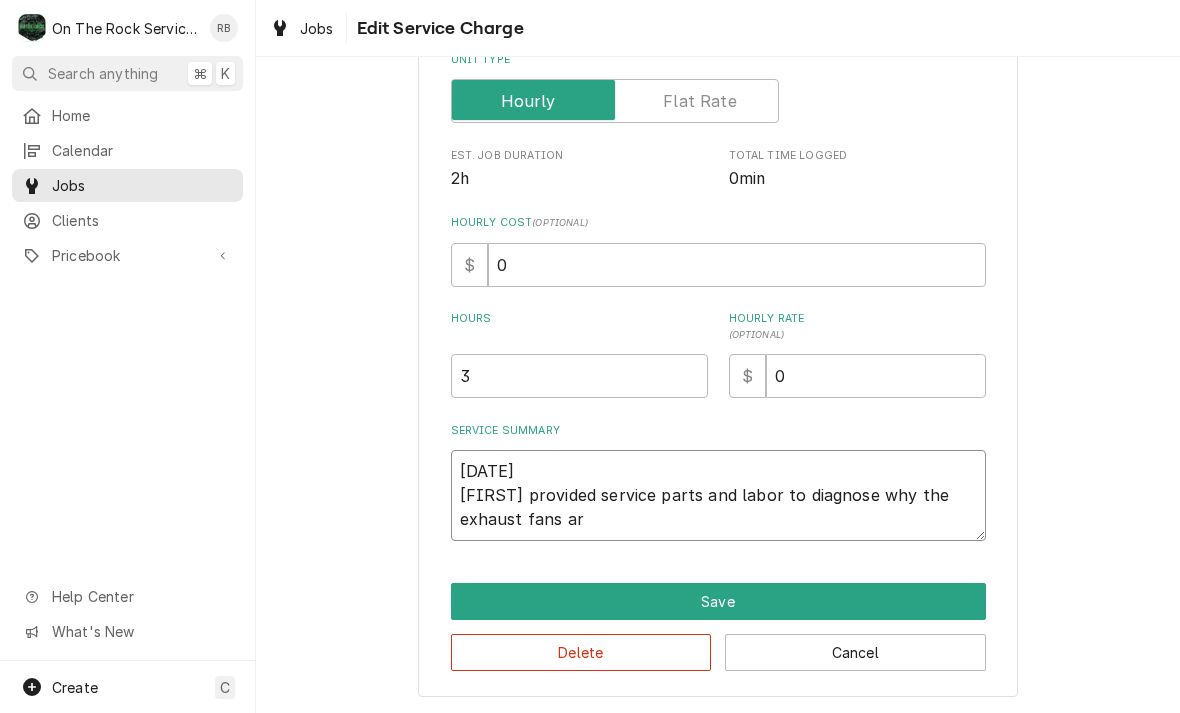 type on "x" 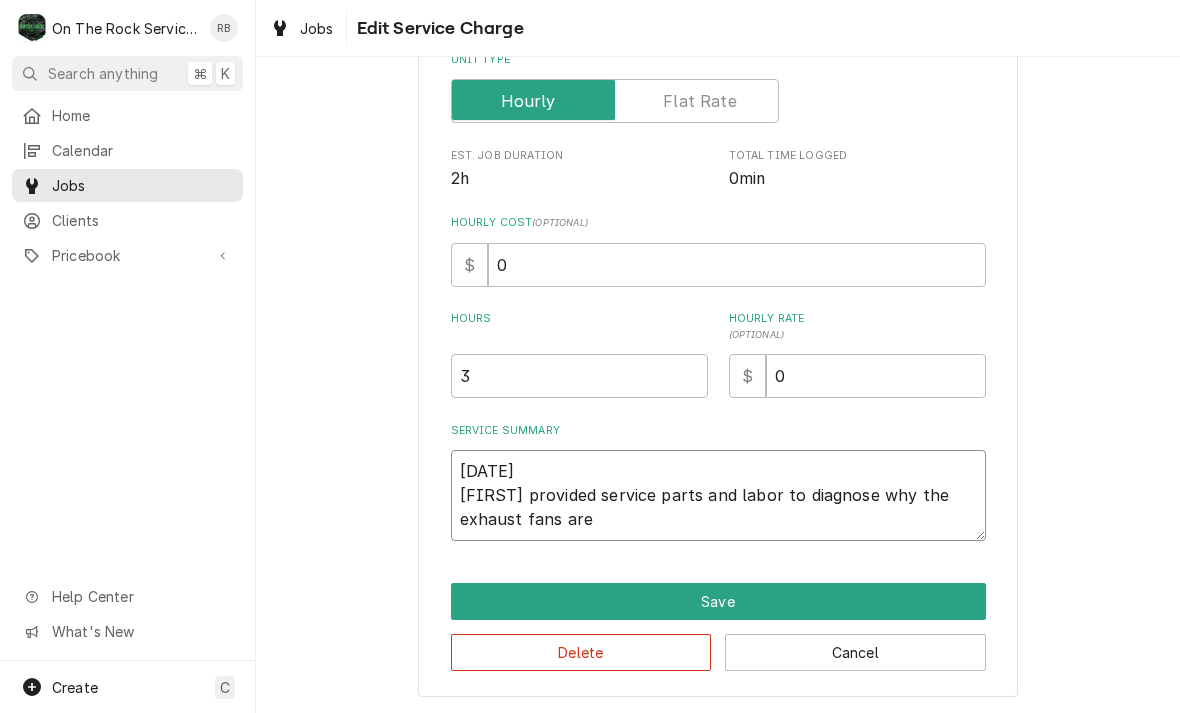 type on "x" 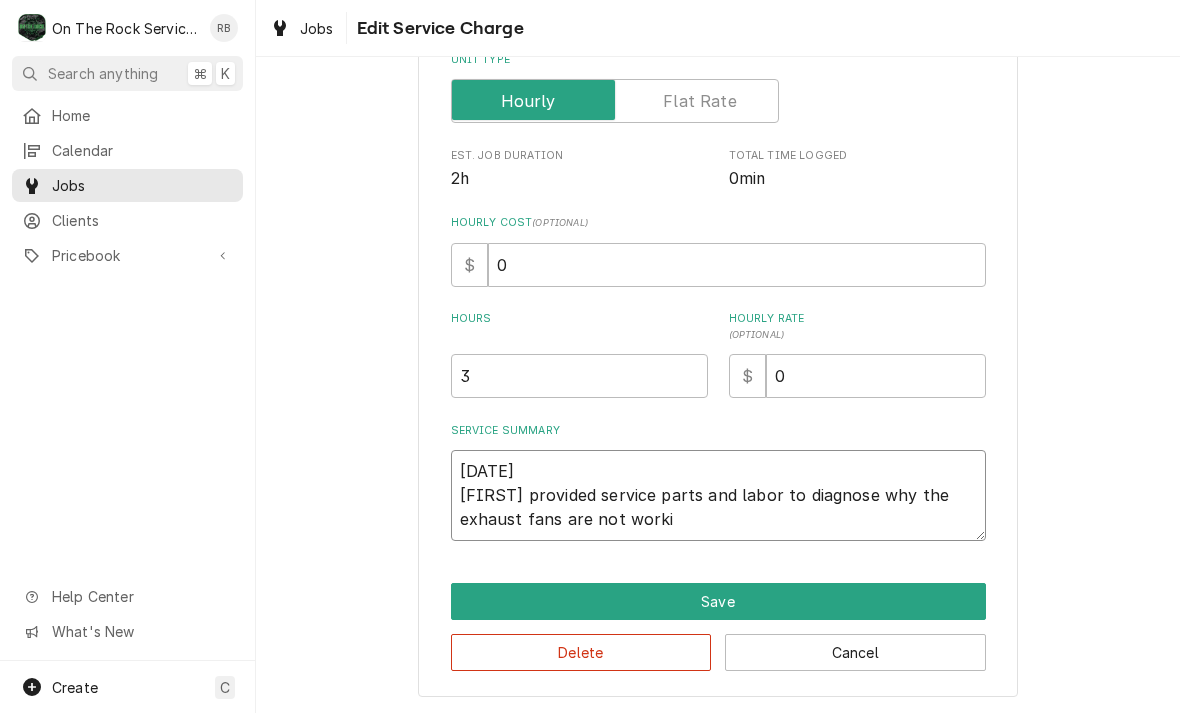 type on "x" 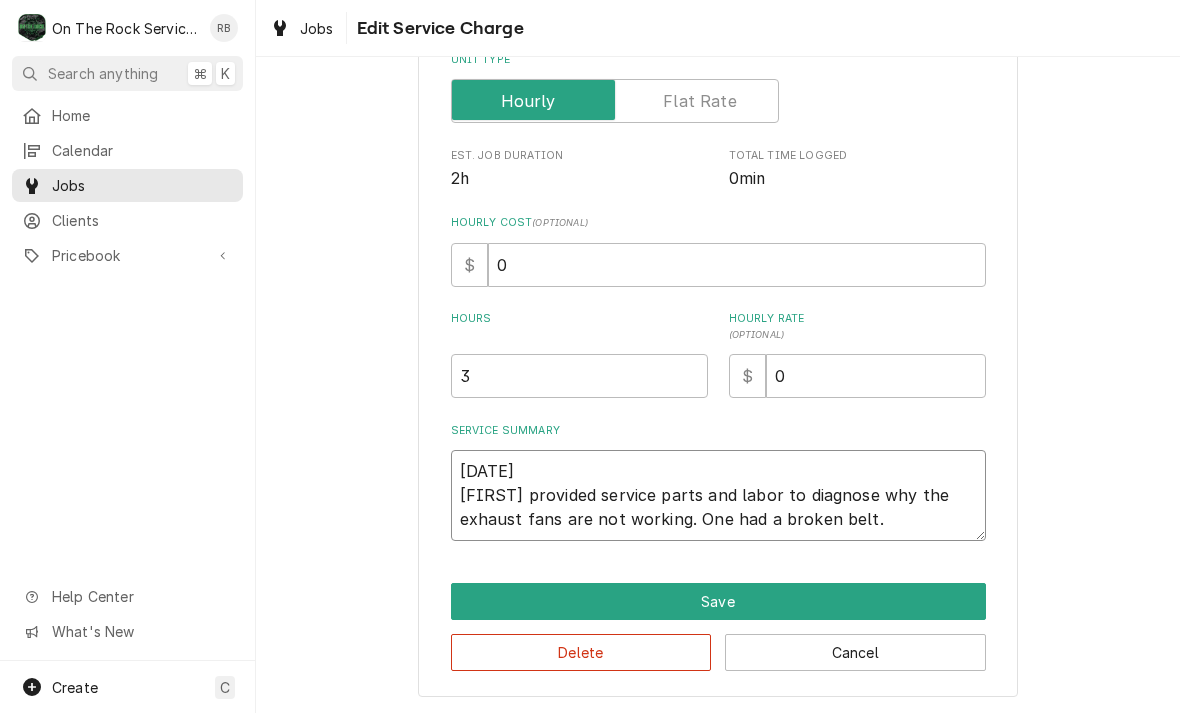 type on "x" 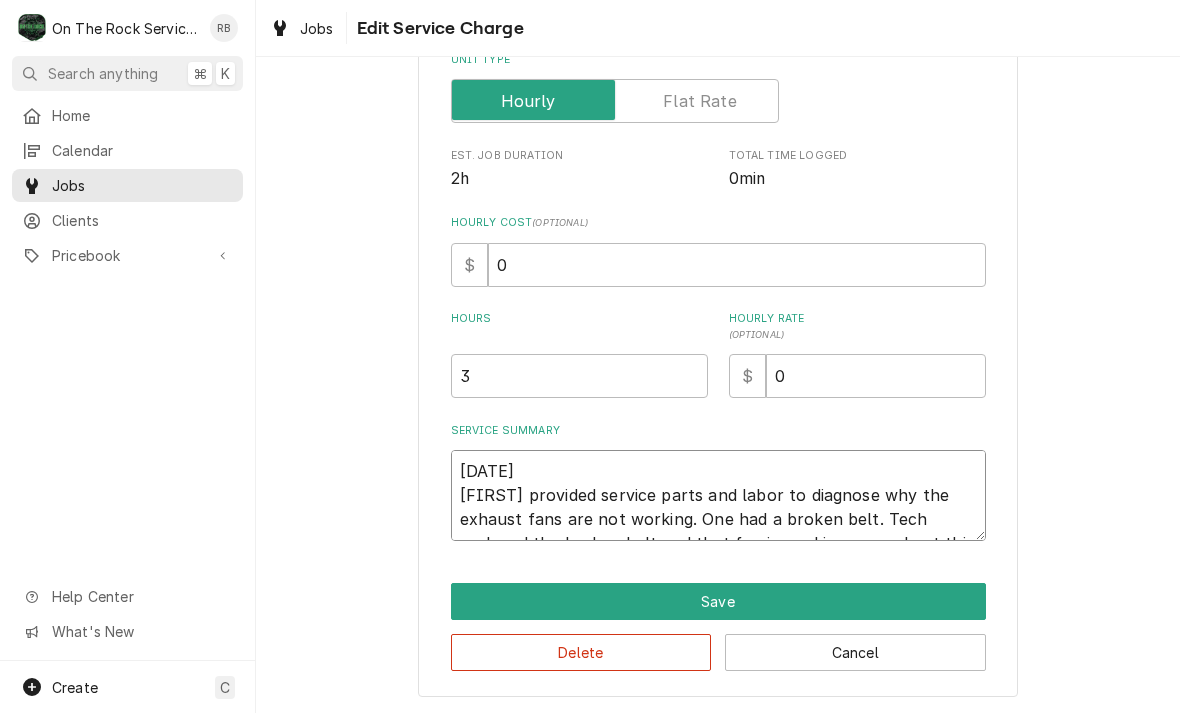 type on "x" 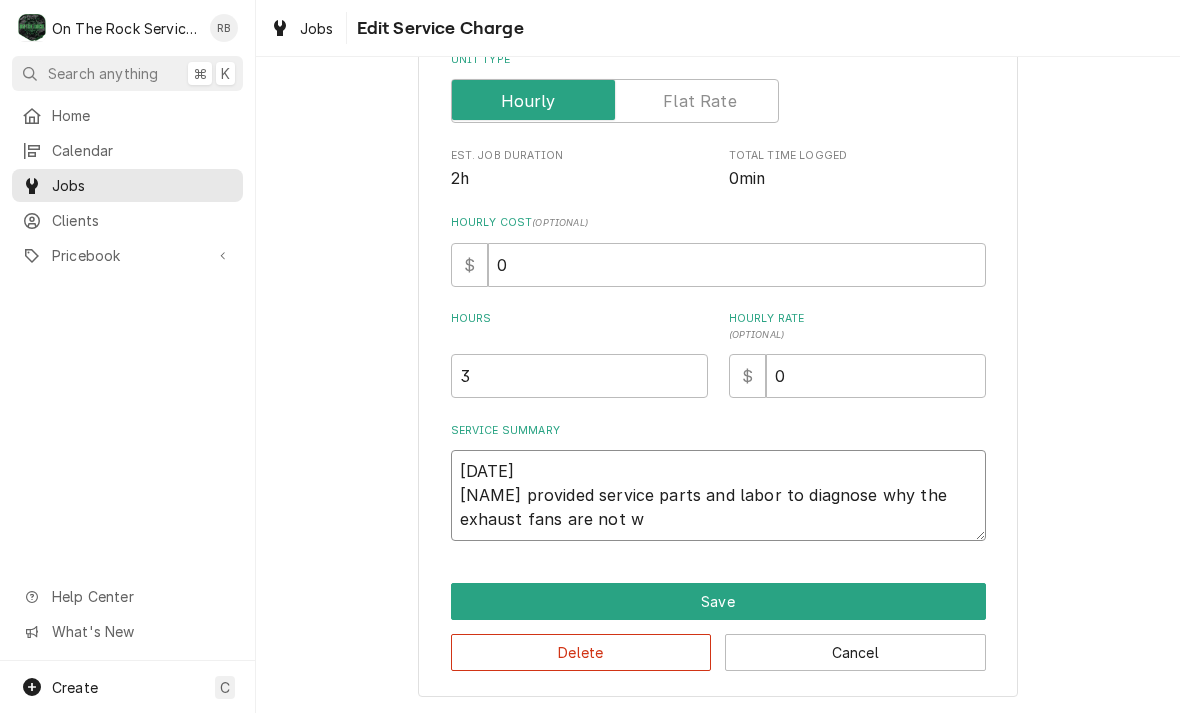 type on "x" 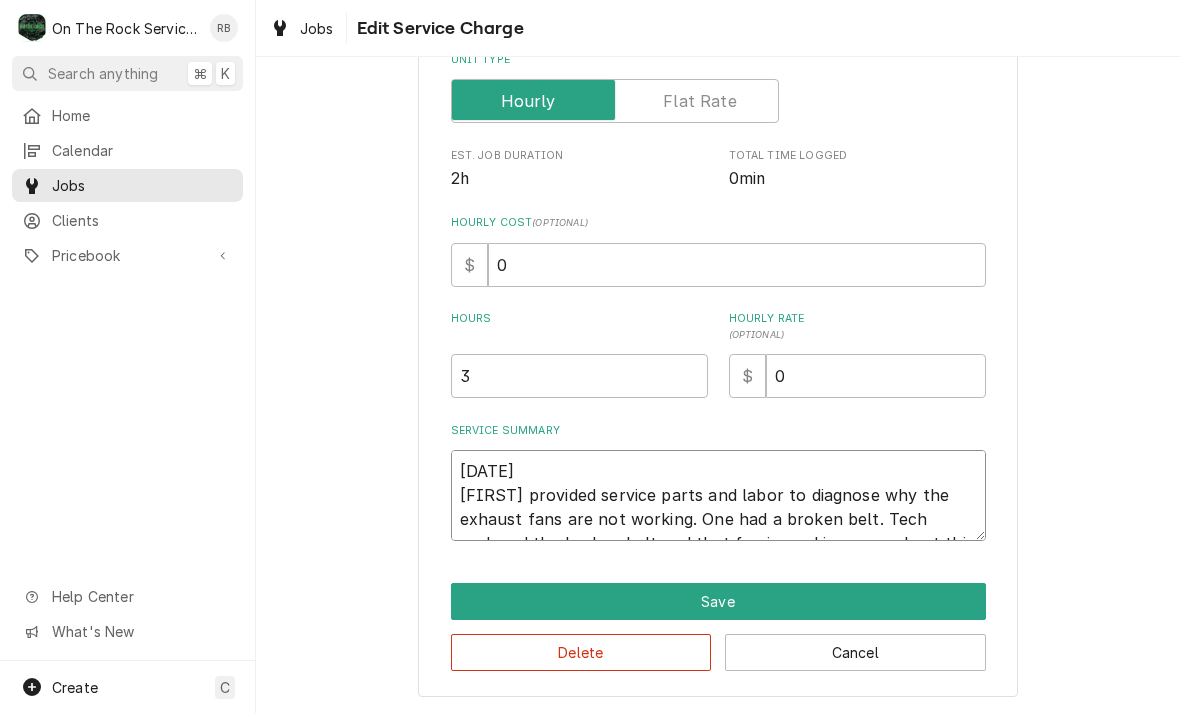 type on "x" 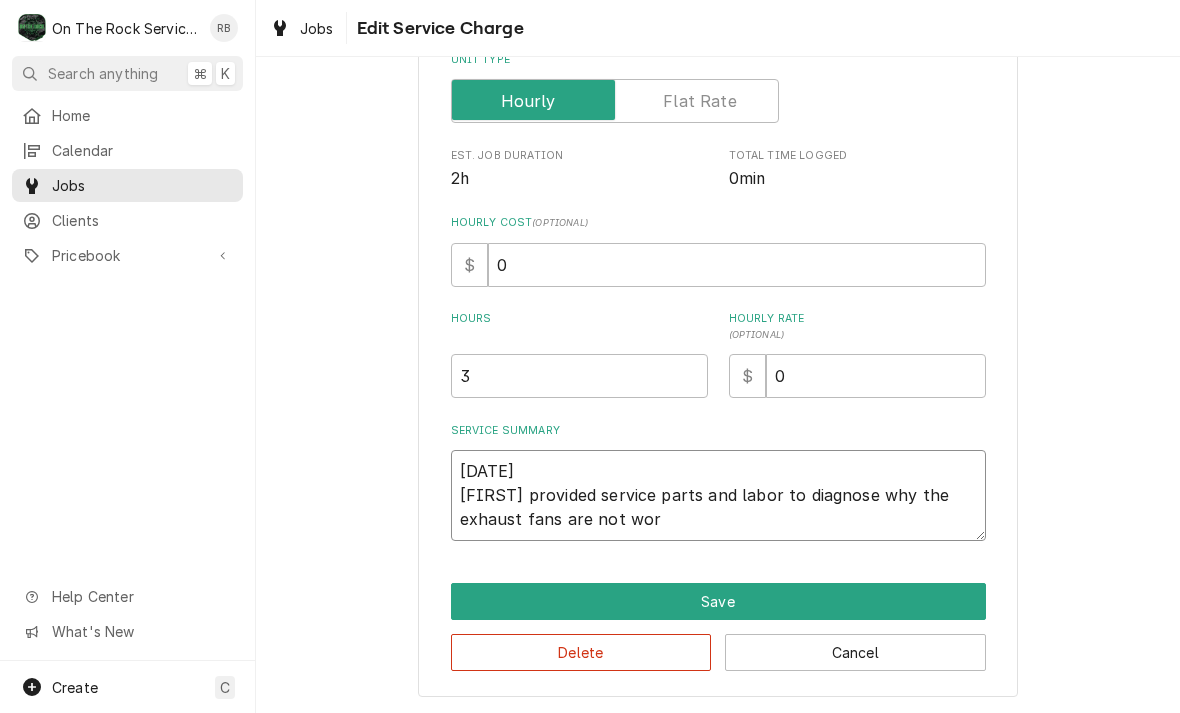 type on "x" 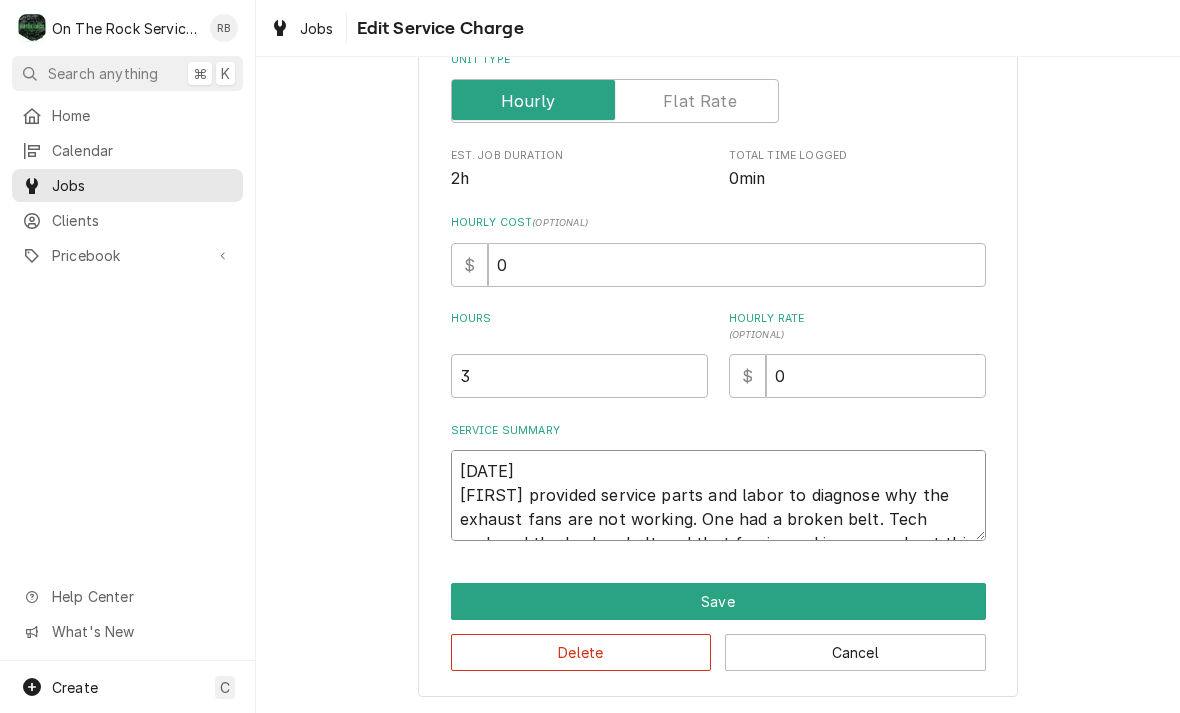 type on "x" 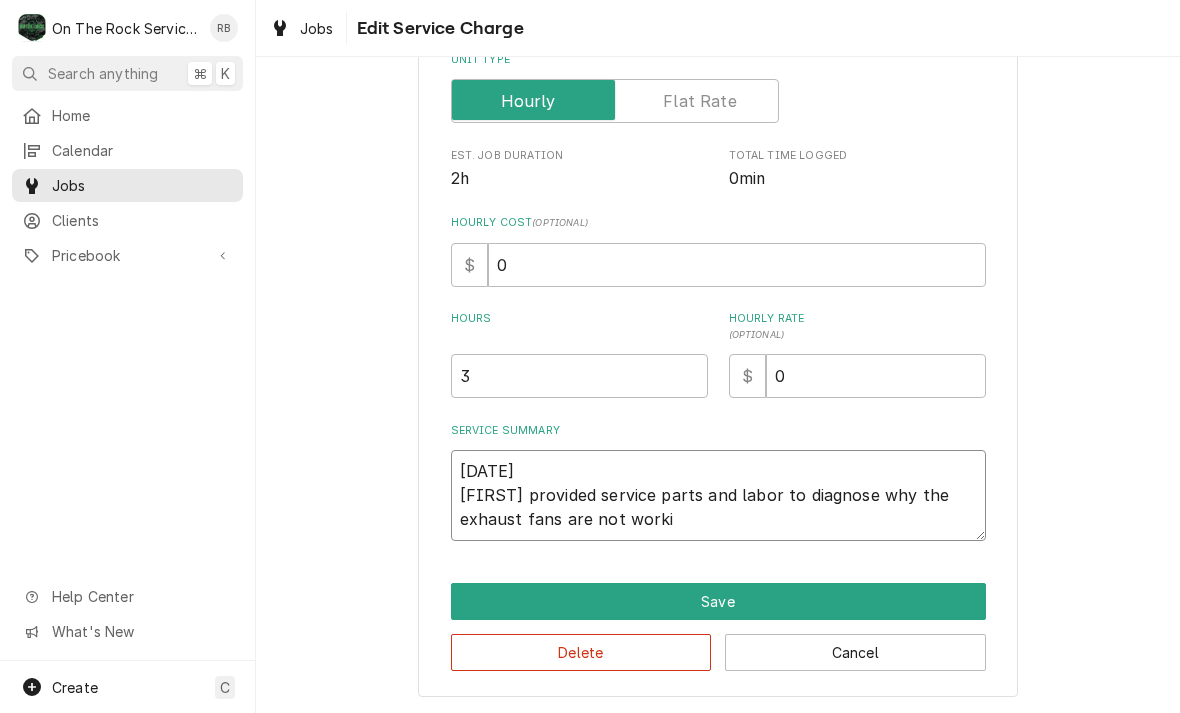 type on "x" 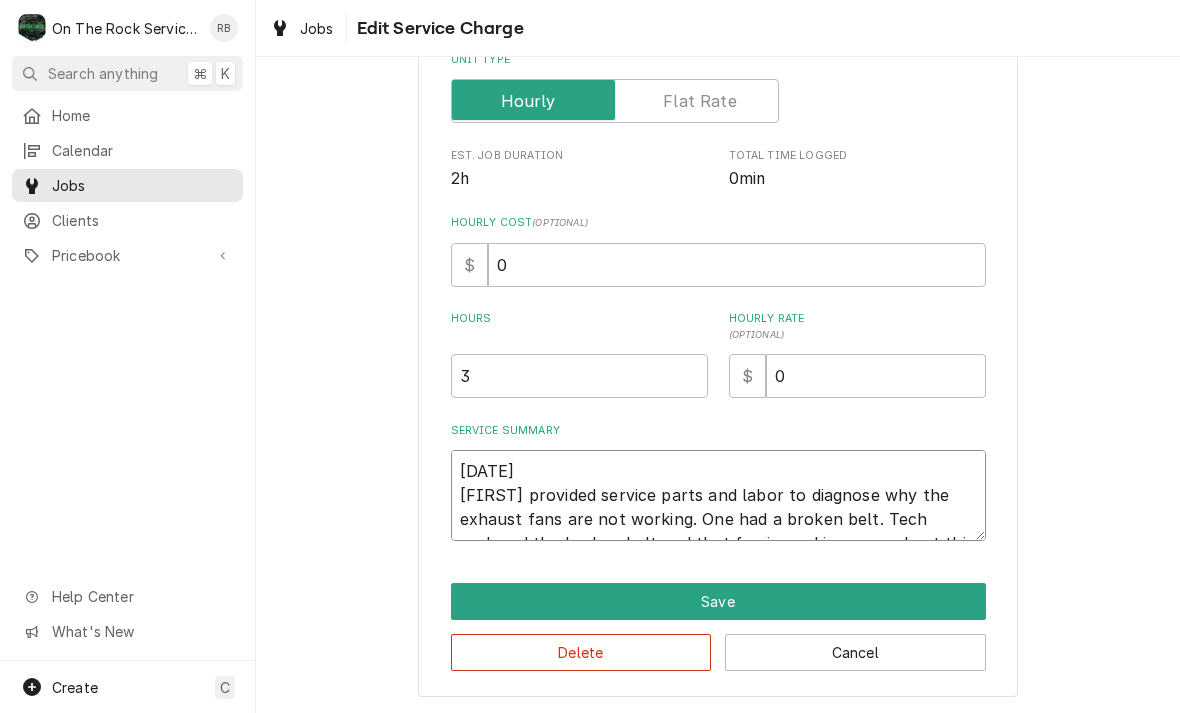 type on "x" 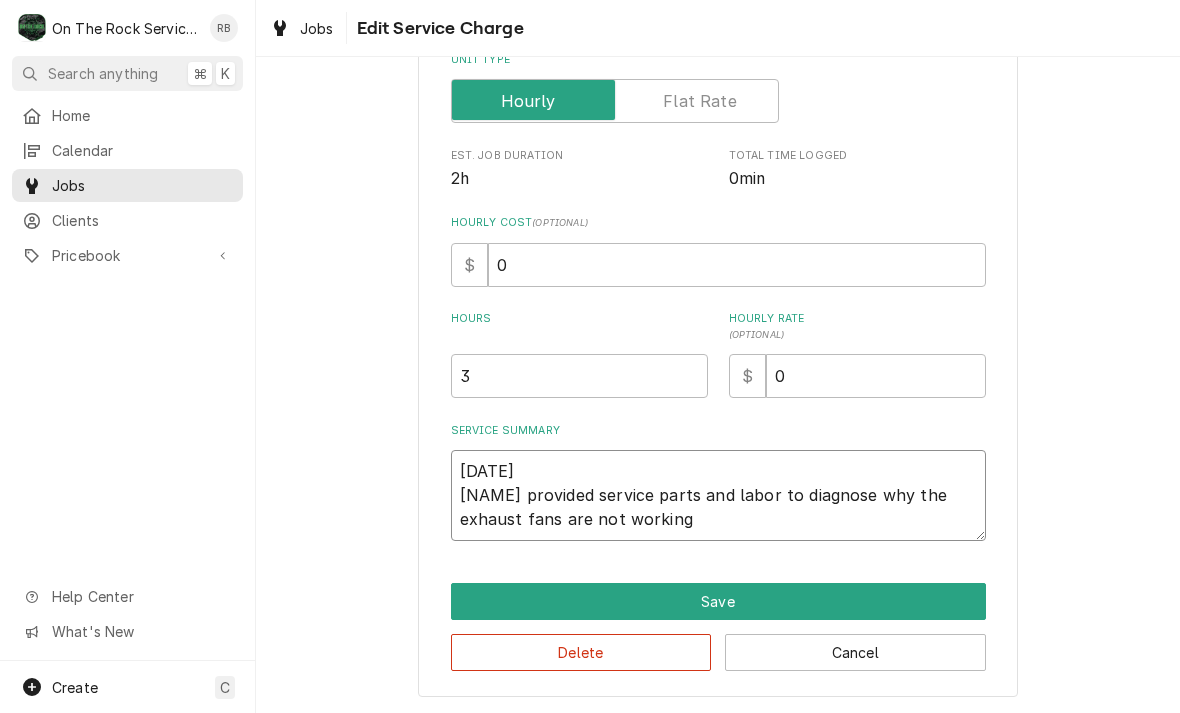 type on "x" 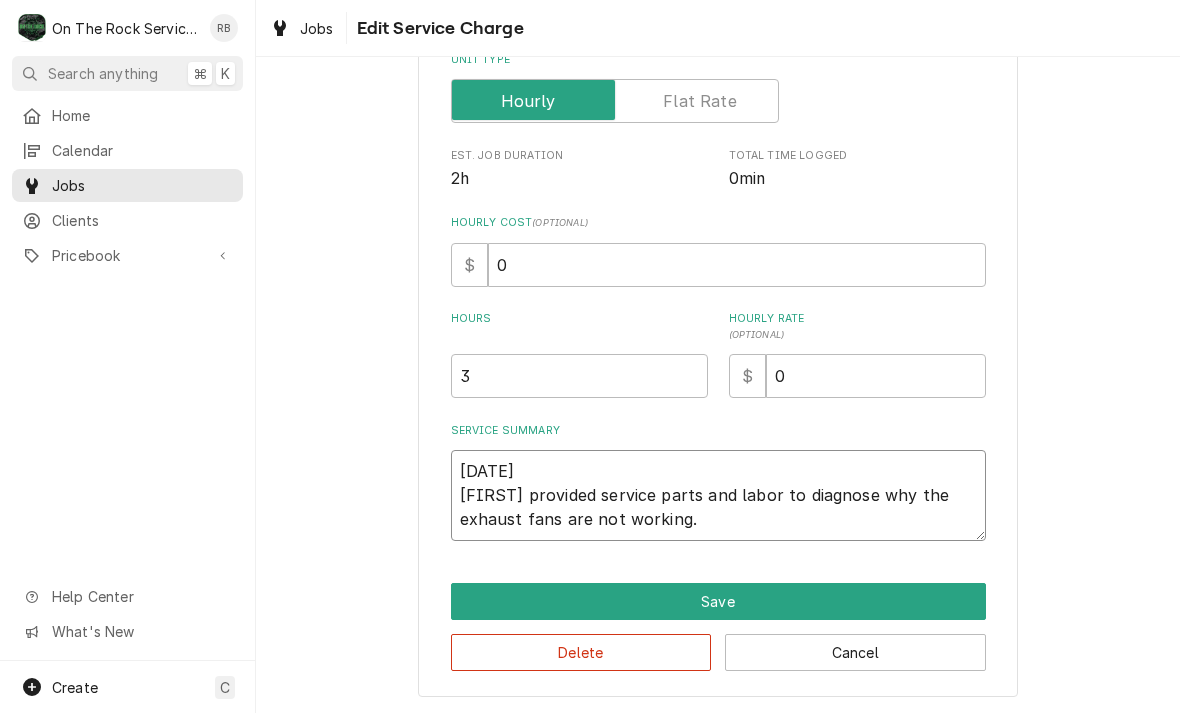 type on "x" 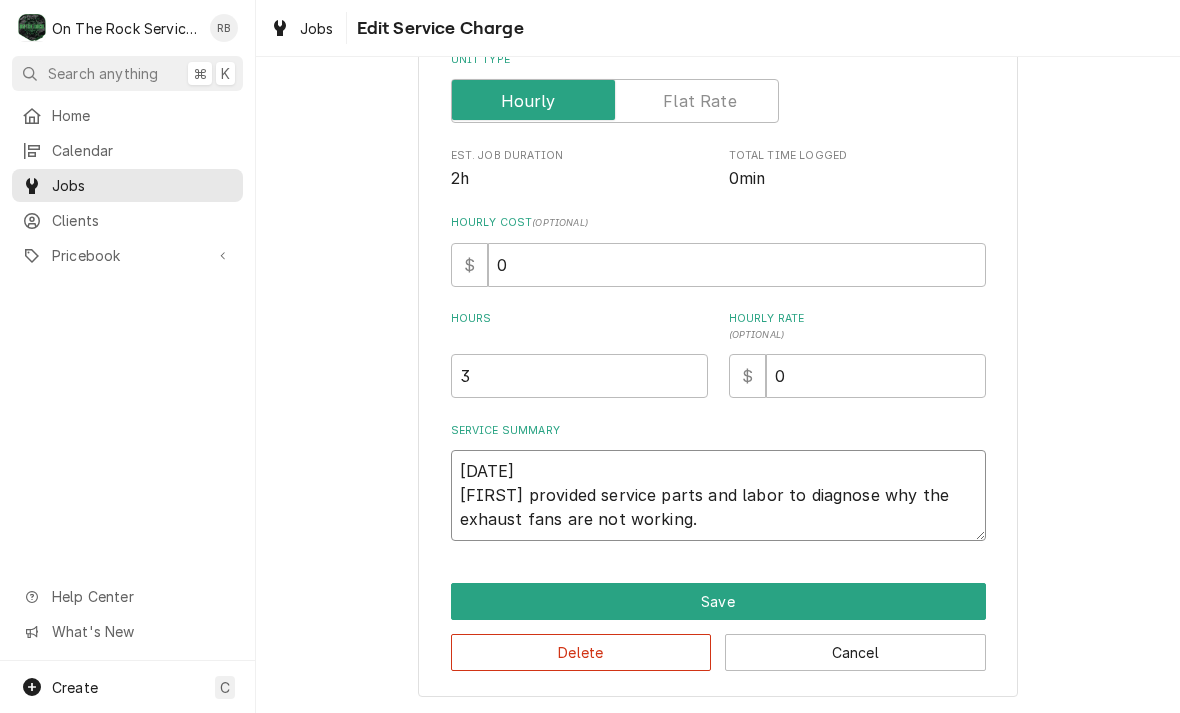 type on "x" 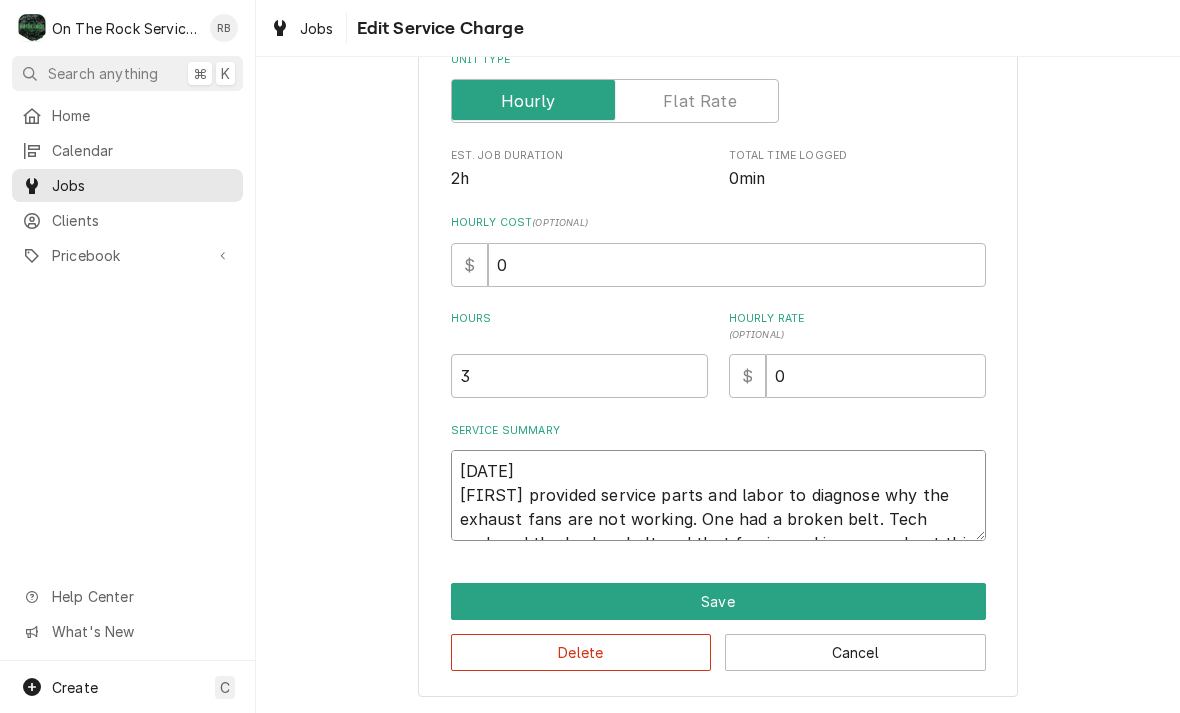 type on "x" 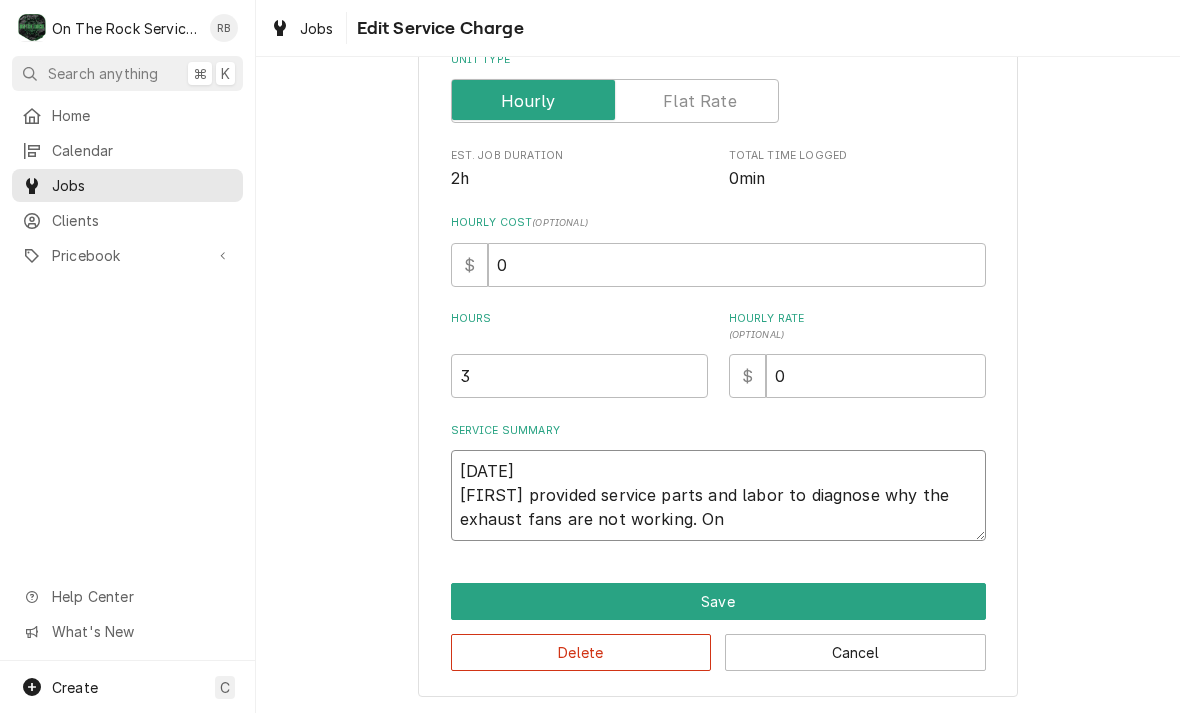 type on "x" 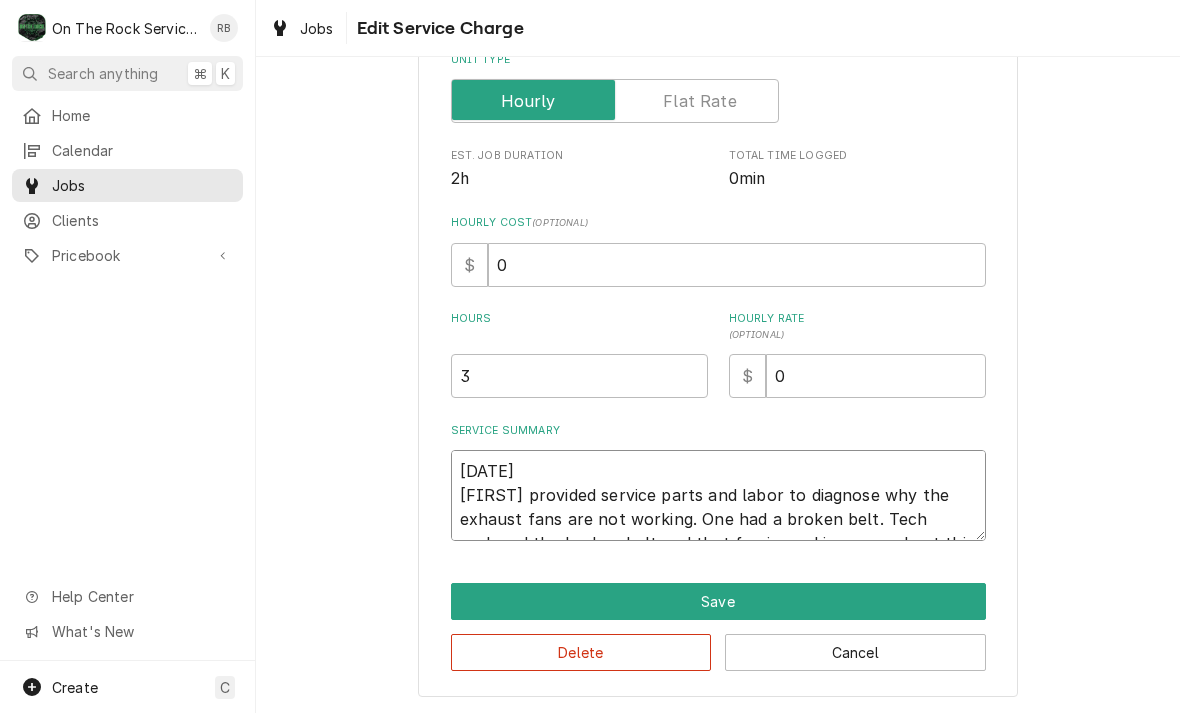 type on "x" 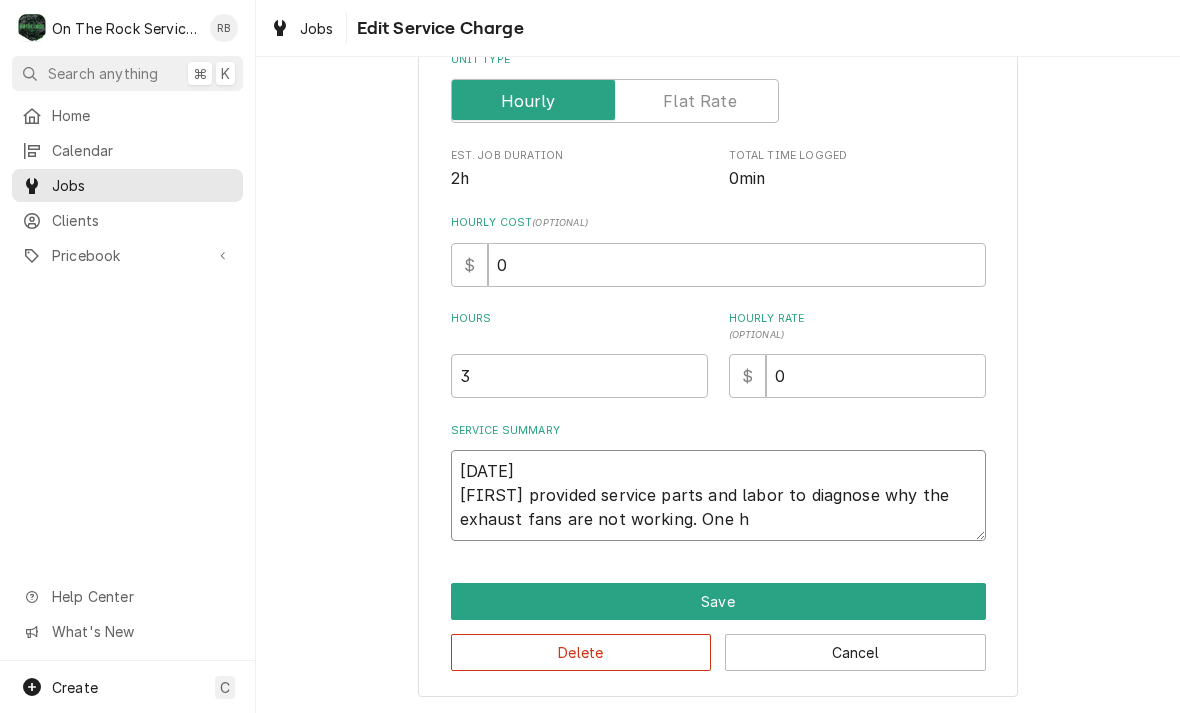 type on "x" 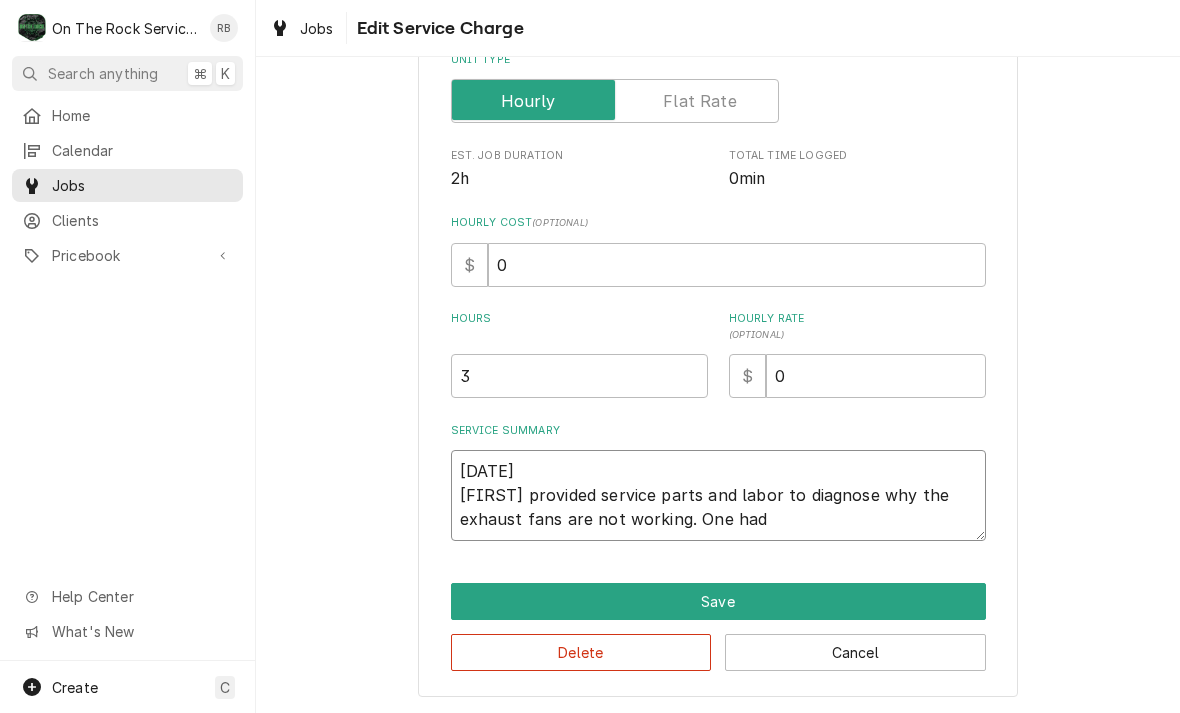 type on "x" 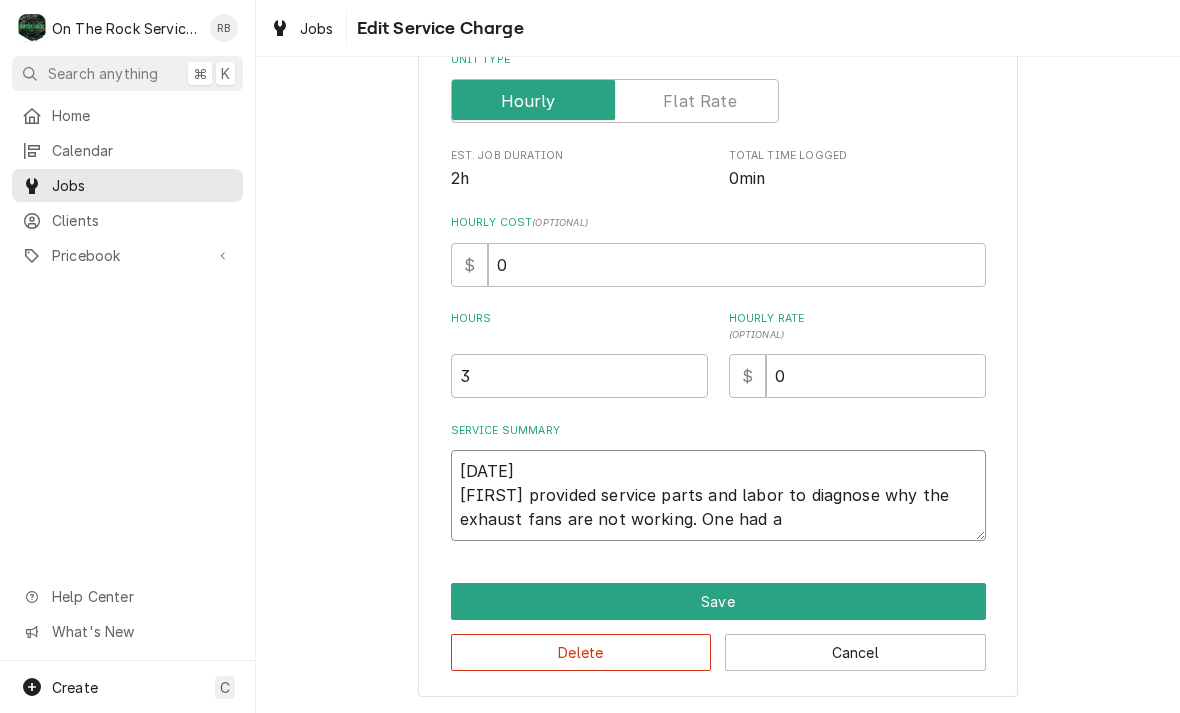 type 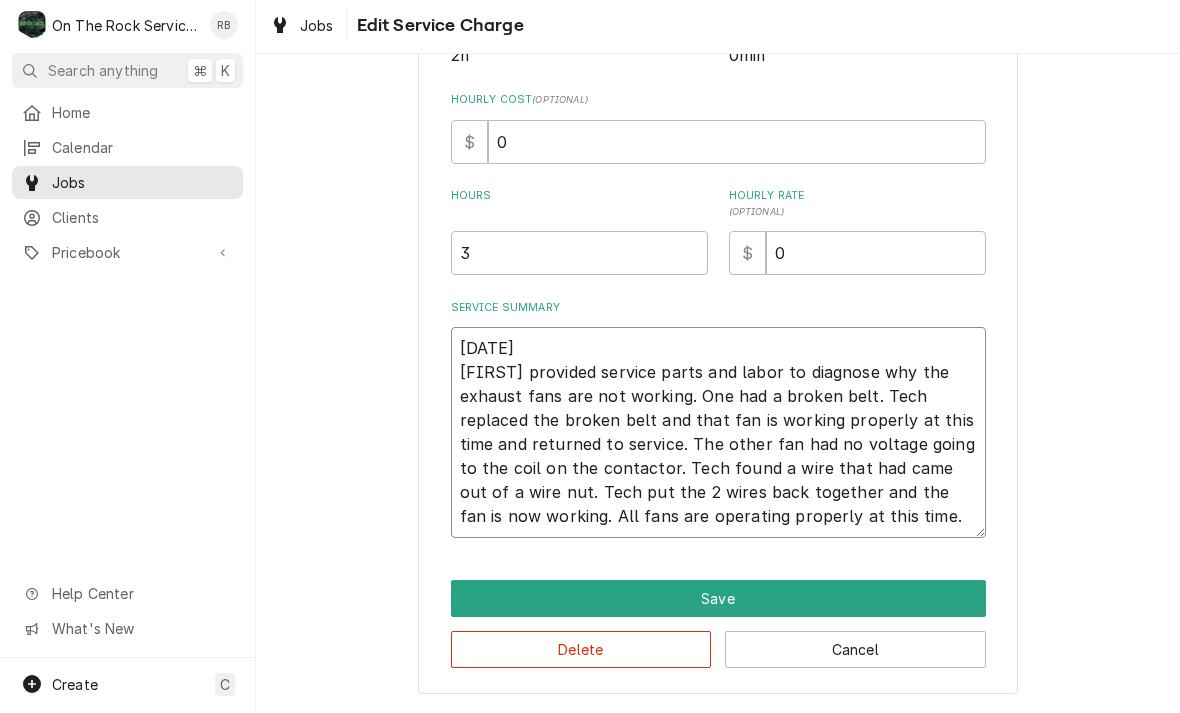 scroll, scrollTop: 424, scrollLeft: 0, axis: vertical 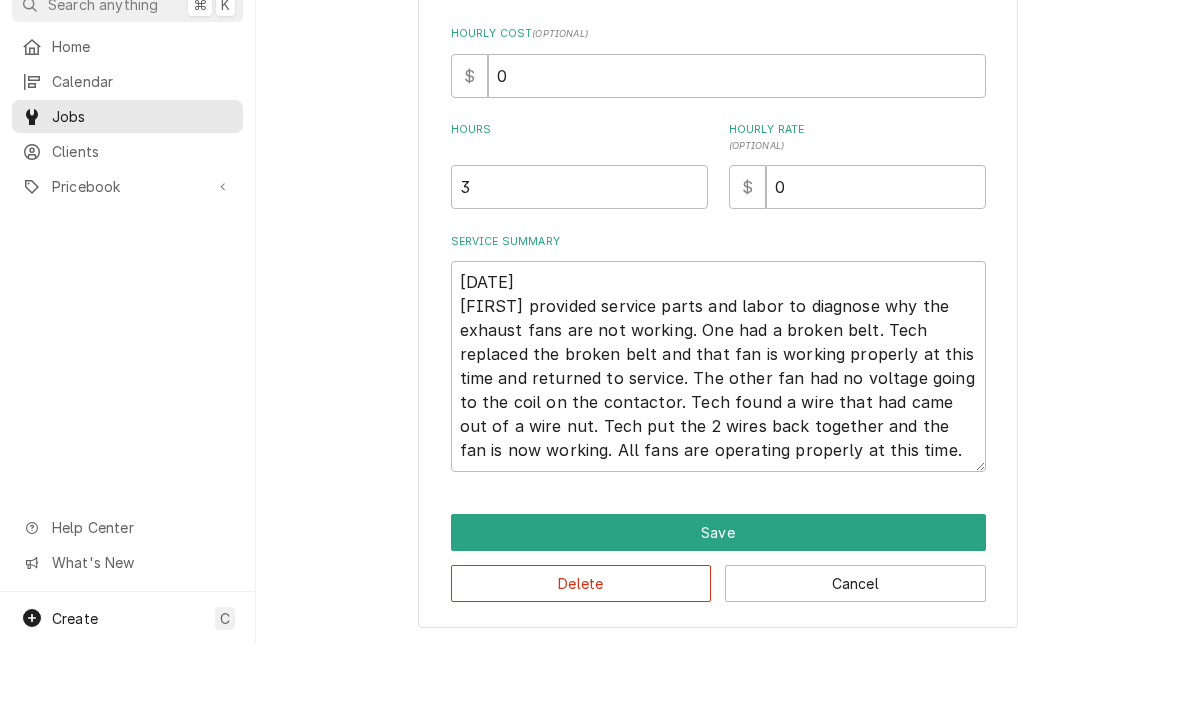 click on "Use the fields below to edit this service charge Short Description Job | Service Call Service Type 🛠️ Start Date [DATE] End Date [DATE] Unit Type Est. Job Duration 2h Total Time Logged 0min Hourly Cost  ( optional ) $ 0 Hours 3 Hourly Rate  ( optional ) $ 0 Service Summary [DATE]
[NAME] provided service parts and labor to diagnose why the exhaust fans are not working. One had a broken belt. Tech replaced the broken belt and that fan is working properly at this time and returned to service. The other fan had no voltage going to the coil on the contactor. Tech found a wire that had came out of a wire nut. Tech put the 2 wires back together and the fan is now working. All fans are operating properly at this time.  Save Delete Cancel" at bounding box center [718, 184] 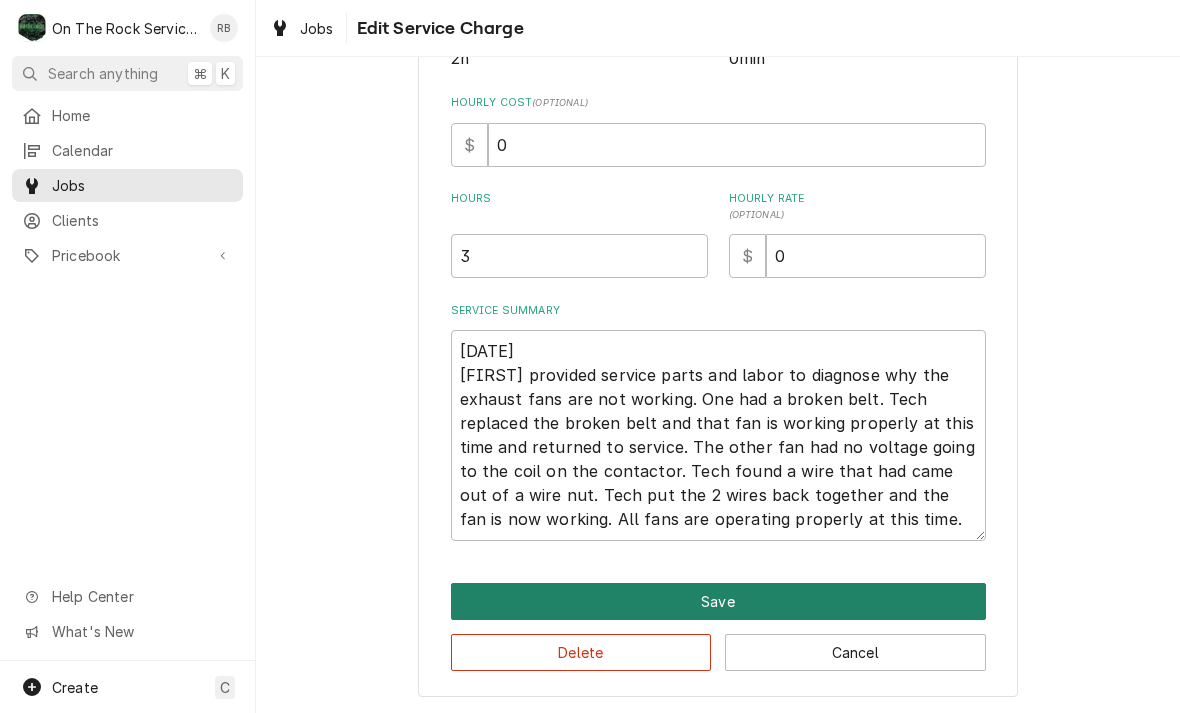 click on "Save" at bounding box center (718, 601) 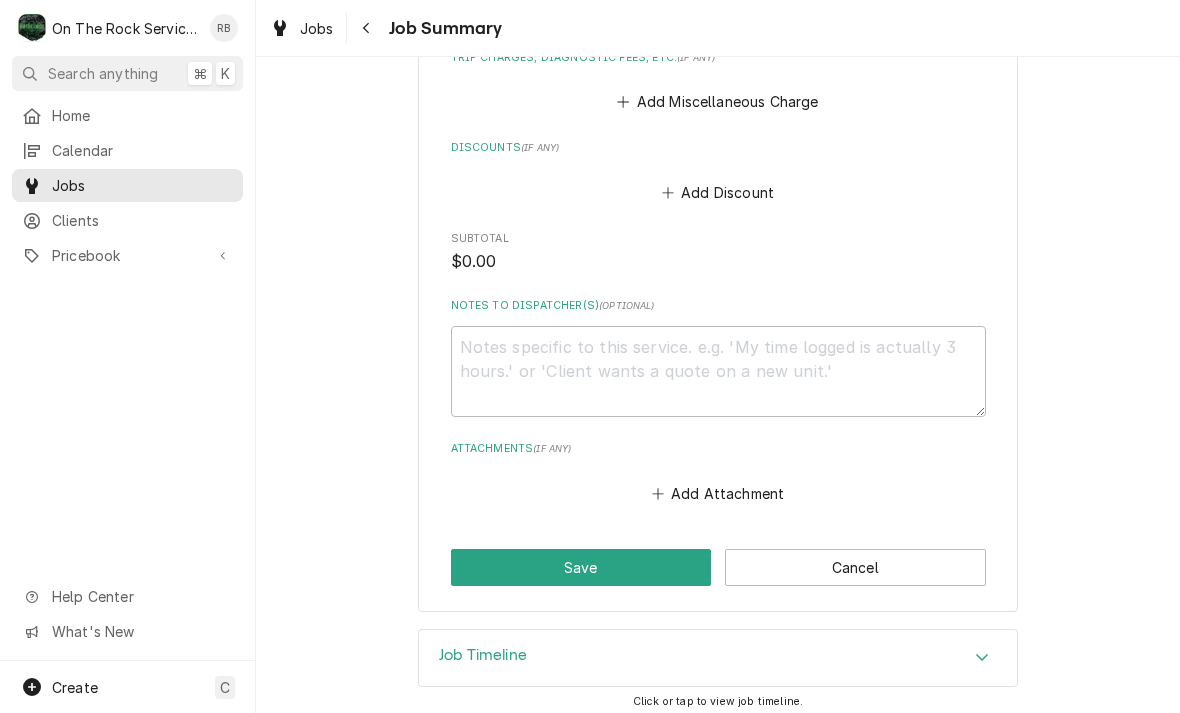 scroll, scrollTop: 1147, scrollLeft: 0, axis: vertical 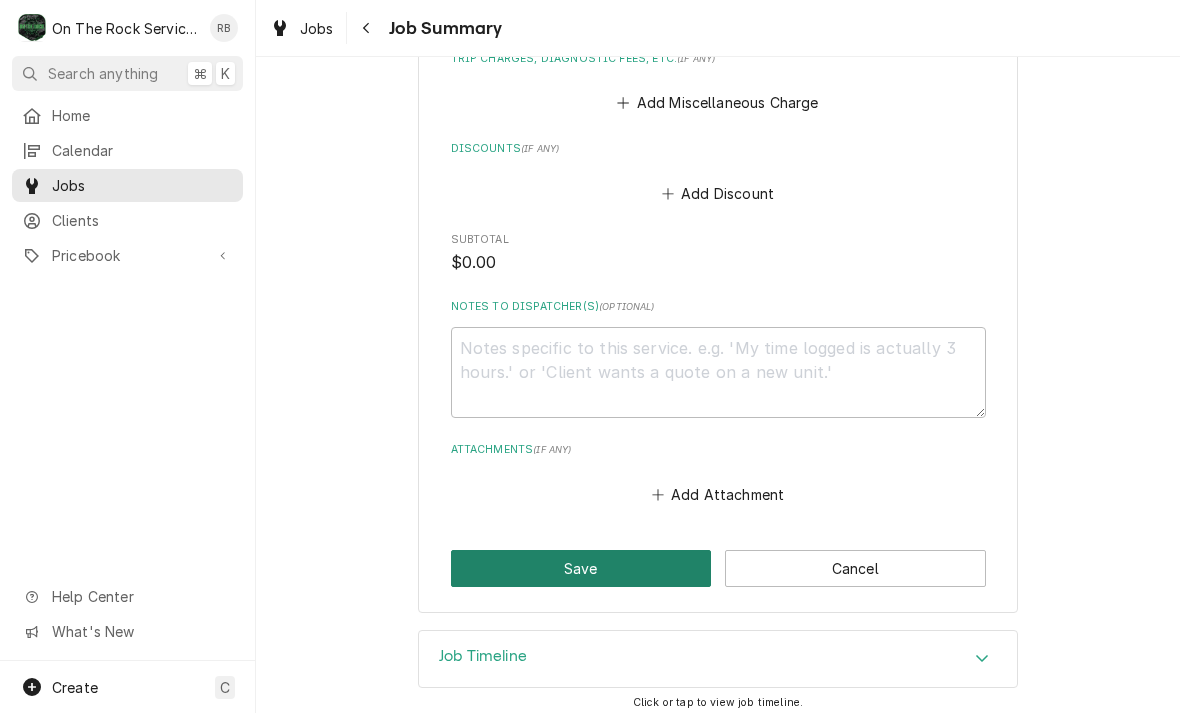 click on "Save" at bounding box center (581, 568) 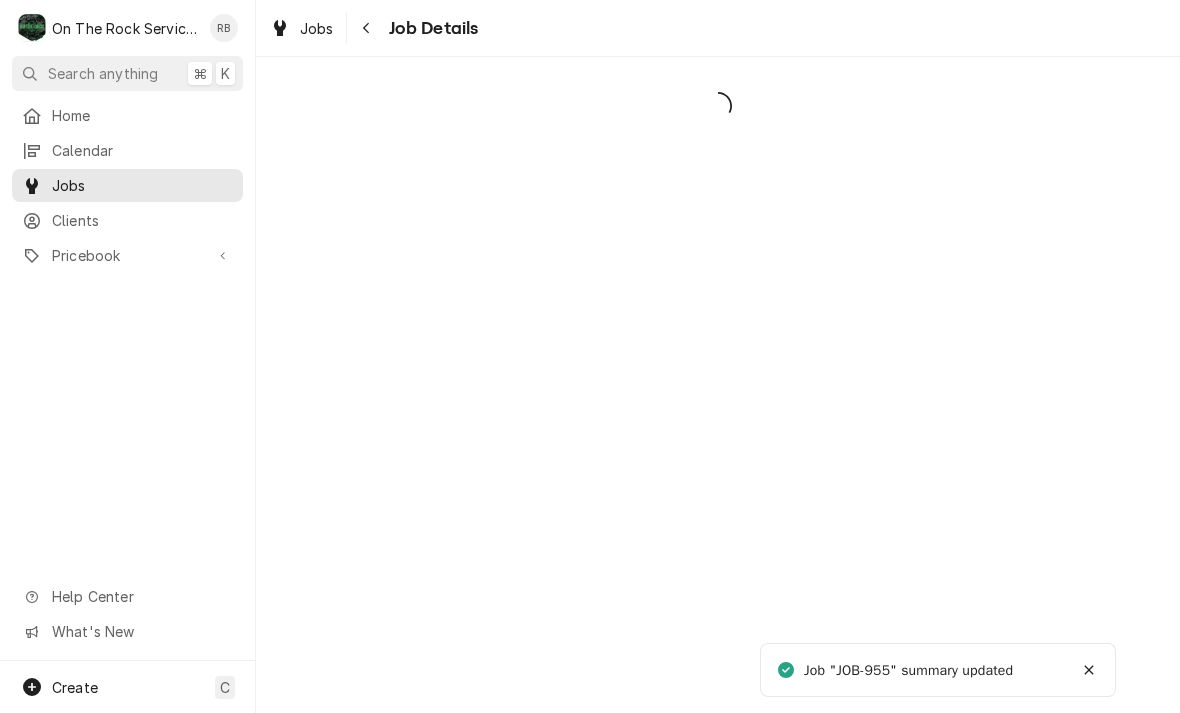 scroll, scrollTop: 0, scrollLeft: 0, axis: both 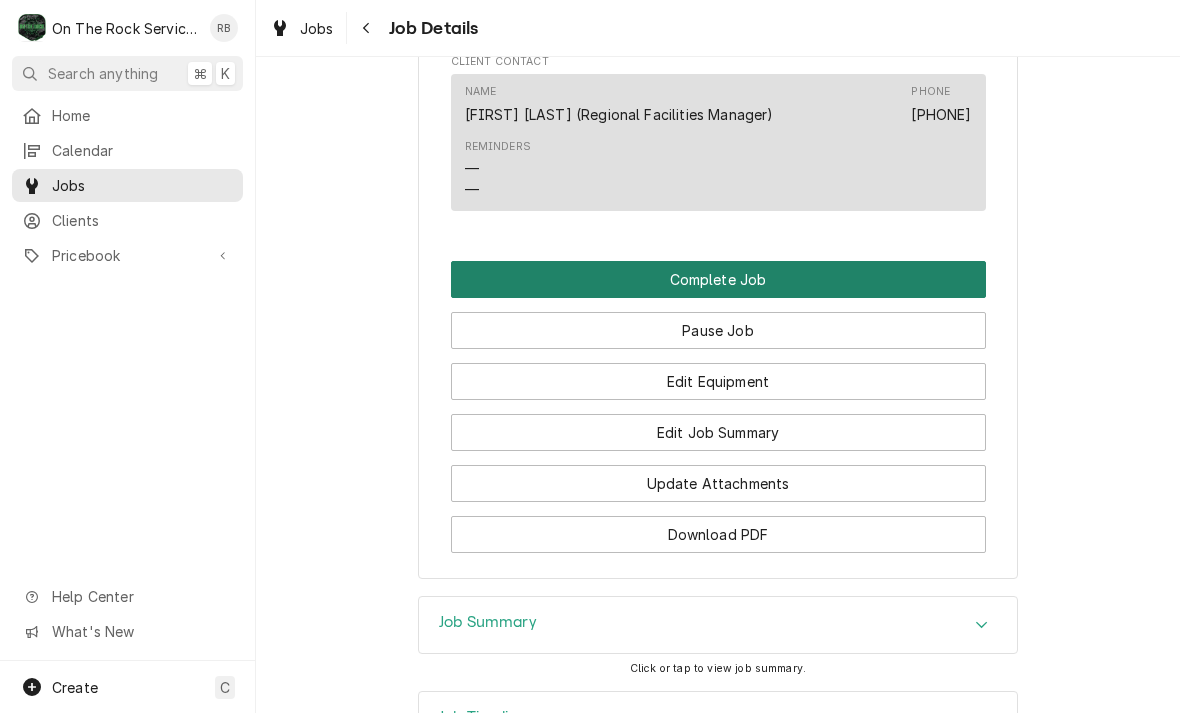 click on "Complete Job" at bounding box center (718, 279) 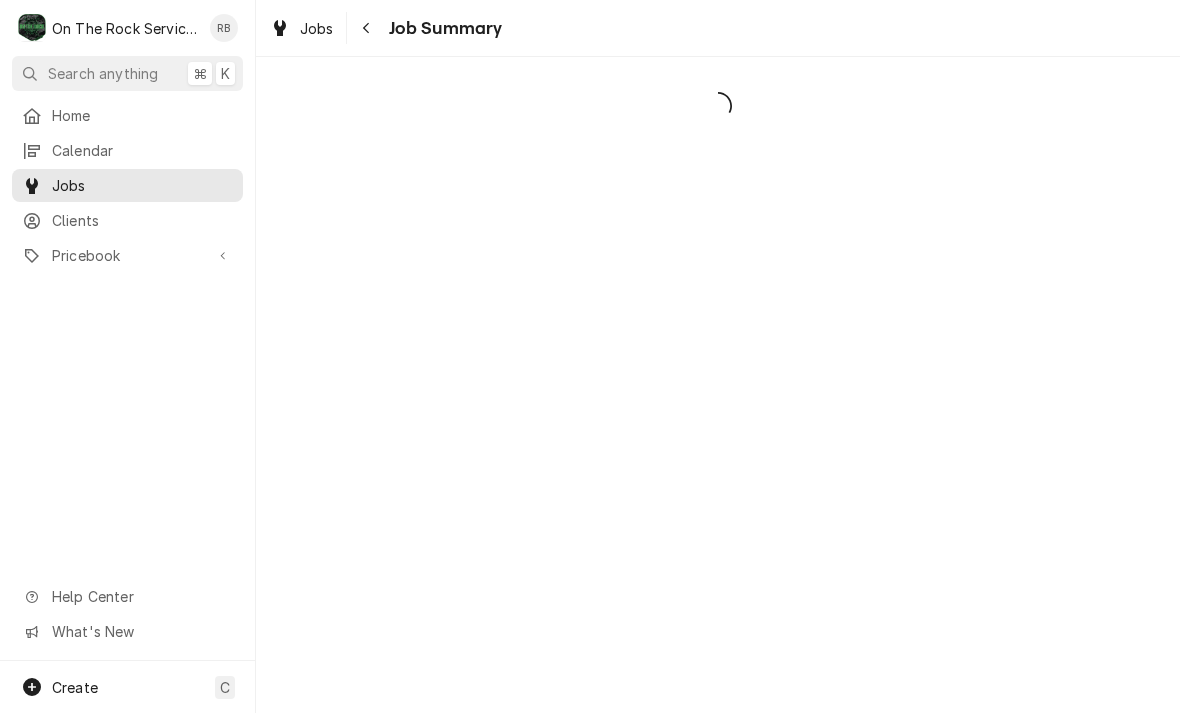 scroll, scrollTop: 0, scrollLeft: 0, axis: both 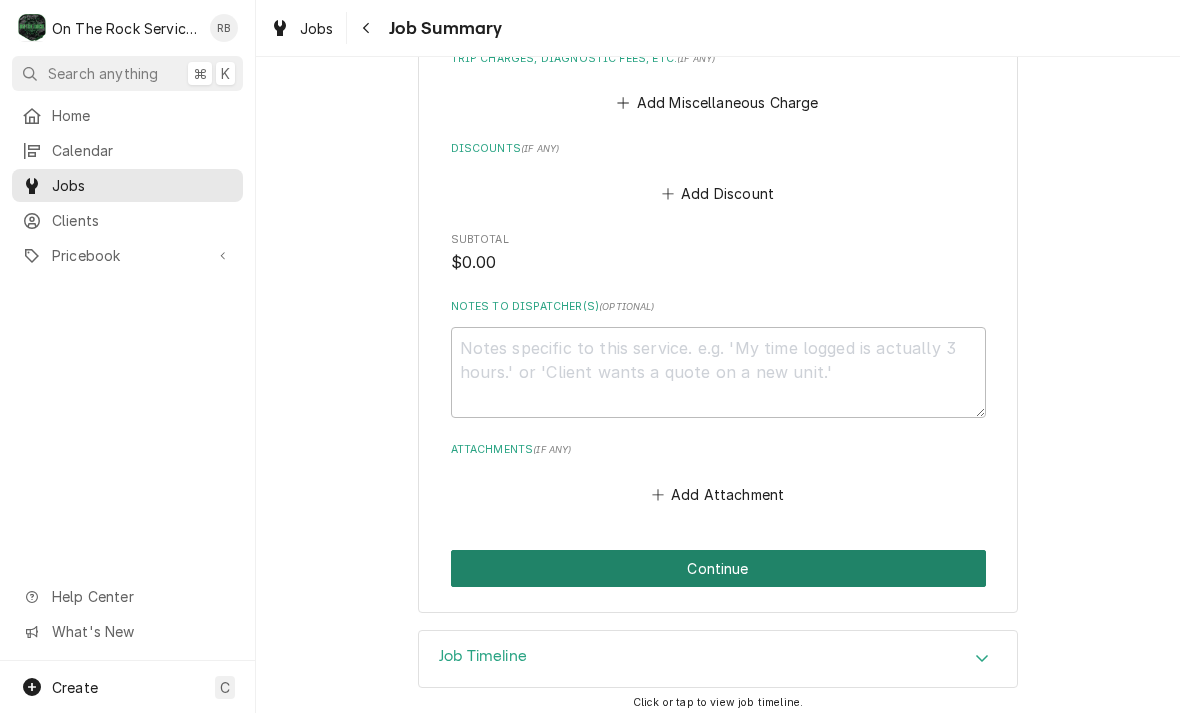 click on "Continue" at bounding box center [718, 568] 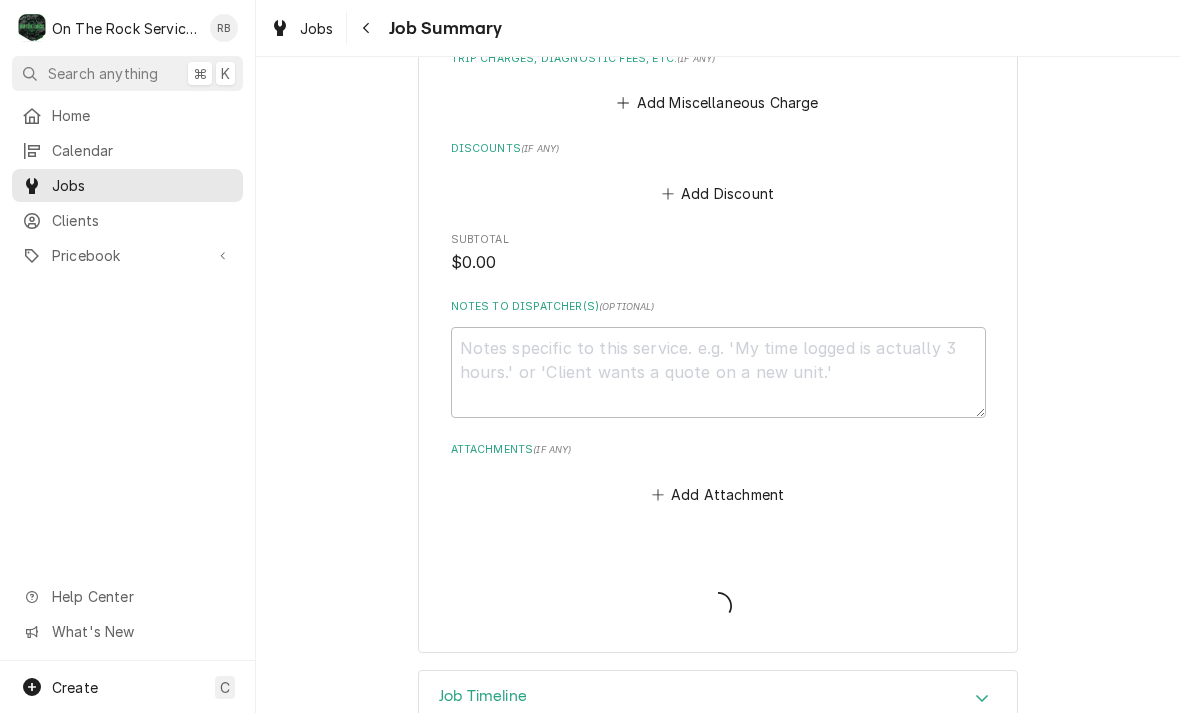 type on "x" 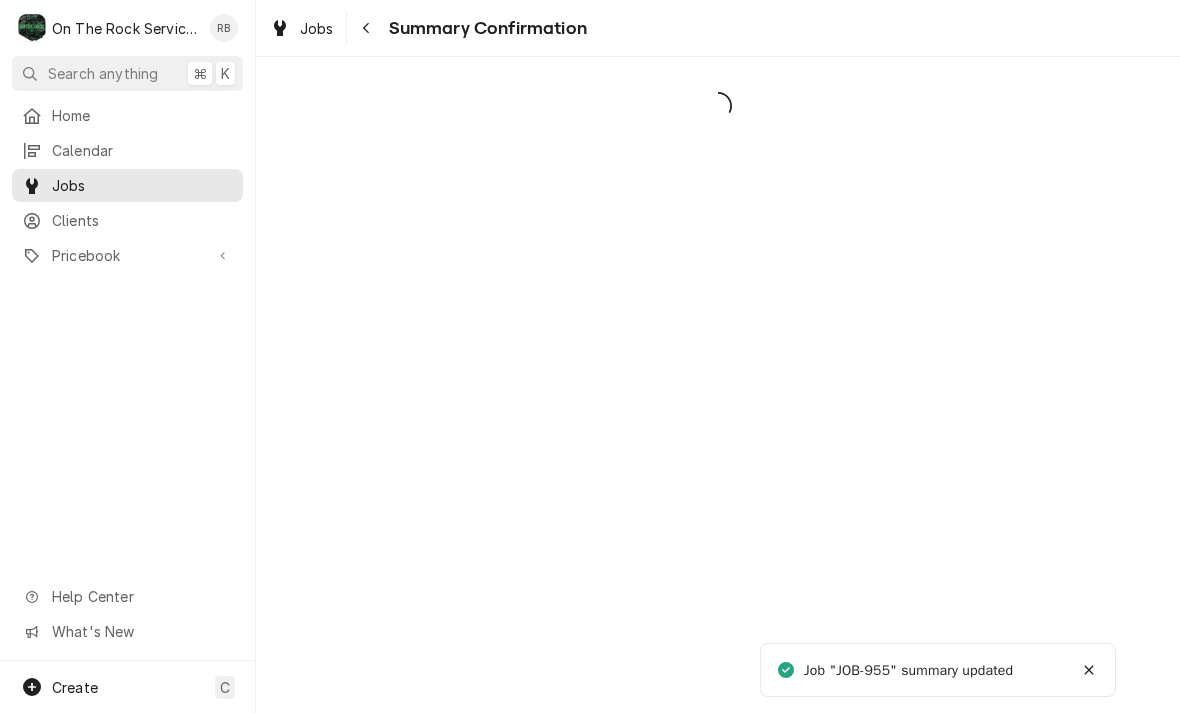 scroll, scrollTop: 0, scrollLeft: 0, axis: both 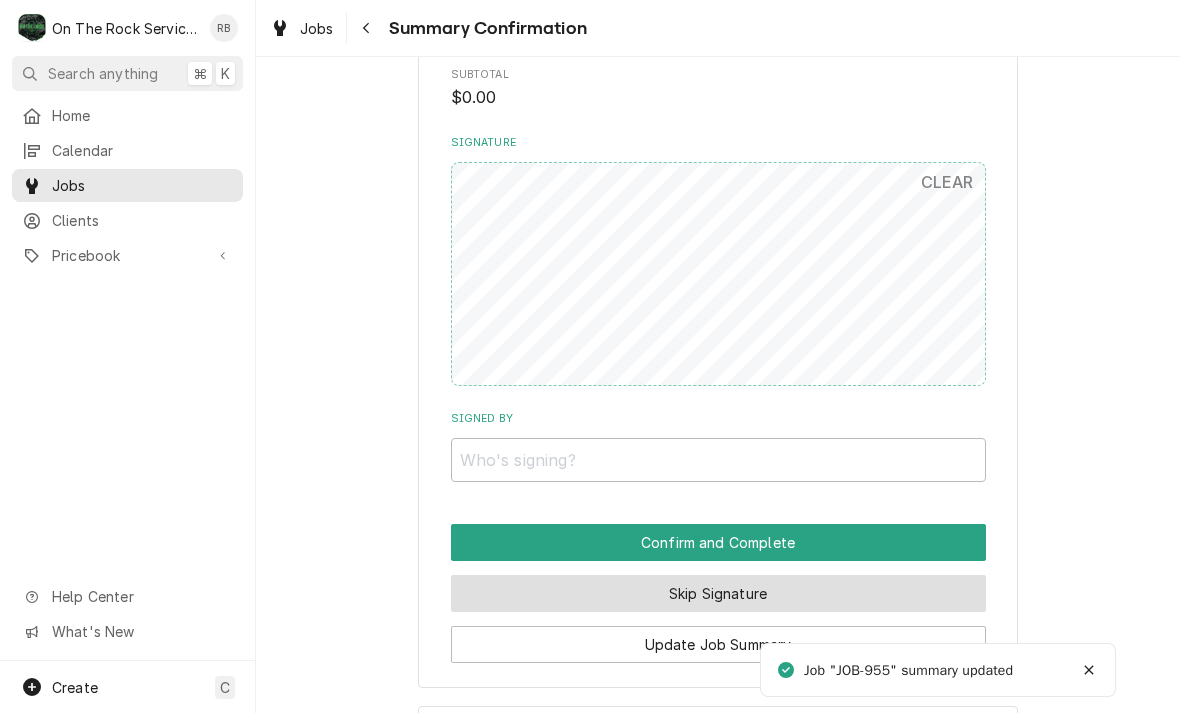 click on "Skip Signature" at bounding box center (718, 593) 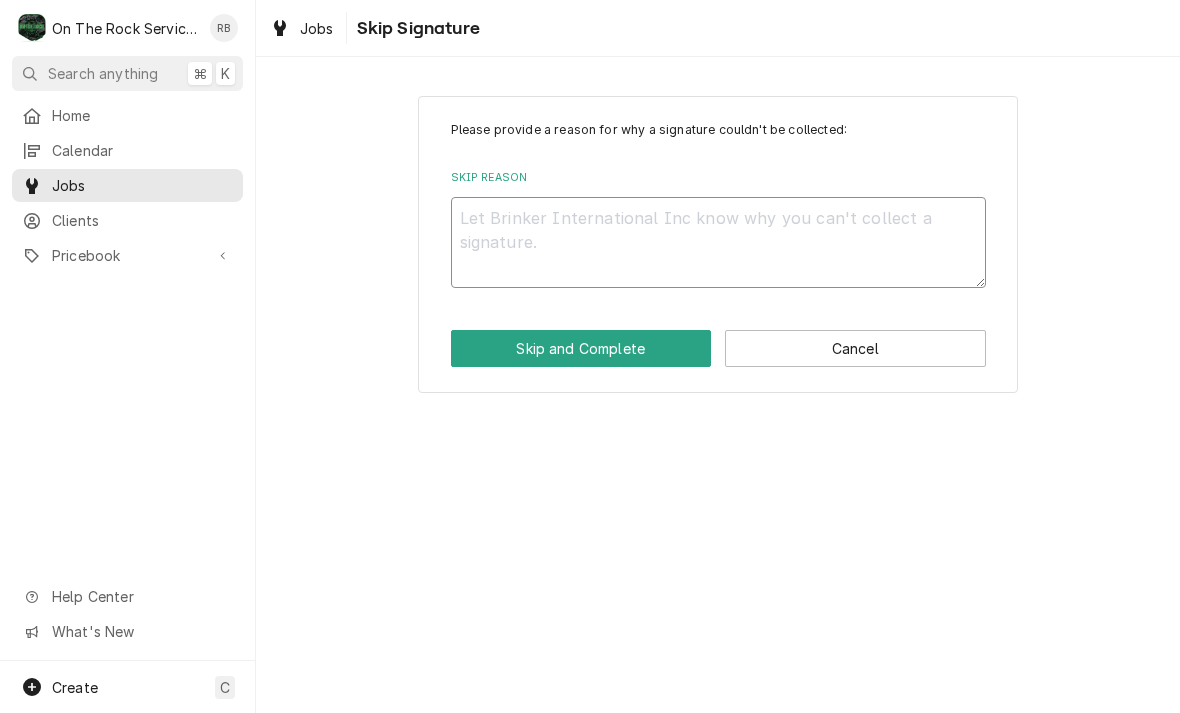 click on "Skip Reason" at bounding box center (718, 242) 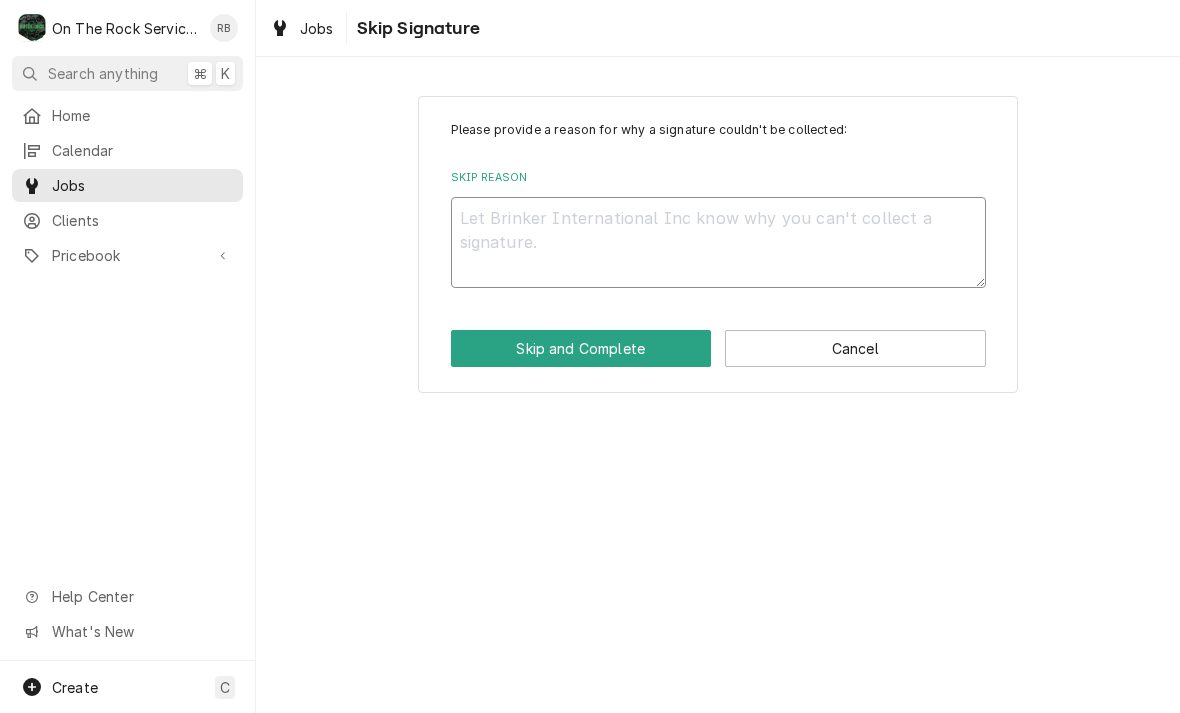type on "x" 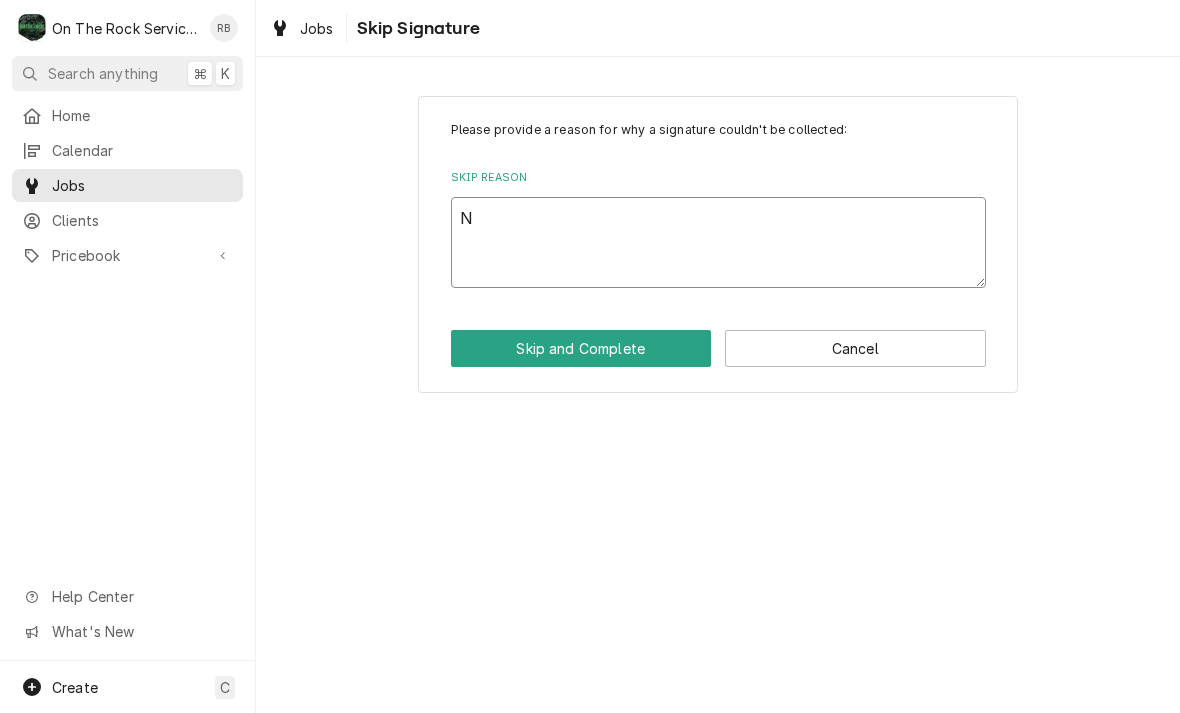 type on "x" 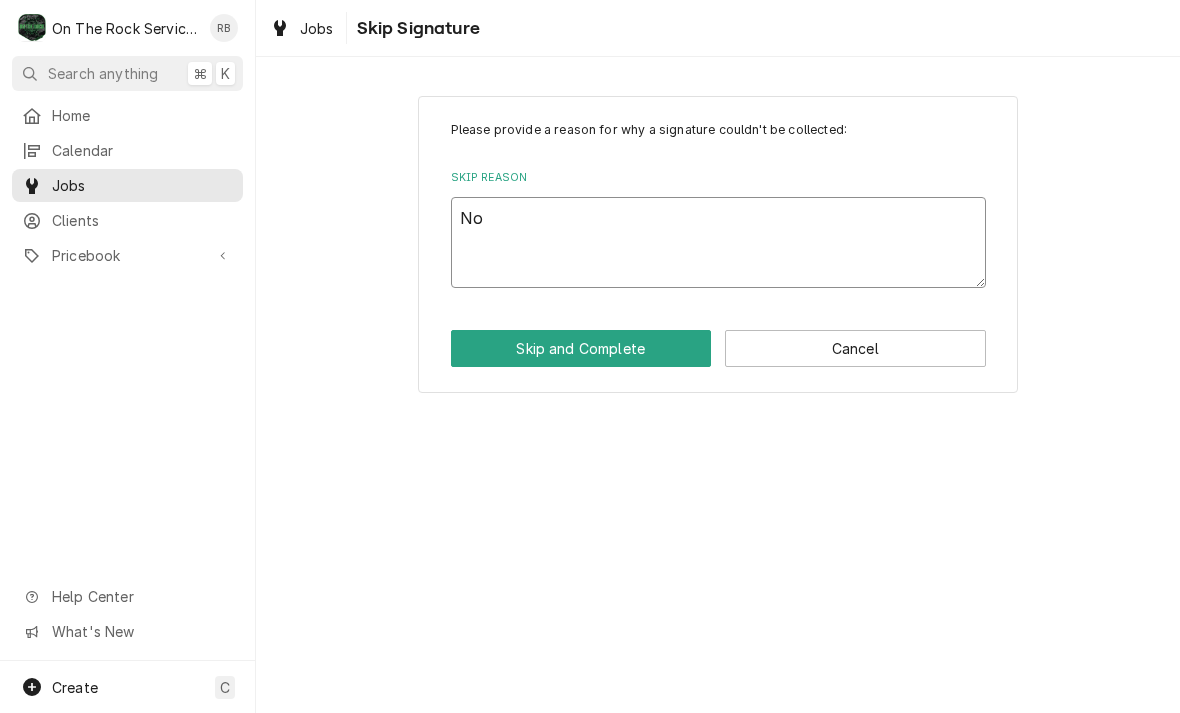 type on "x" 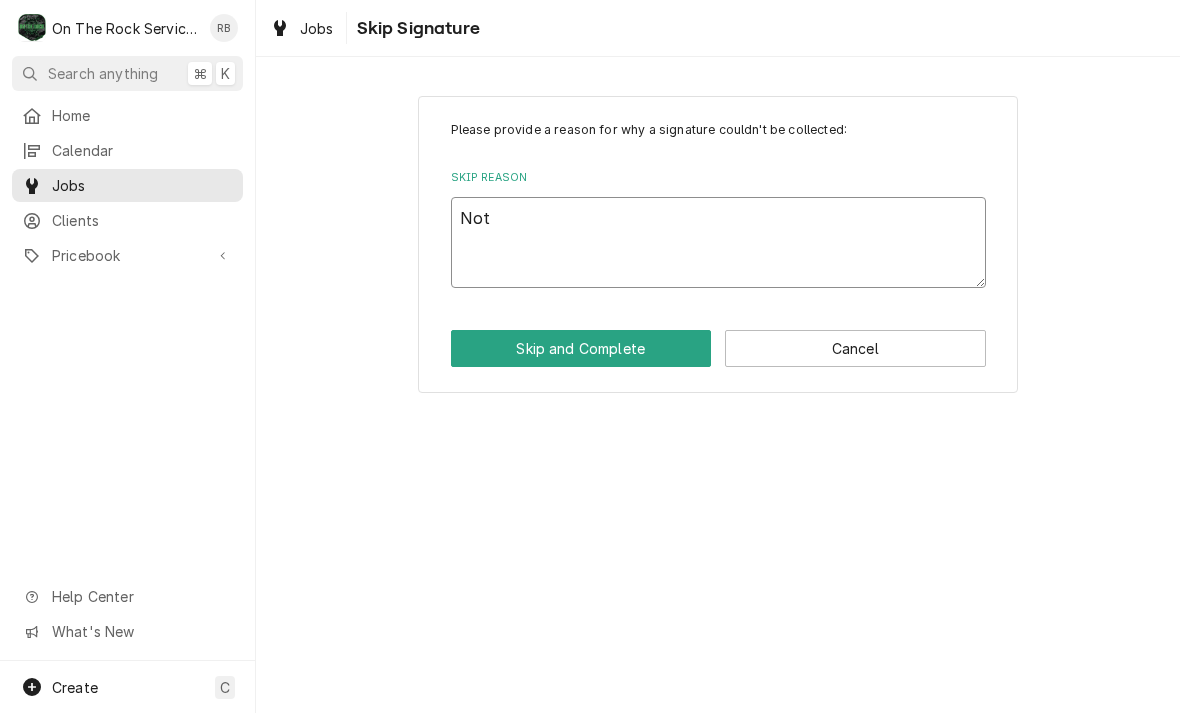 type on "x" 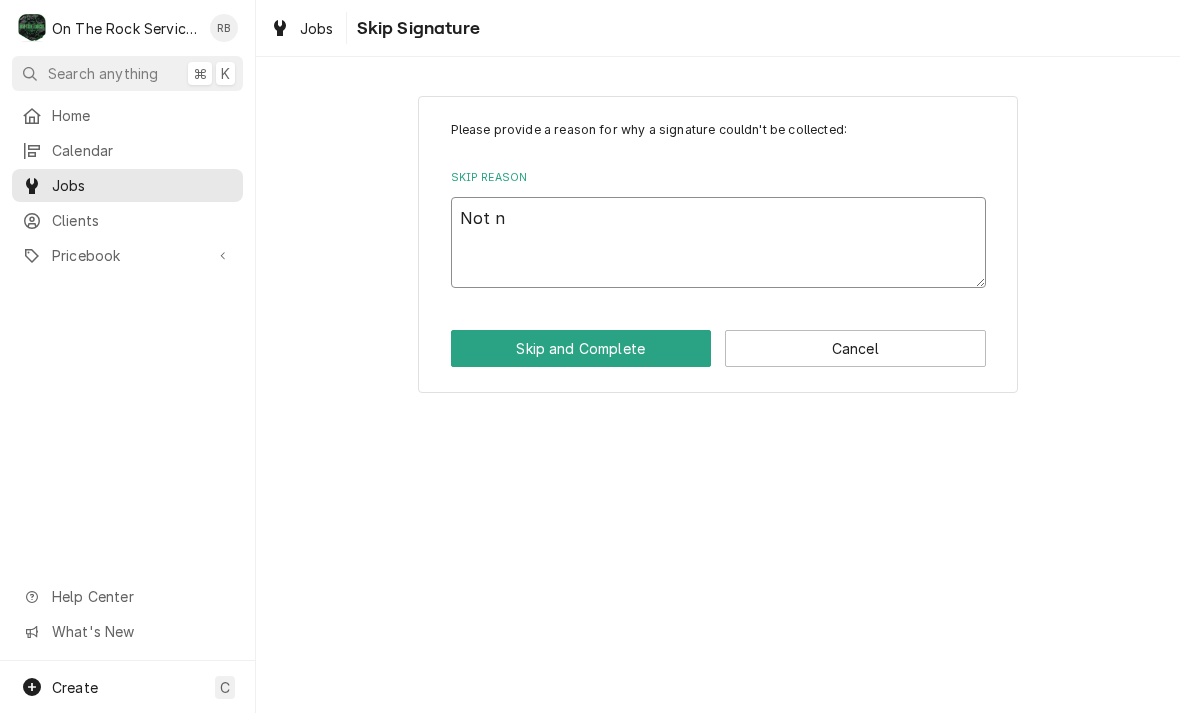 type on "x" 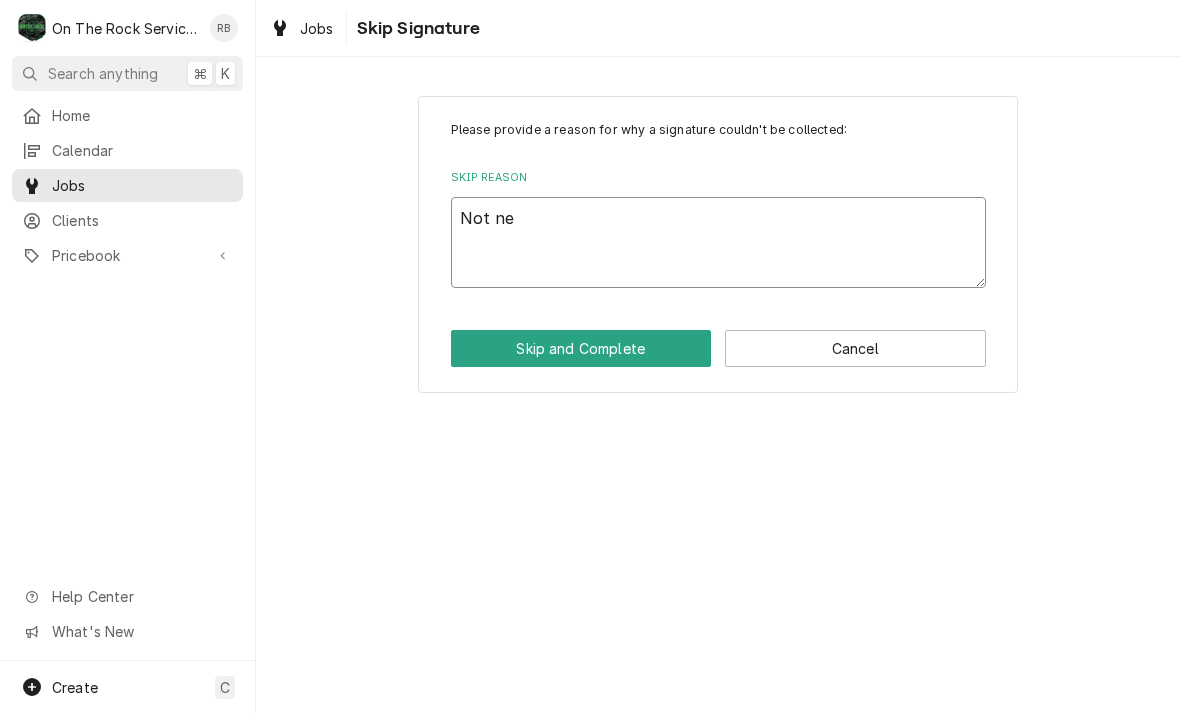 type on "x" 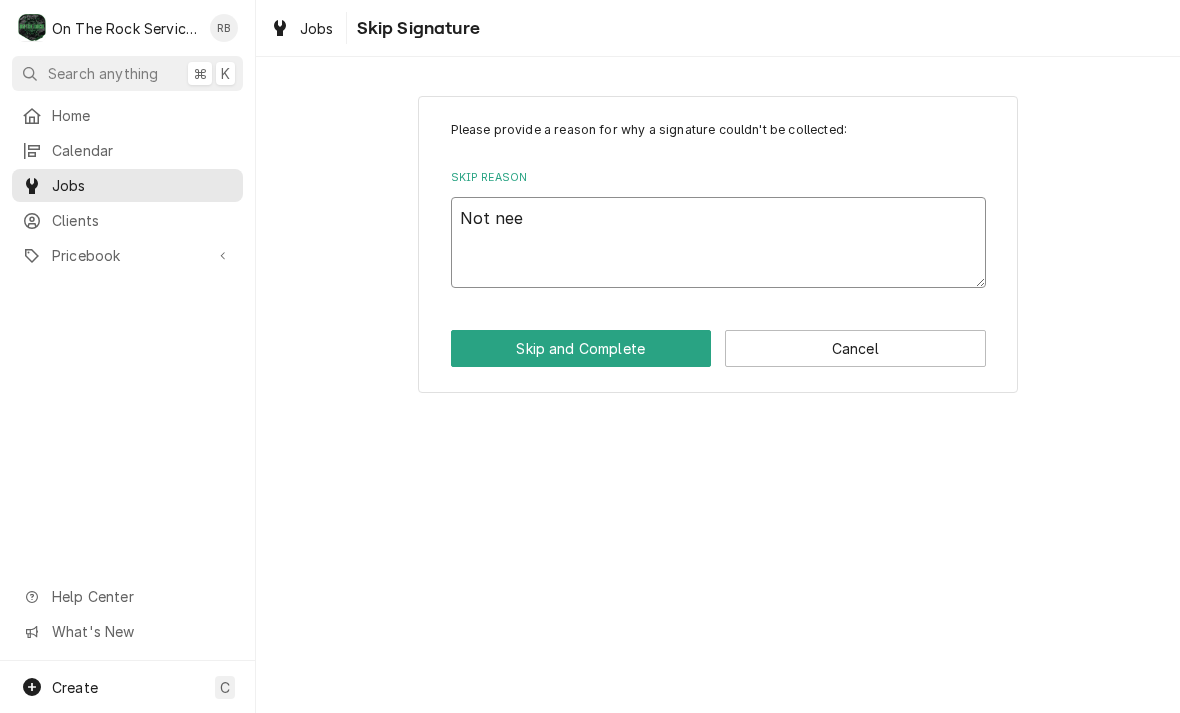 type on "x" 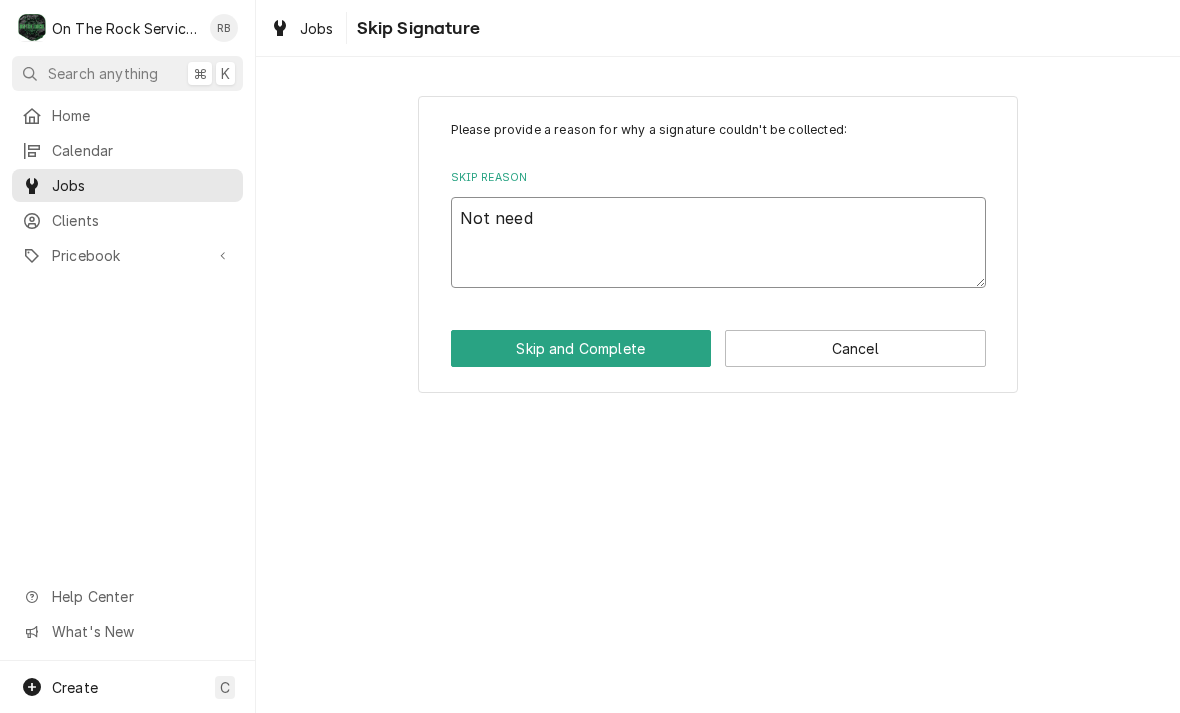 type on "x" 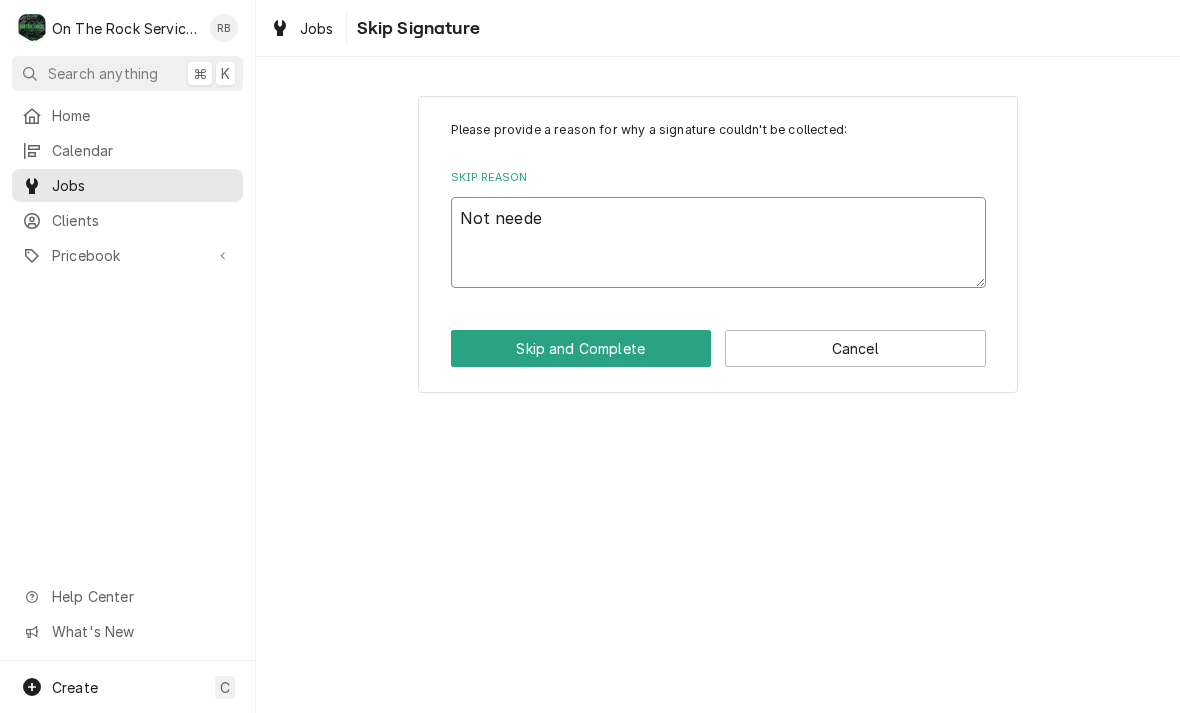 type on "x" 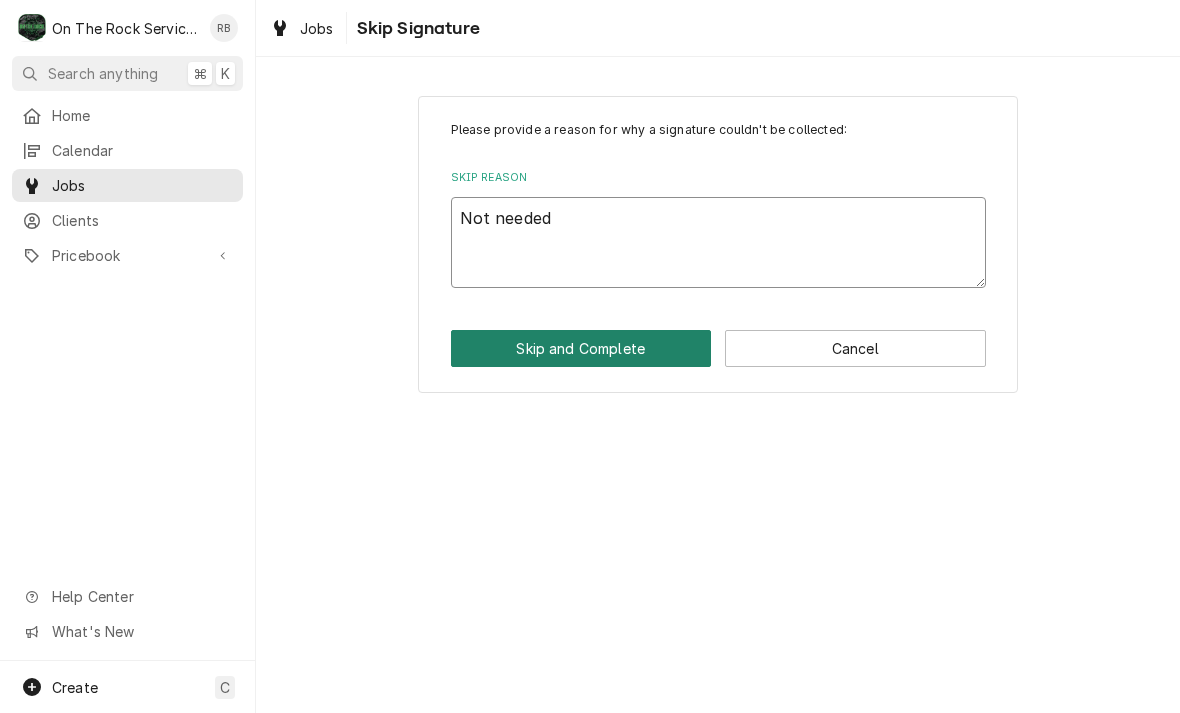 type on "Not needed" 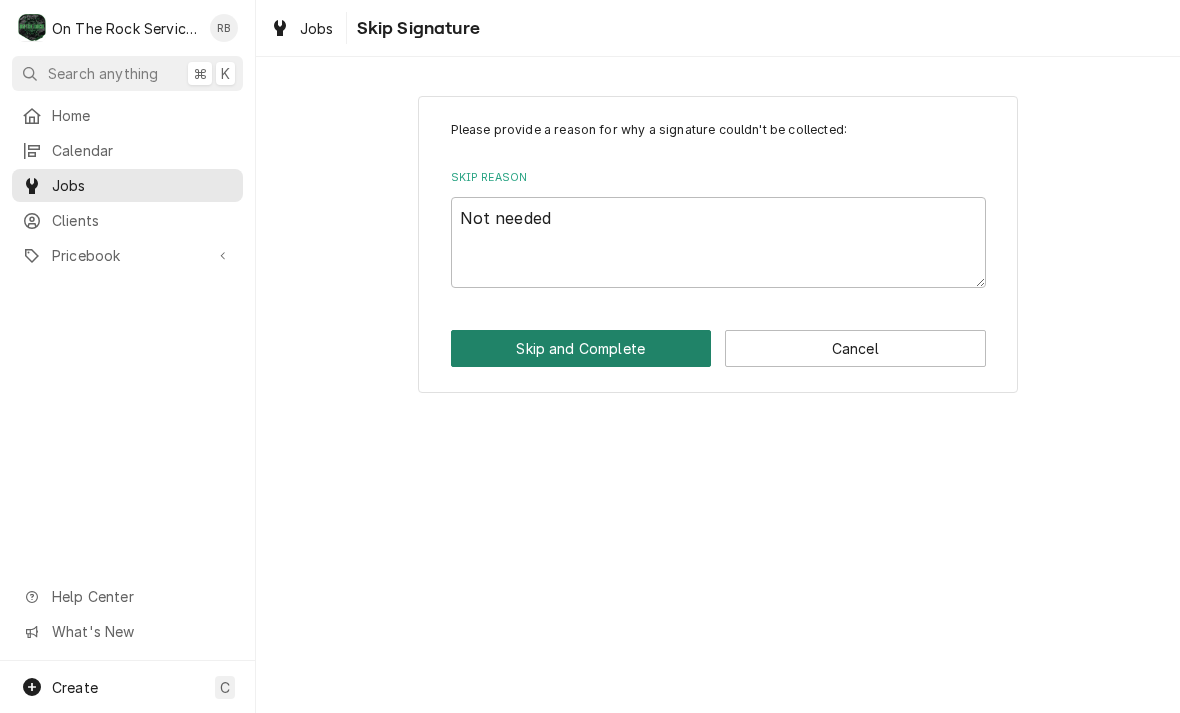 click on "Skip and Complete" at bounding box center [581, 348] 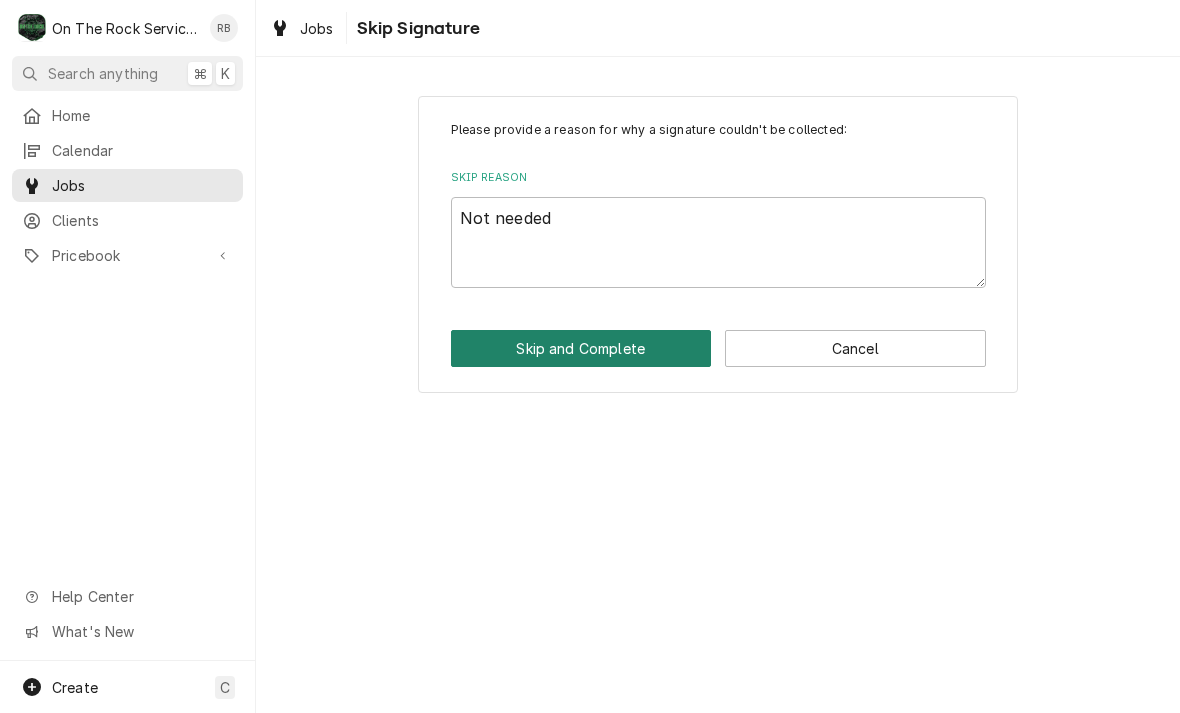 type on "x" 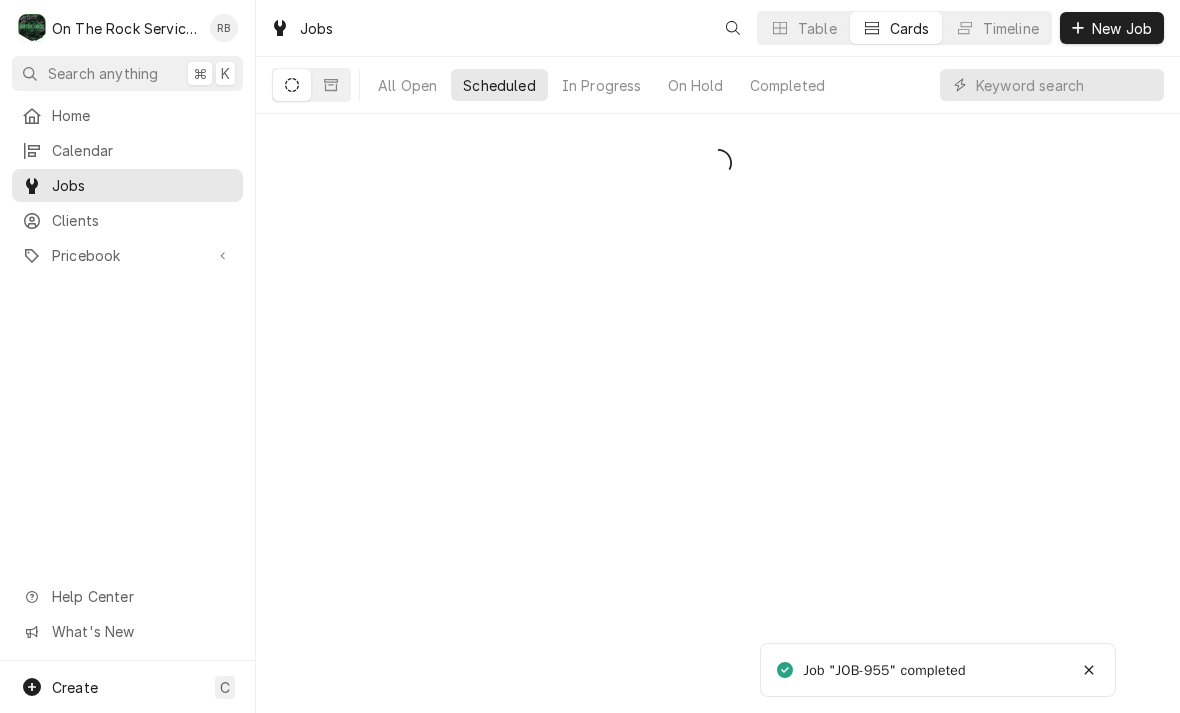 scroll, scrollTop: 0, scrollLeft: 0, axis: both 